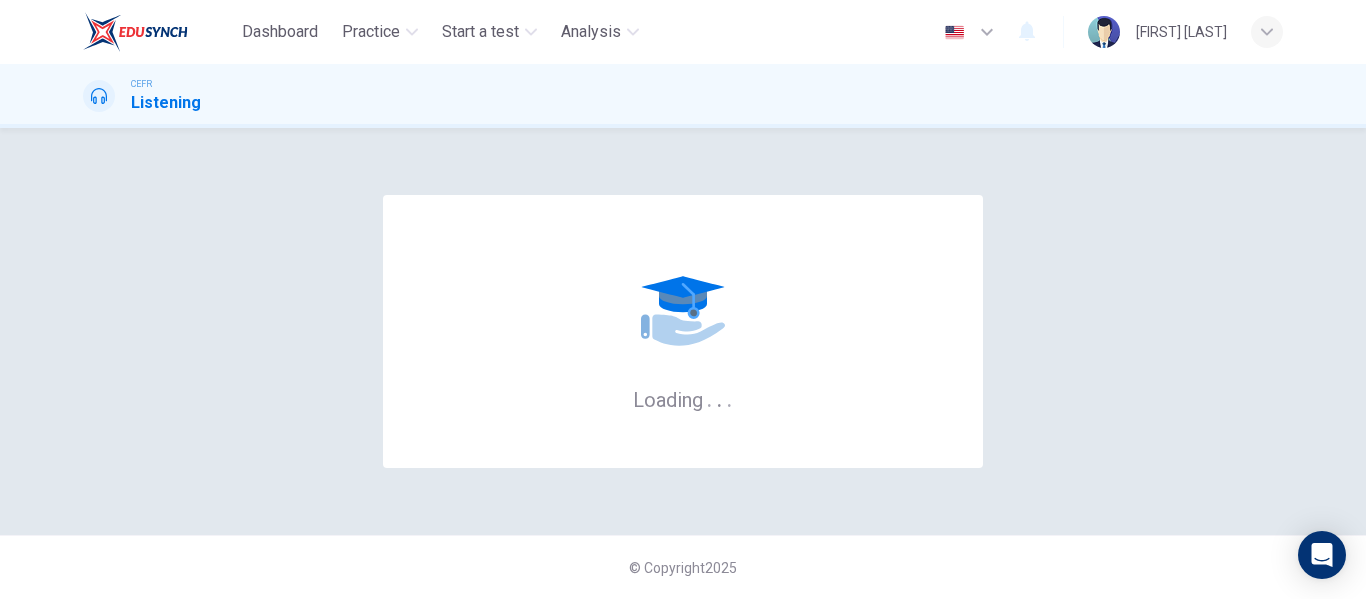 scroll, scrollTop: 0, scrollLeft: 0, axis: both 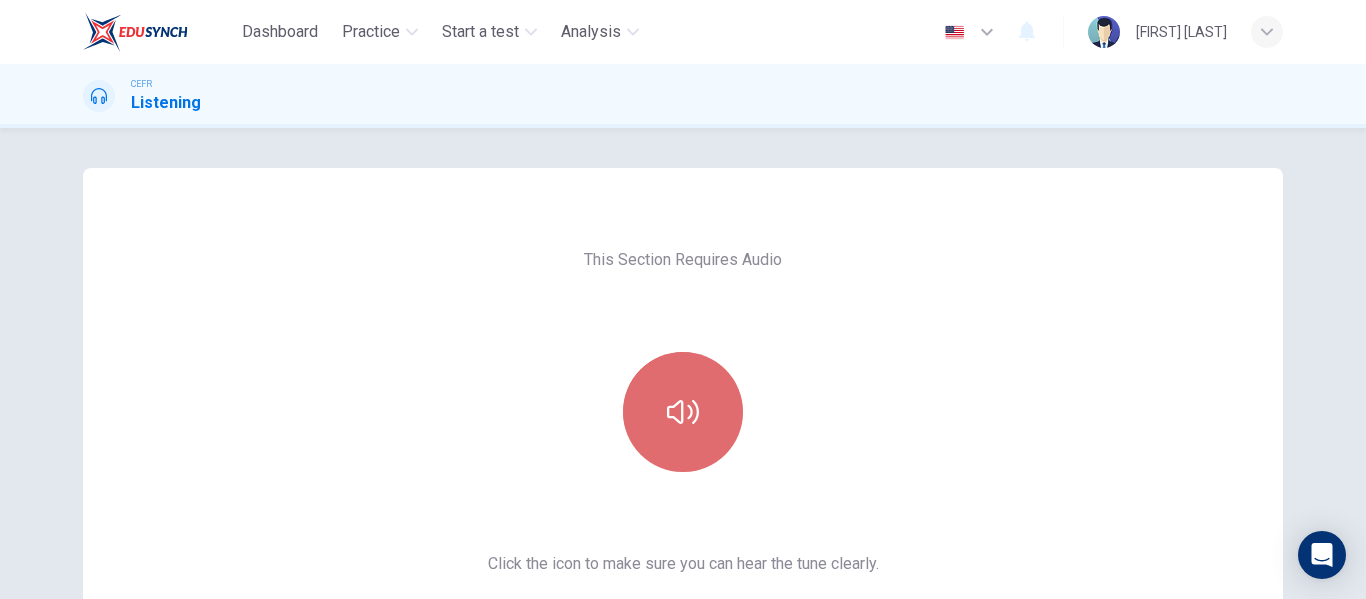 click at bounding box center [683, 412] 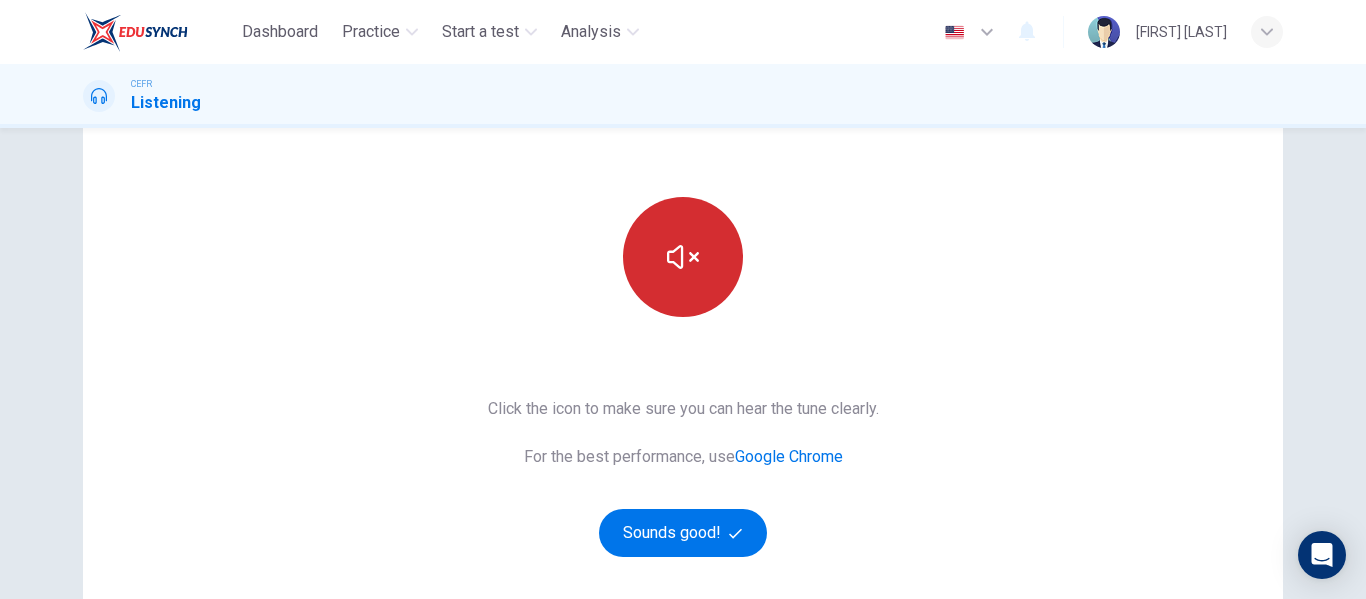scroll, scrollTop: 156, scrollLeft: 0, axis: vertical 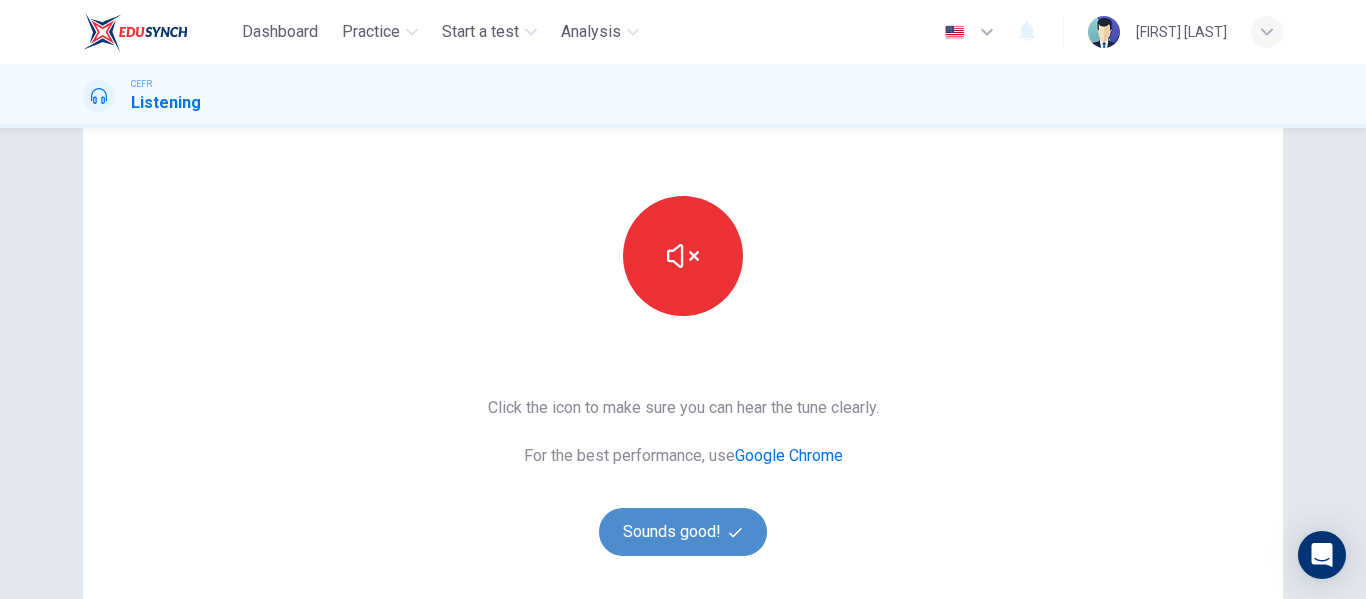 click on "Sounds good!" at bounding box center [683, 532] 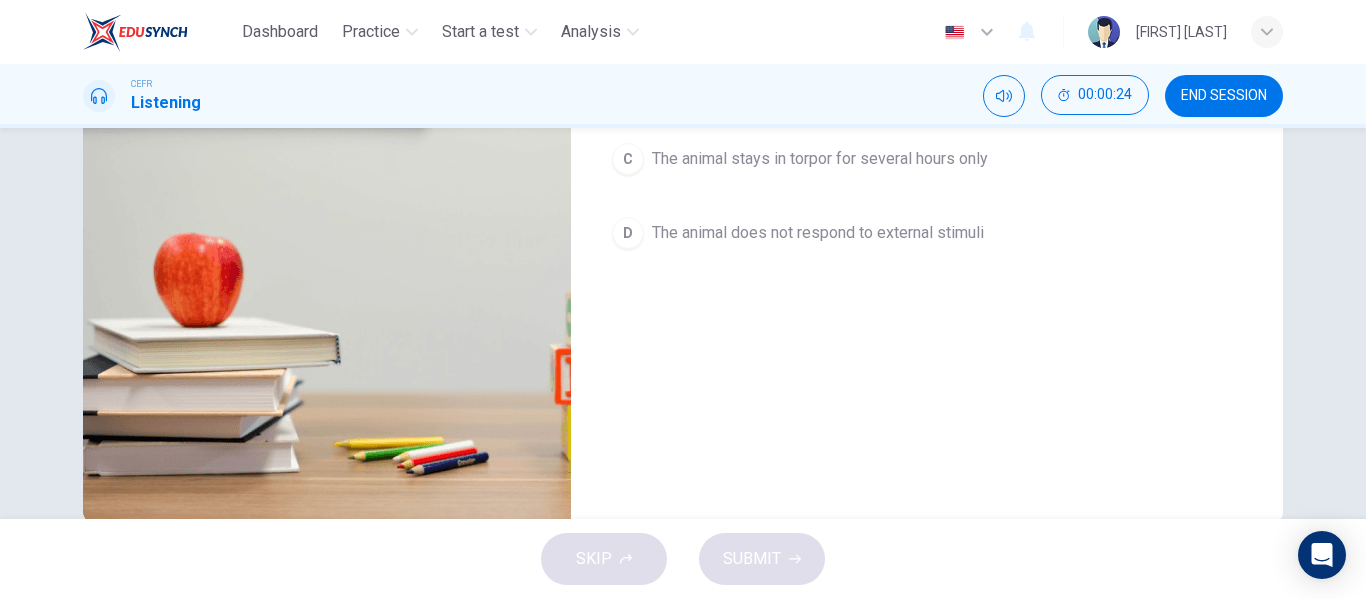 scroll, scrollTop: 0, scrollLeft: 0, axis: both 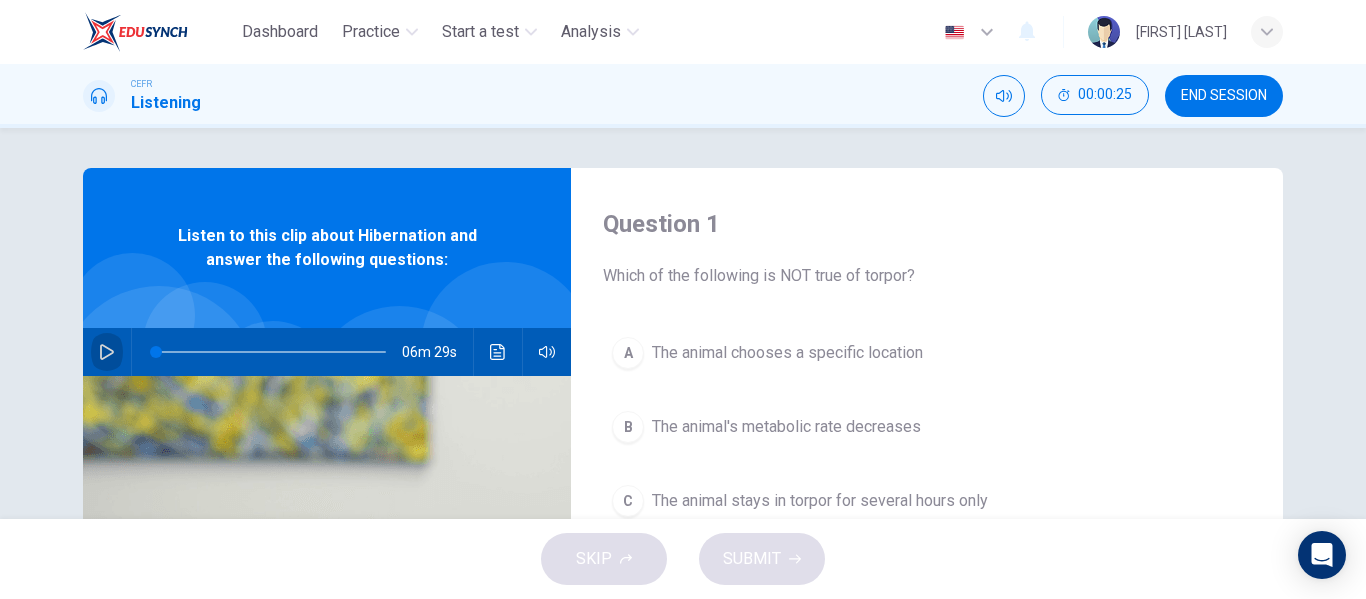 click at bounding box center (107, 352) 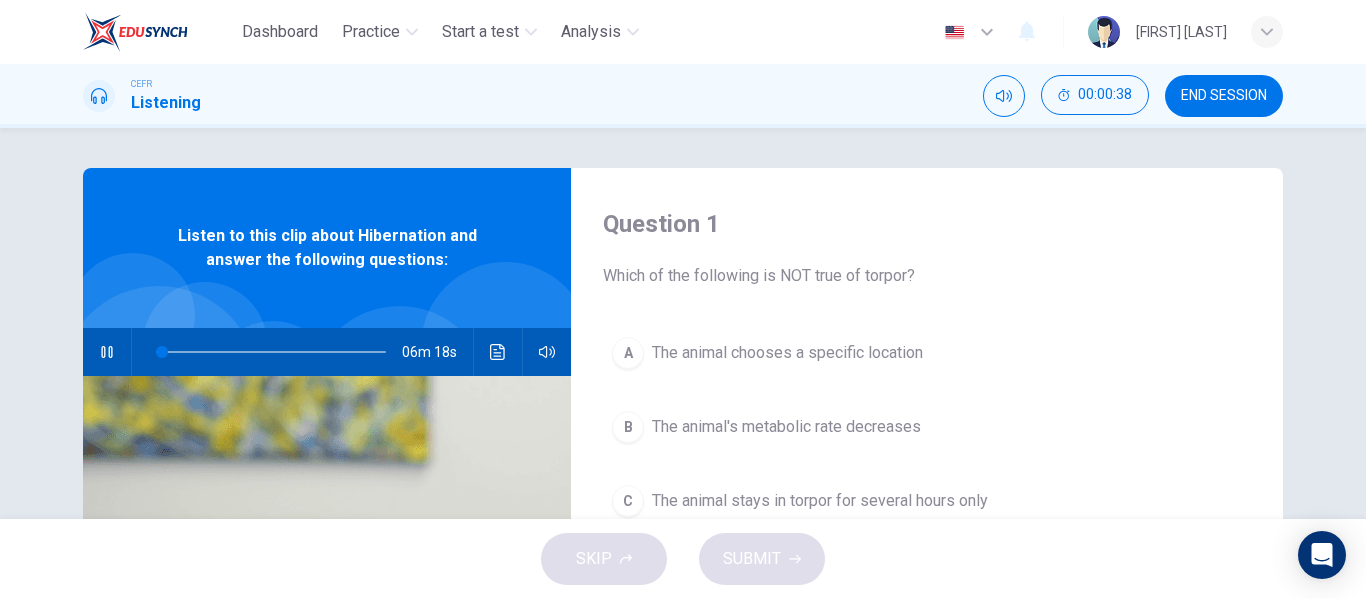type 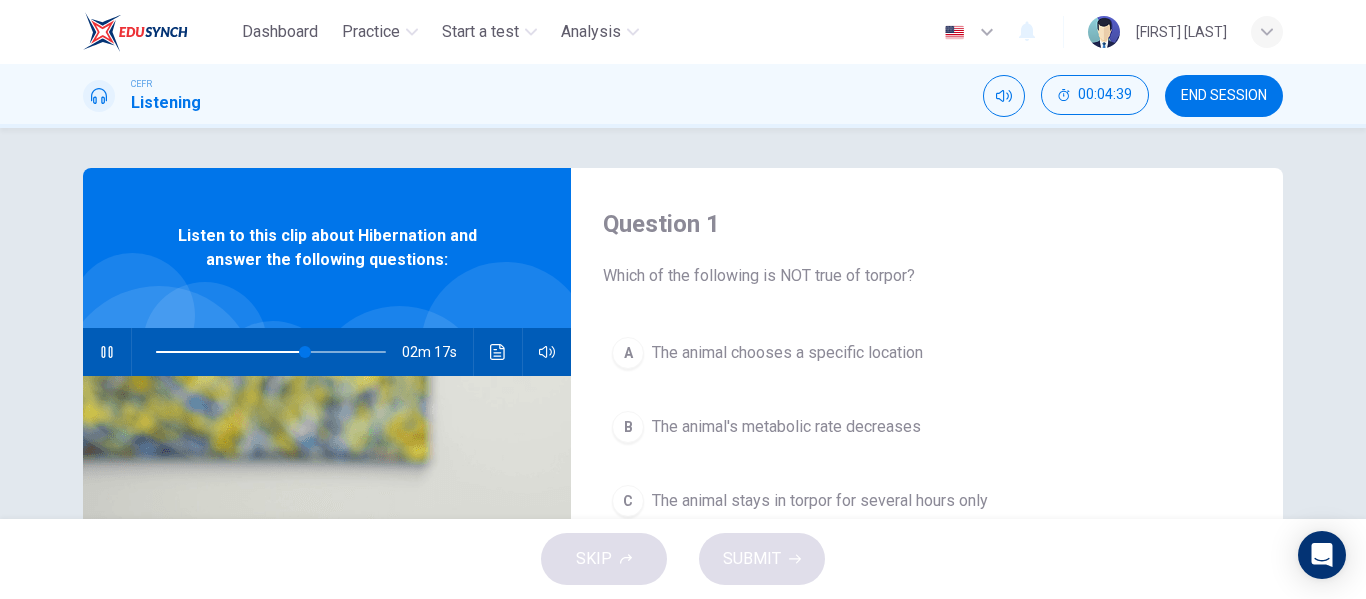 click at bounding box center (107, 352) 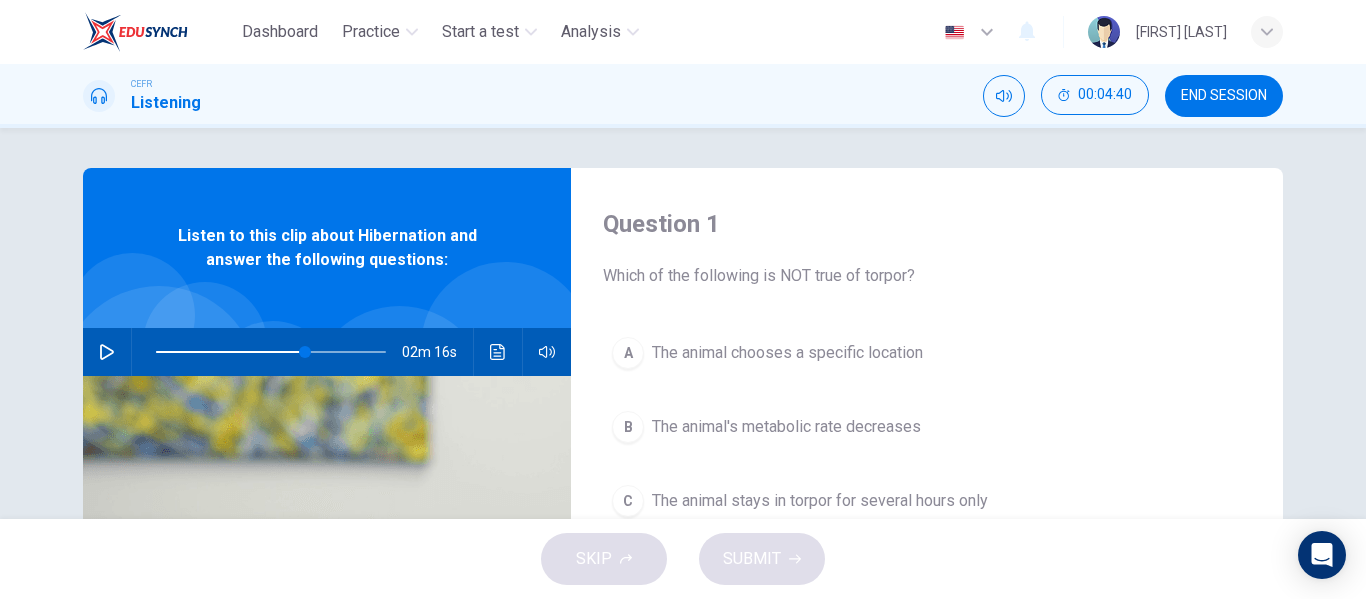 click at bounding box center [107, 352] 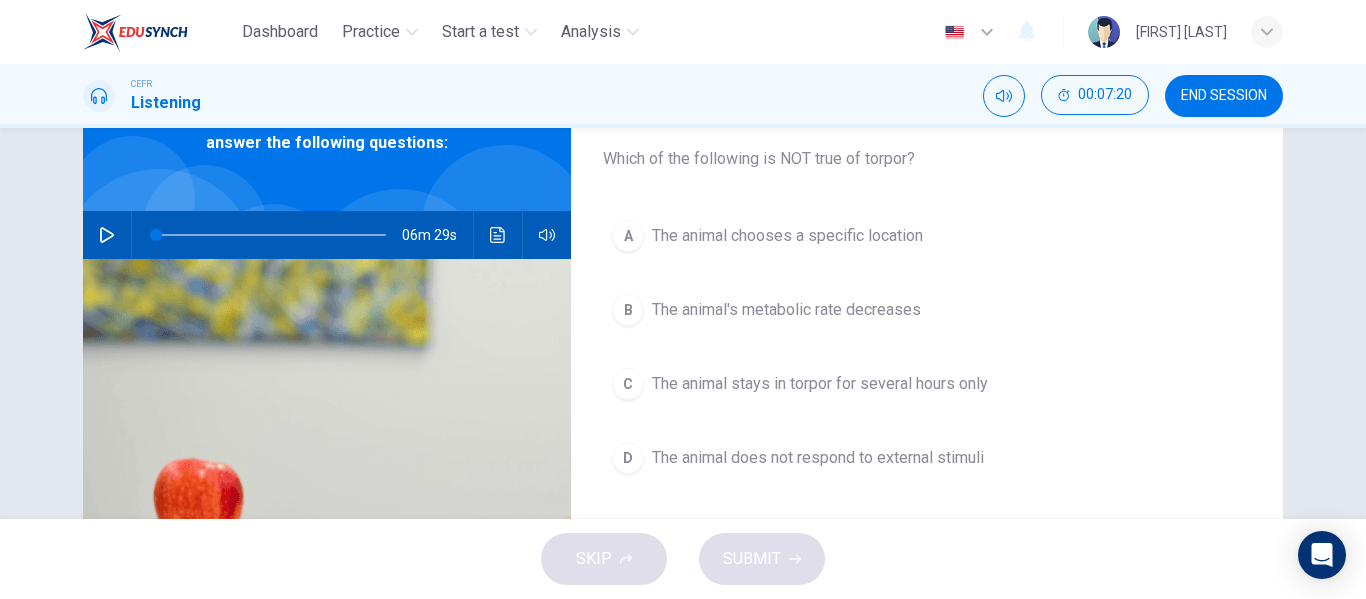 scroll, scrollTop: 115, scrollLeft: 0, axis: vertical 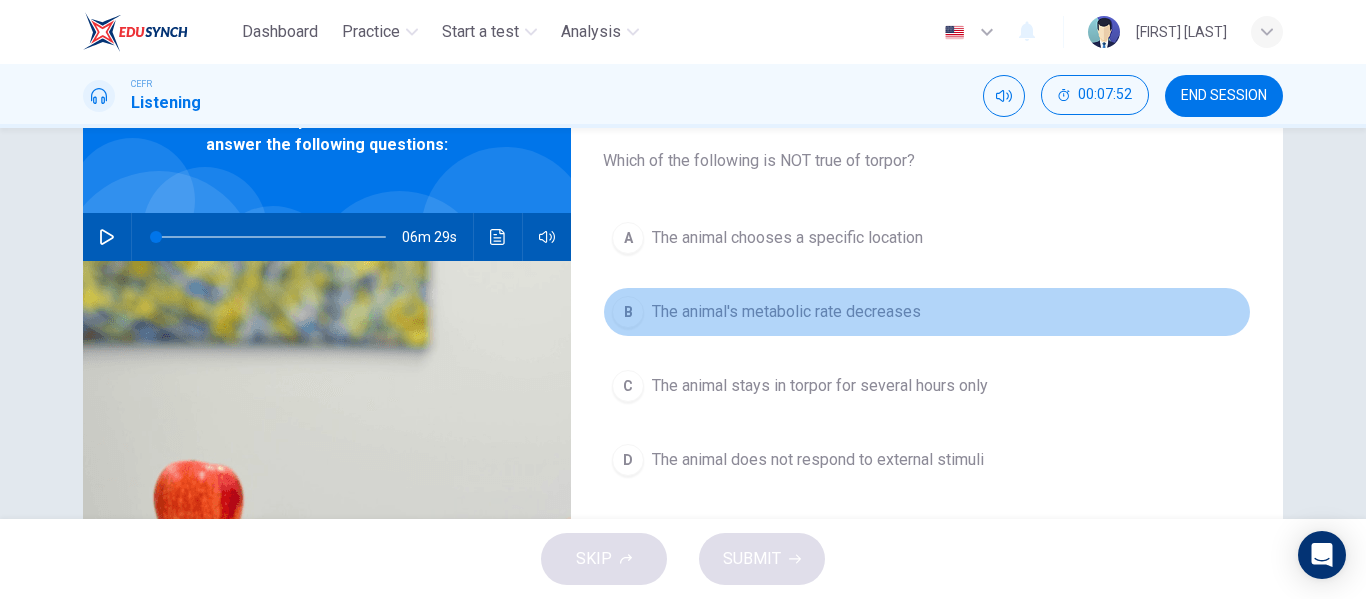 click on "B The animal's metabolic rate decreases" at bounding box center (927, 312) 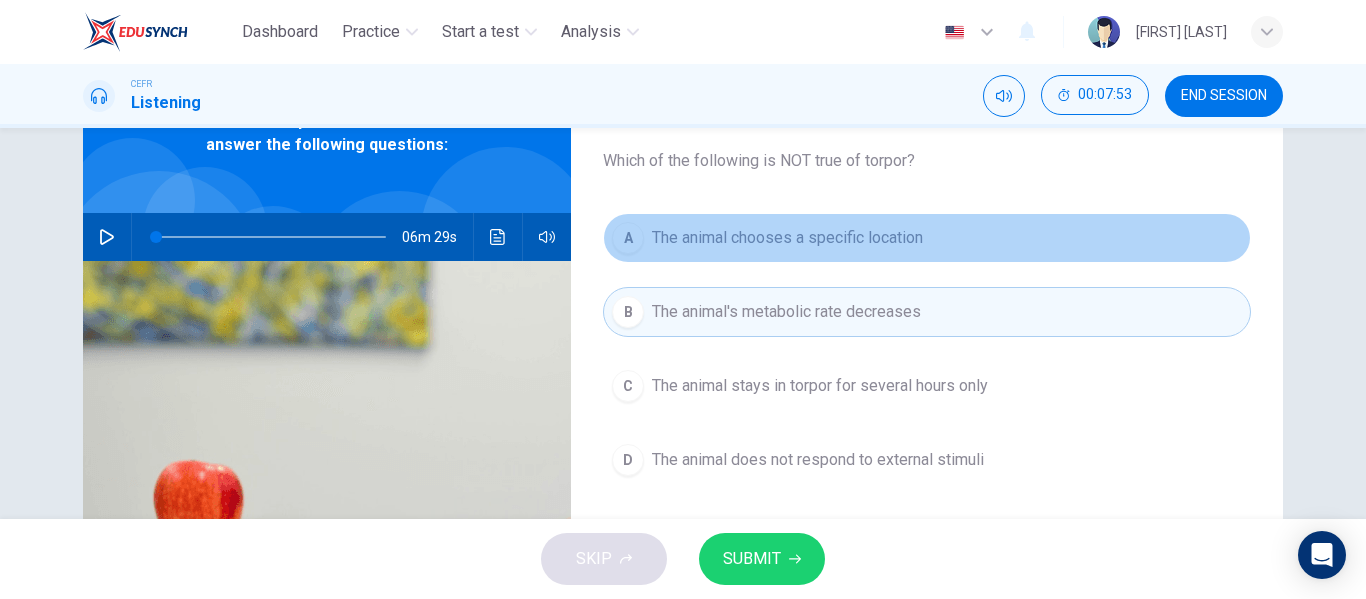 click on "The animal chooses a specific location" at bounding box center [787, 238] 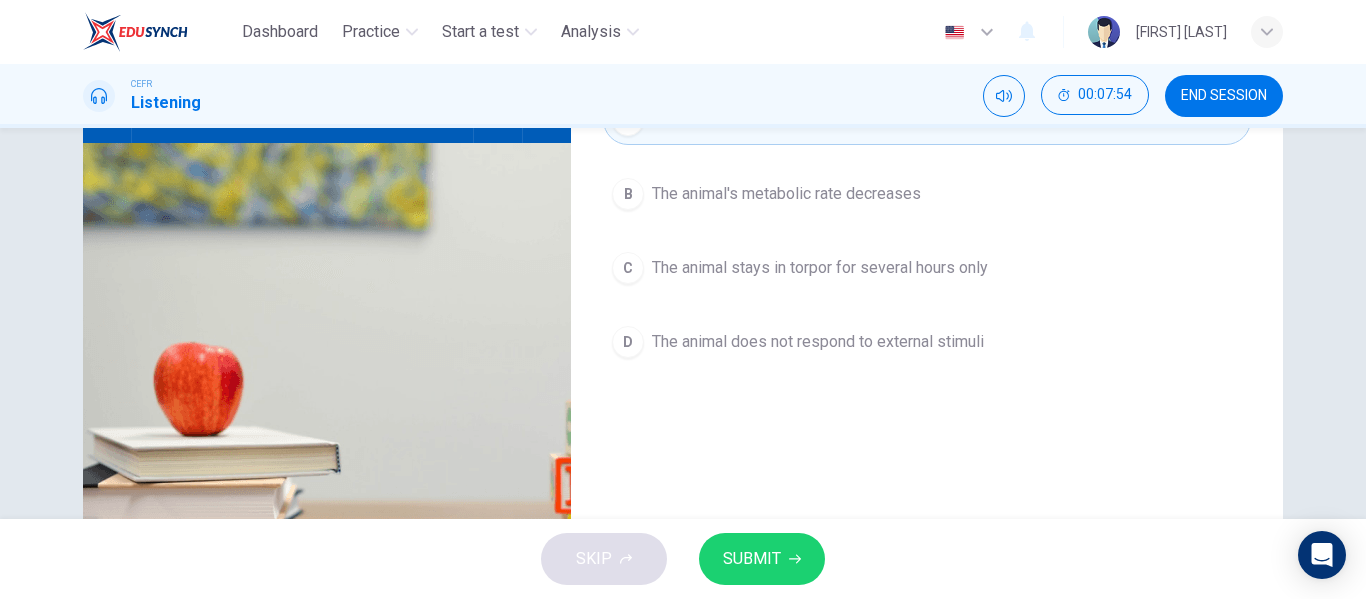 scroll, scrollTop: 234, scrollLeft: 0, axis: vertical 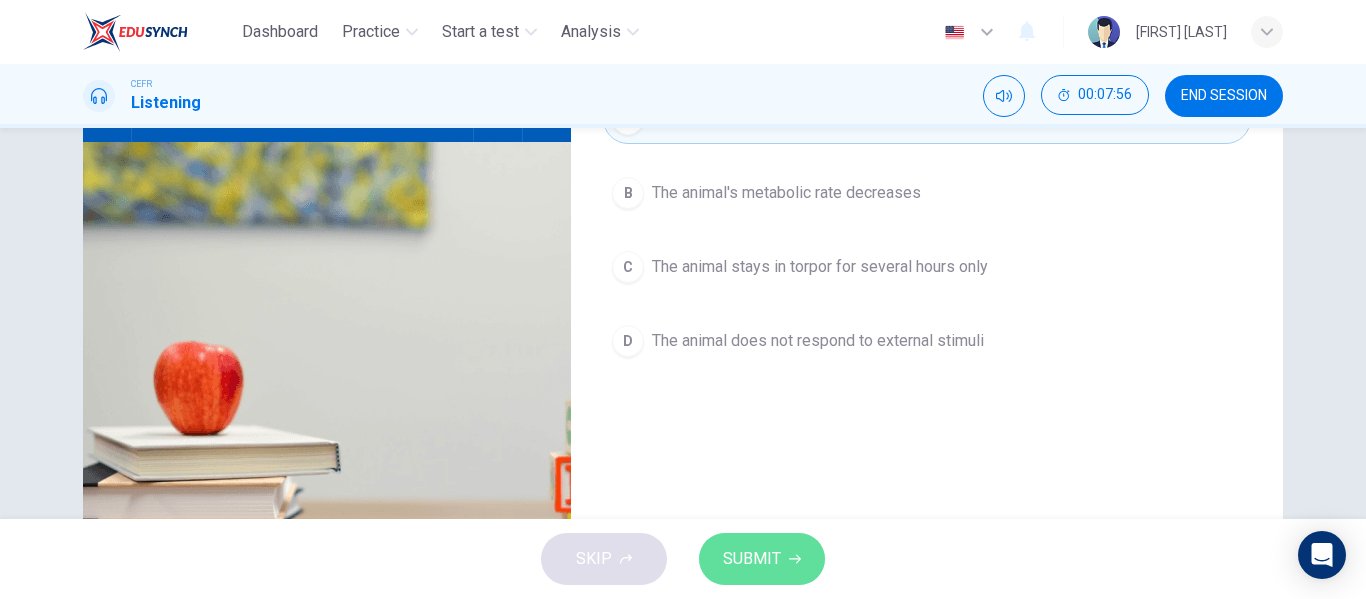 click on "SUBMIT" at bounding box center (752, 559) 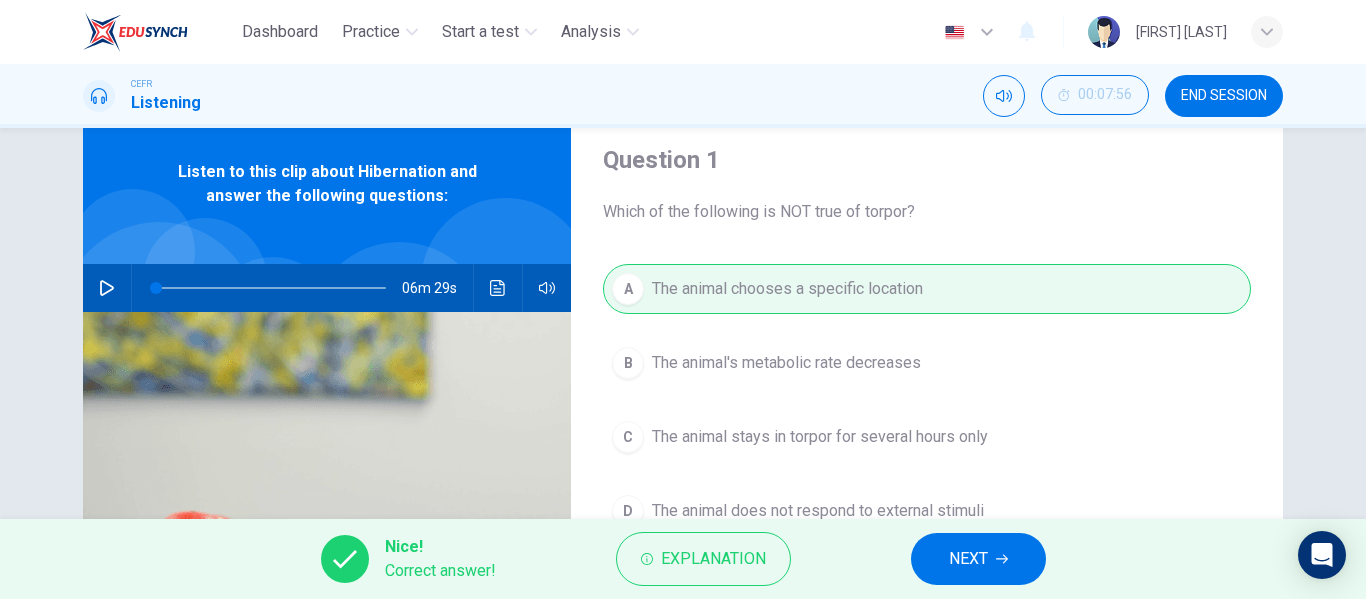 scroll, scrollTop: 63, scrollLeft: 0, axis: vertical 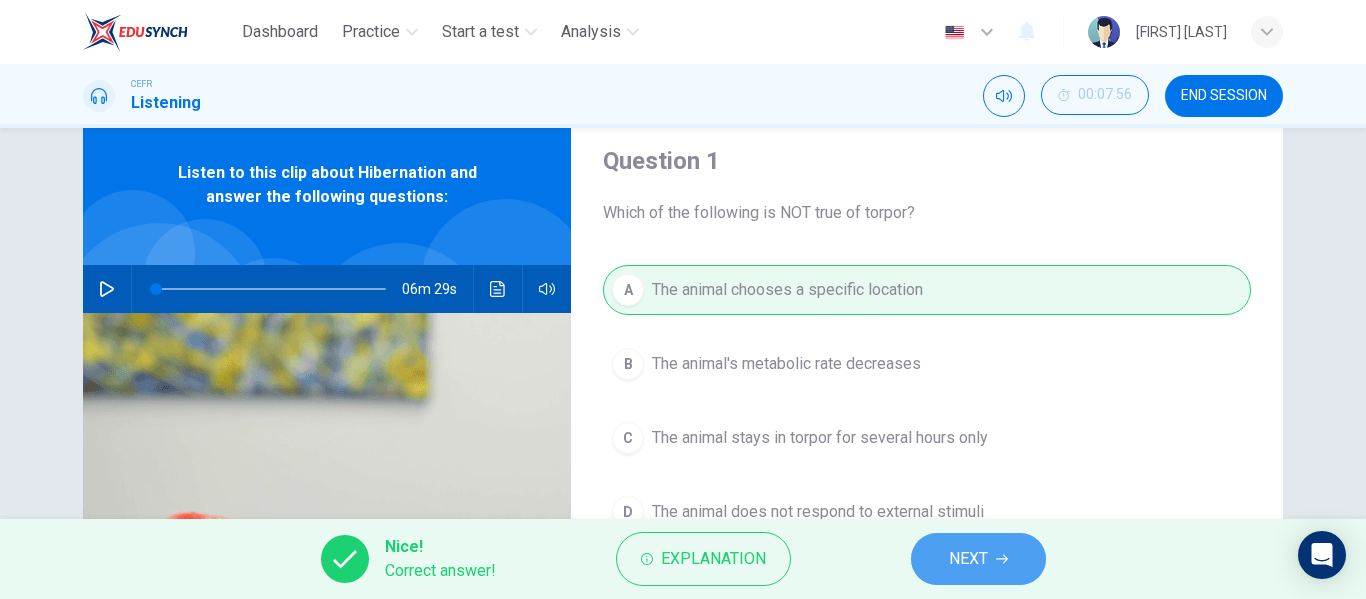 click on "NEXT" at bounding box center [968, 559] 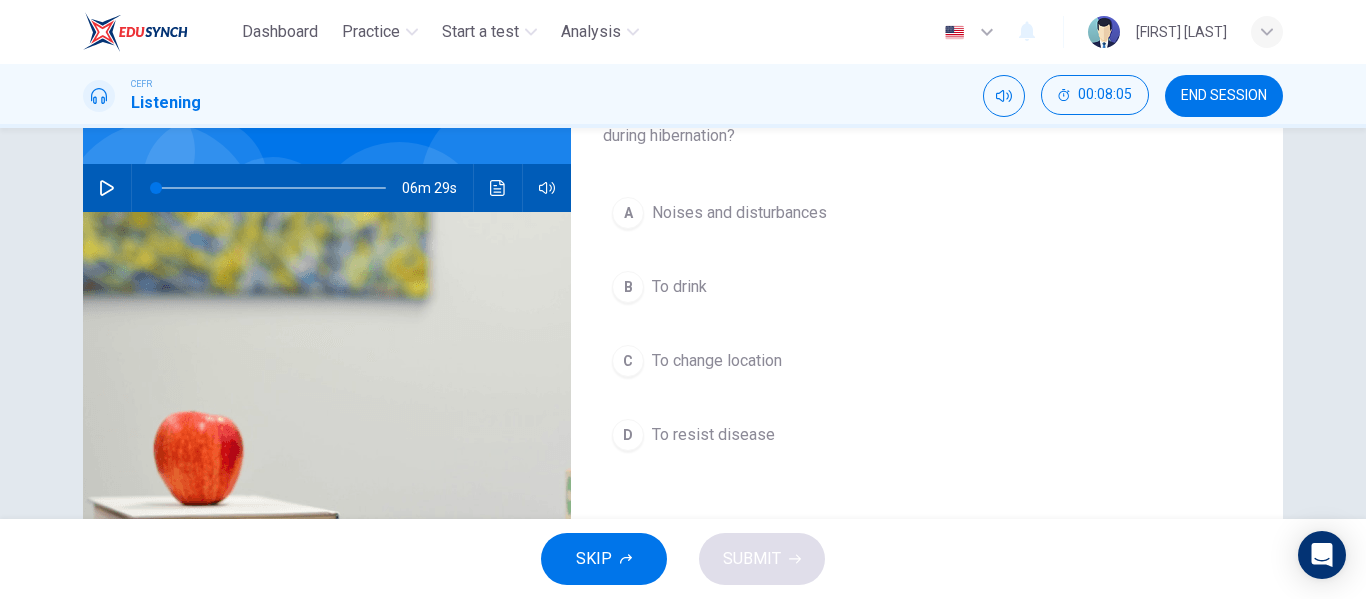 scroll, scrollTop: 111, scrollLeft: 0, axis: vertical 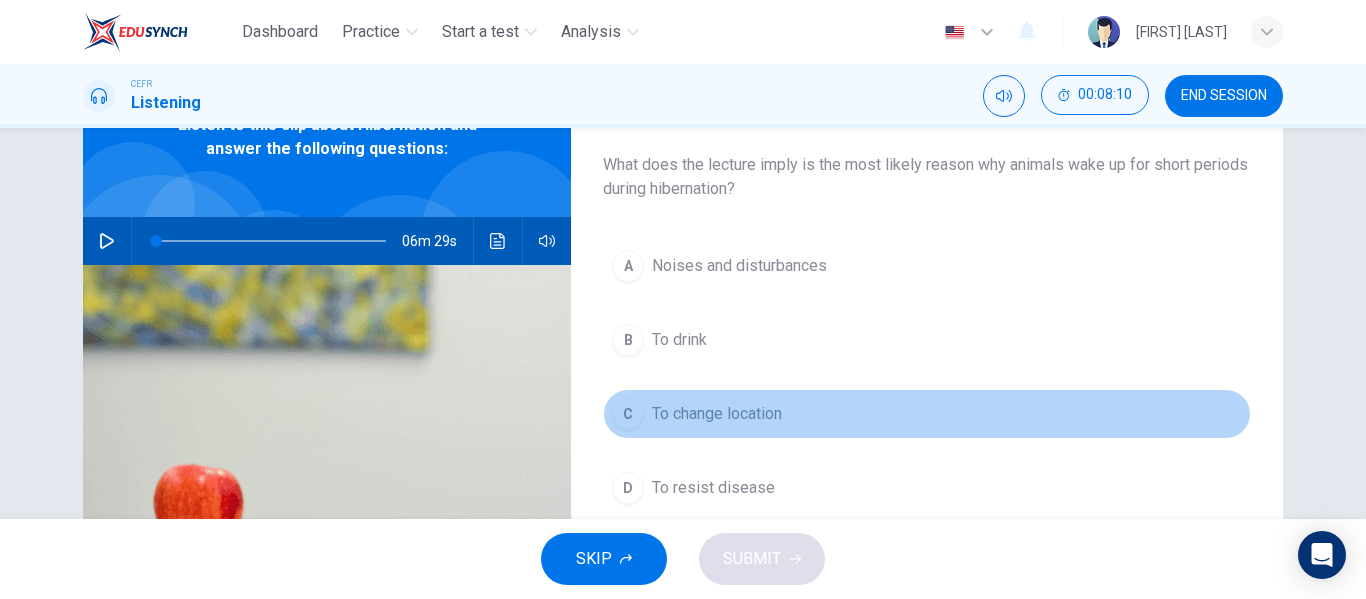 click on "C To change location" at bounding box center (927, 414) 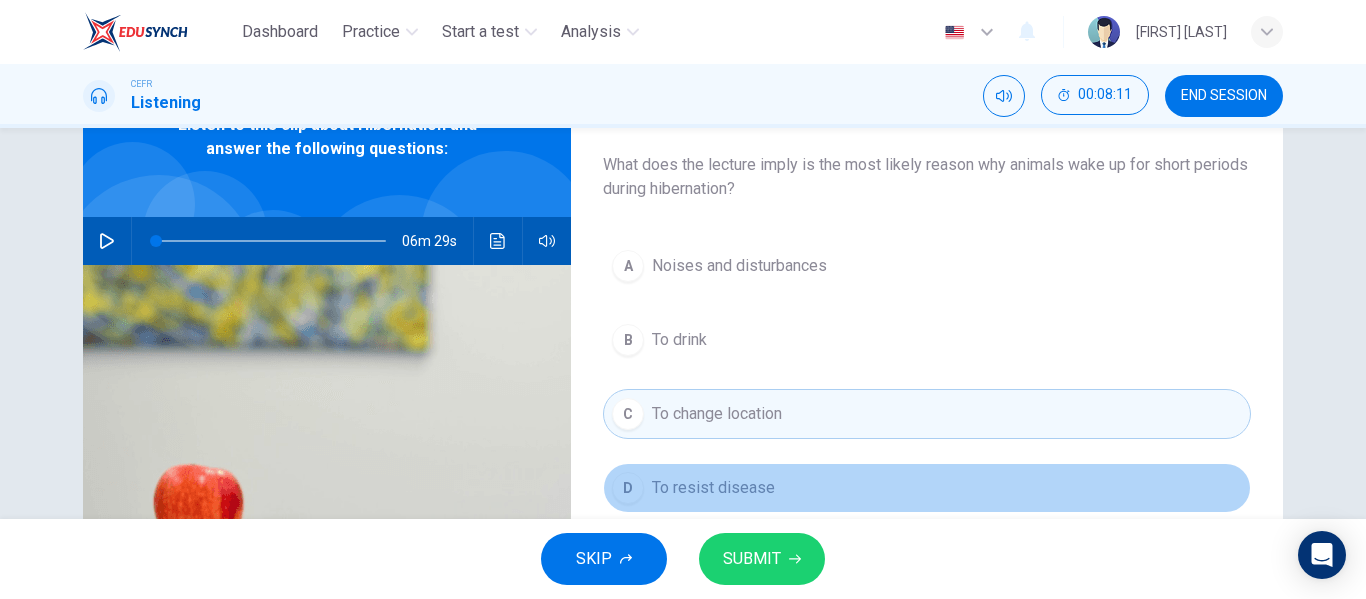 click on "To resist disease" at bounding box center [739, 266] 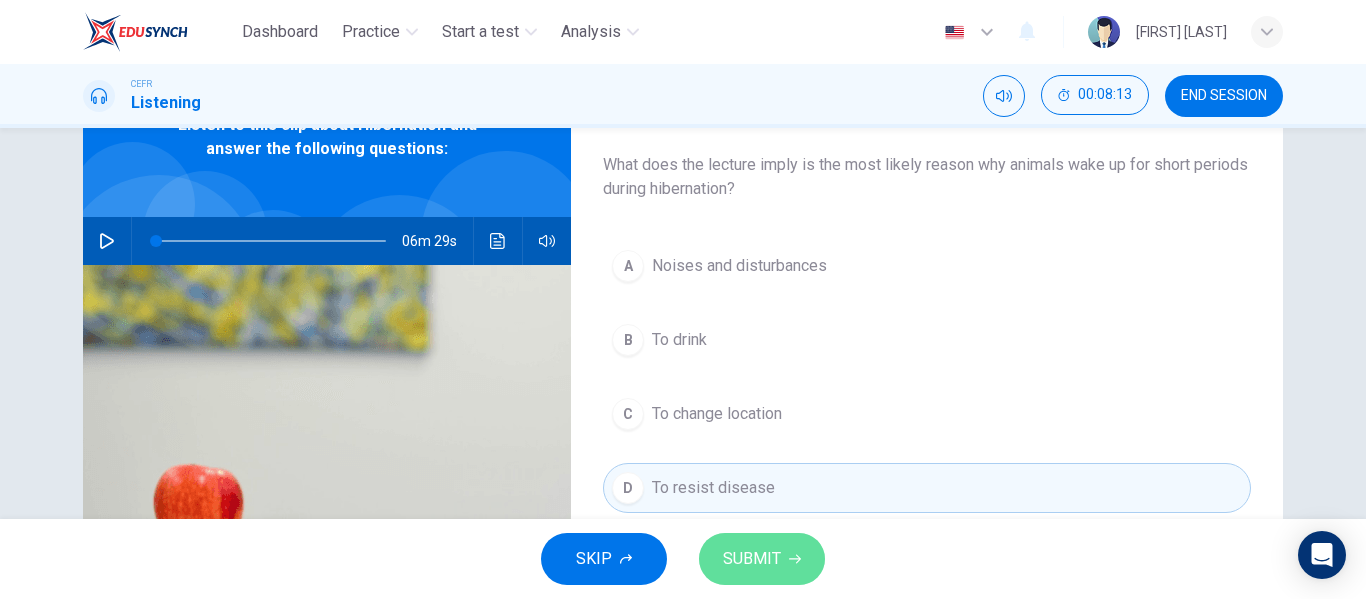 click on "SUBMIT" at bounding box center [752, 559] 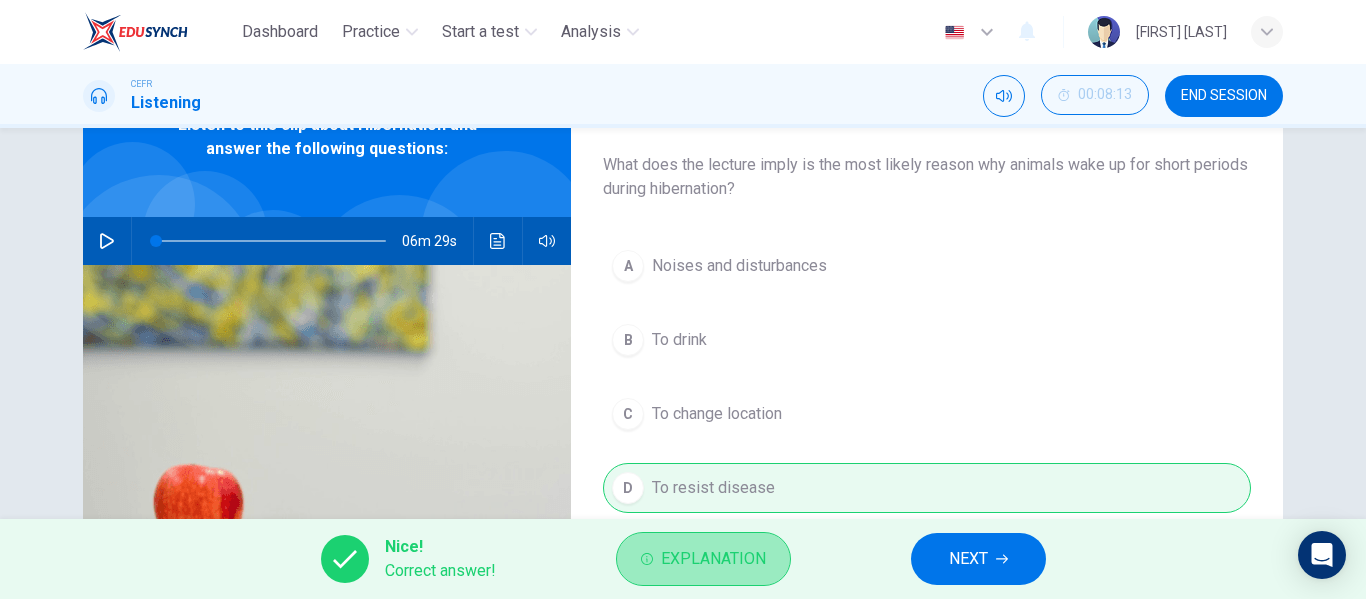 click on "Explanation" at bounding box center [713, 559] 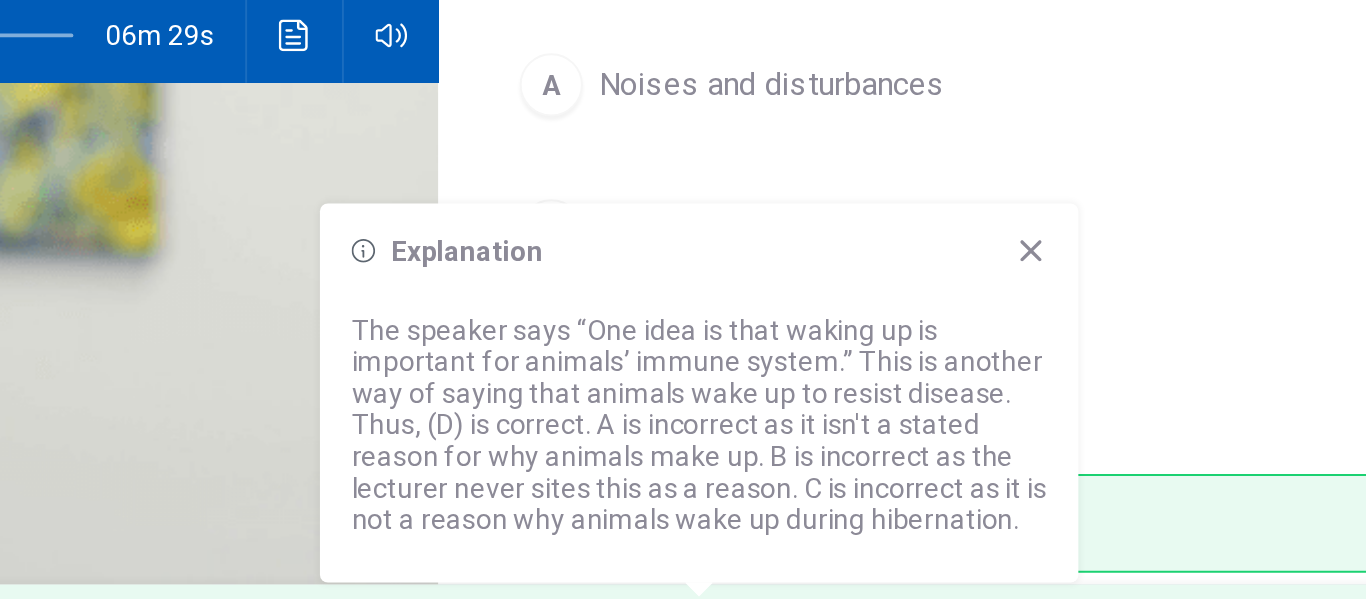 scroll, scrollTop: 167, scrollLeft: 0, axis: vertical 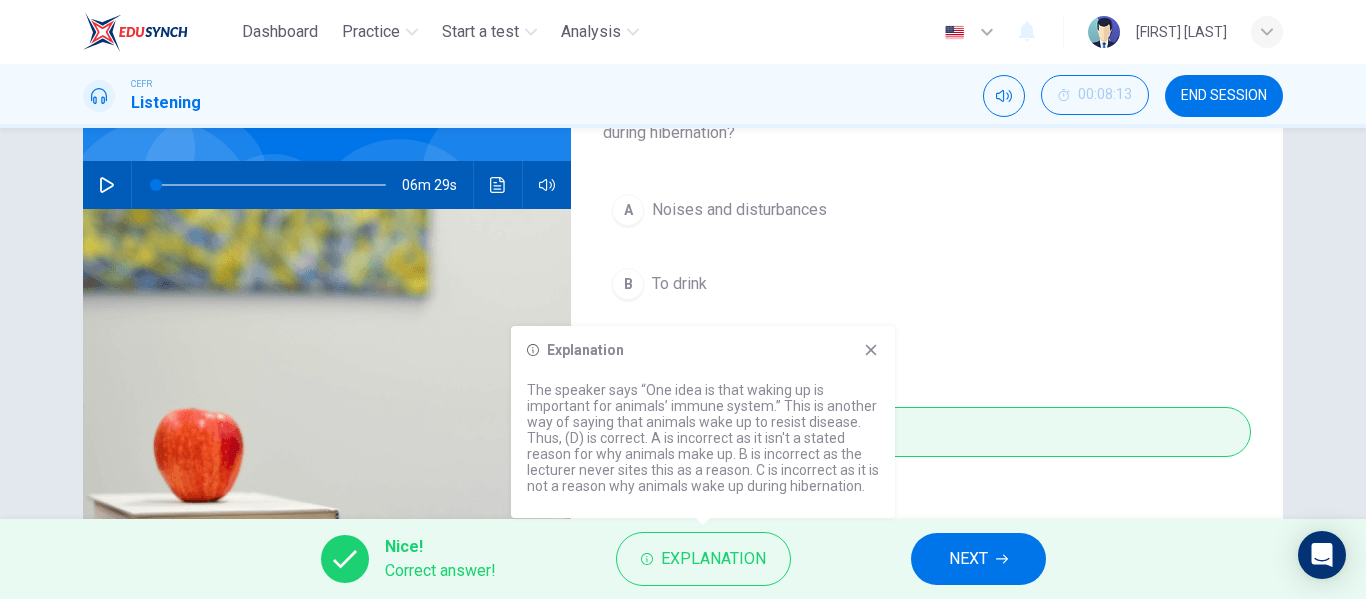 click on "A Noises and disturbances B To drink C To change location D To resist disease" at bounding box center (927, 341) 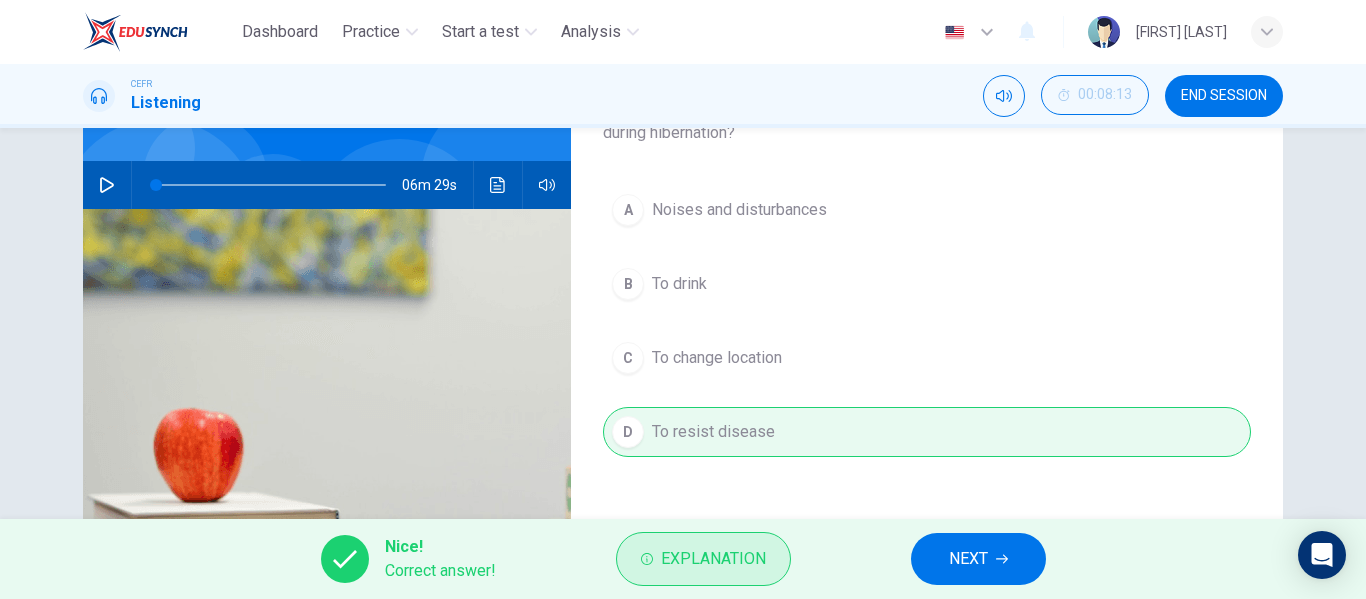 click on "Explanation" at bounding box center [713, 559] 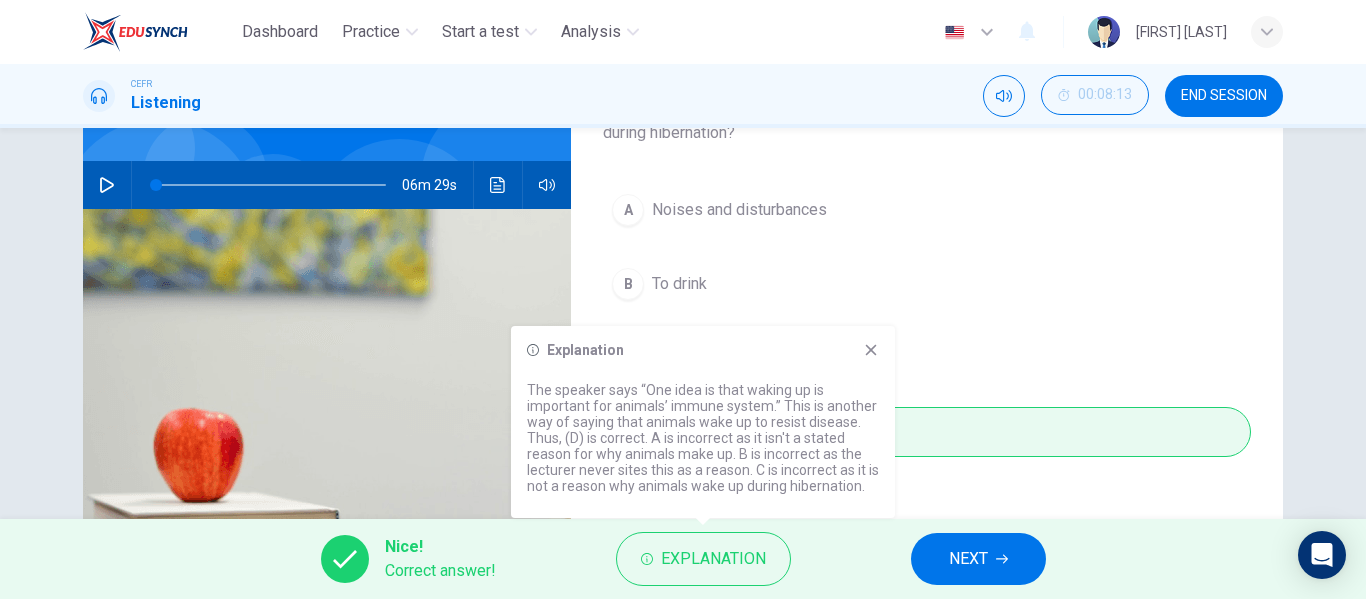 click at bounding box center (871, 350) 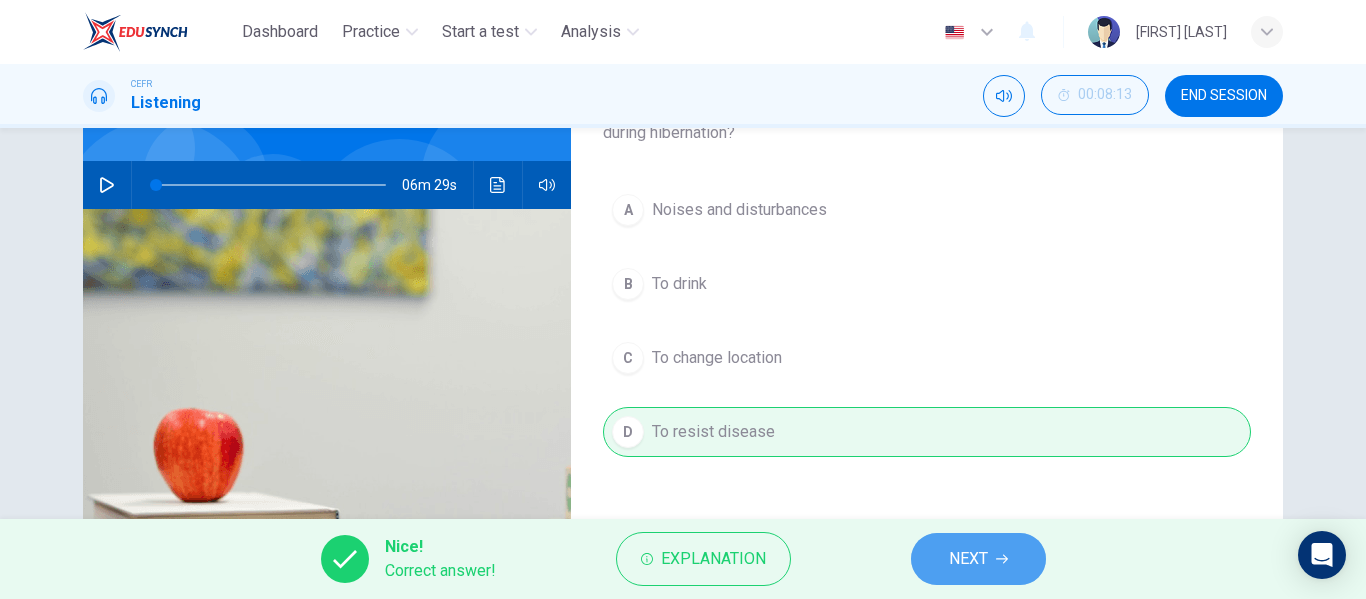 click on "NEXT" at bounding box center [978, 559] 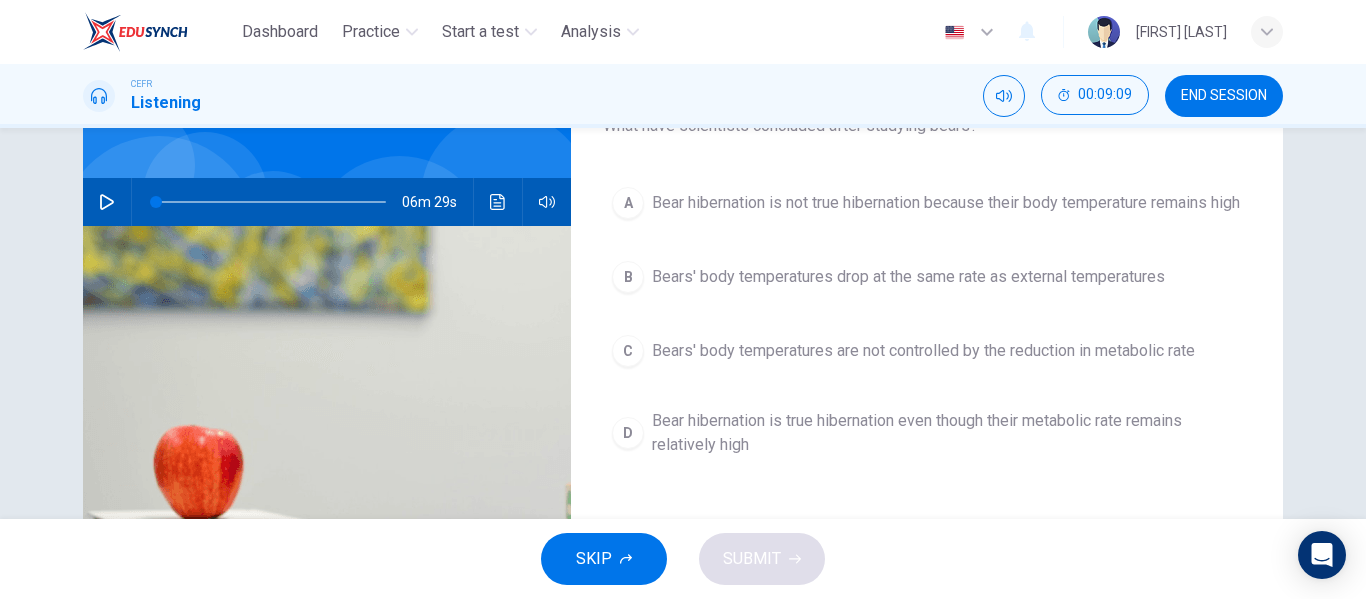 scroll, scrollTop: 157, scrollLeft: 0, axis: vertical 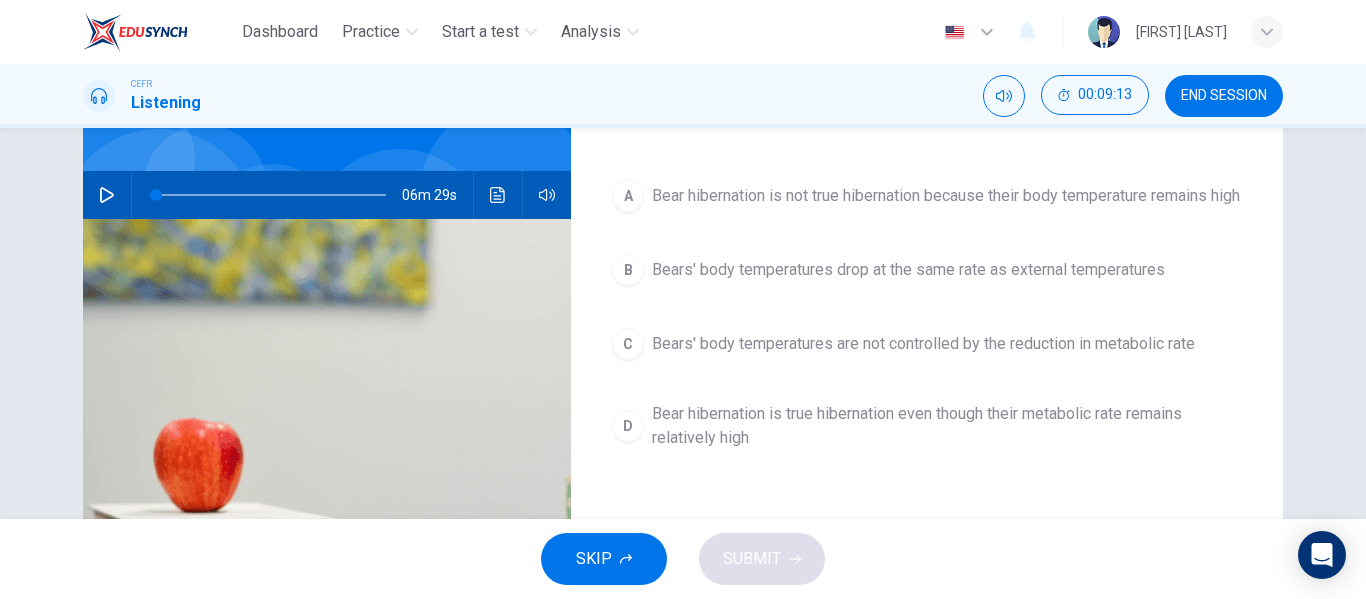 click on "A Bear hibernation is not true hibernation because their body temperature remains high B Bears' body temperatures drop at the same rate as external temperatures C Bears' body temperatures are not controlled by the reduction in metabolic rate D Bear hibernation is true hibernation even though their metabolic rate remains relatively high" at bounding box center [927, 335] 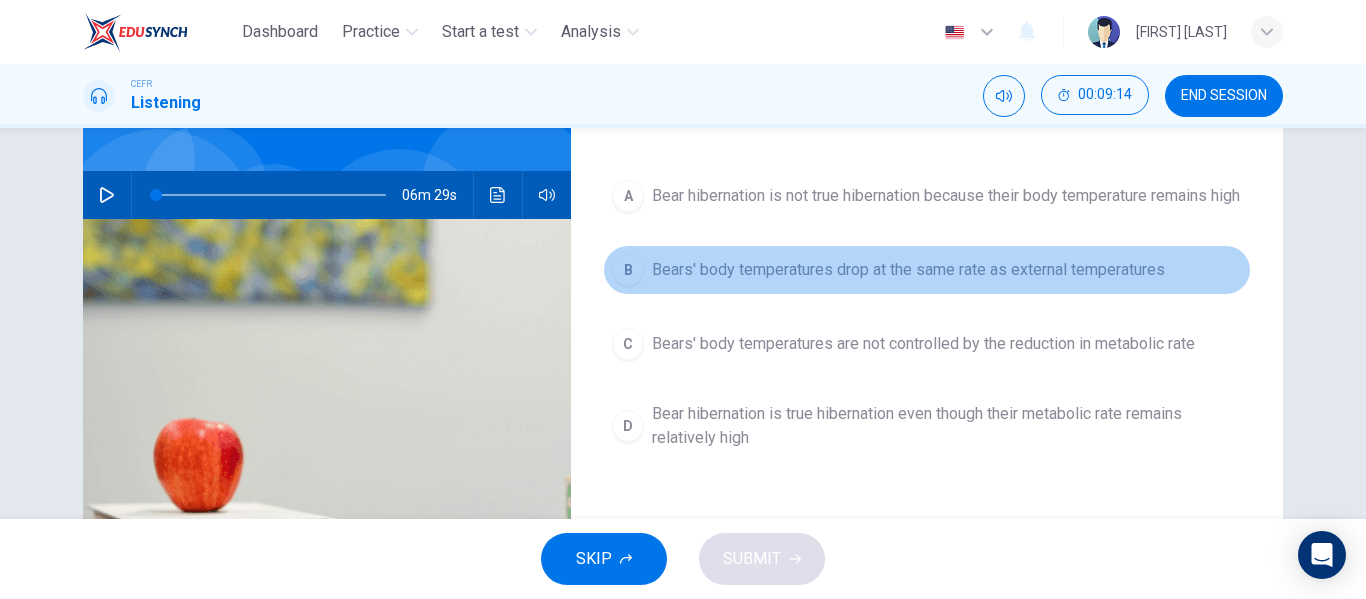 click on "B Bears' body temperatures drop at the same rate as external temperatures" at bounding box center (927, 270) 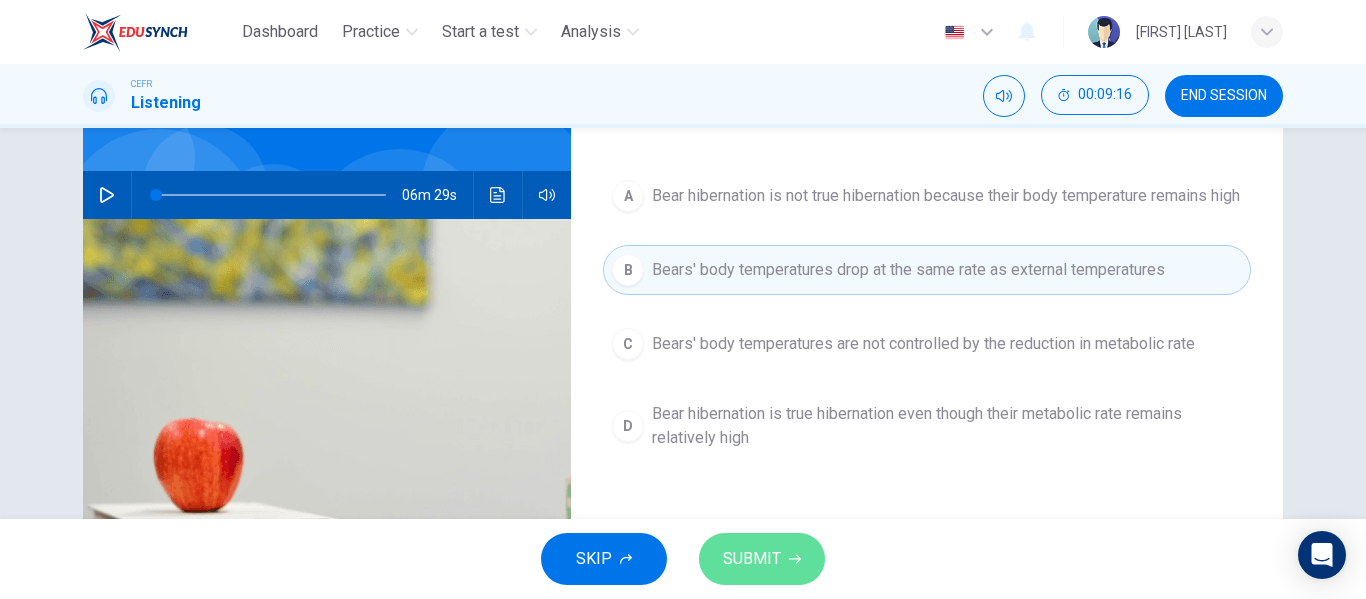 click on "SUBMIT" at bounding box center [752, 559] 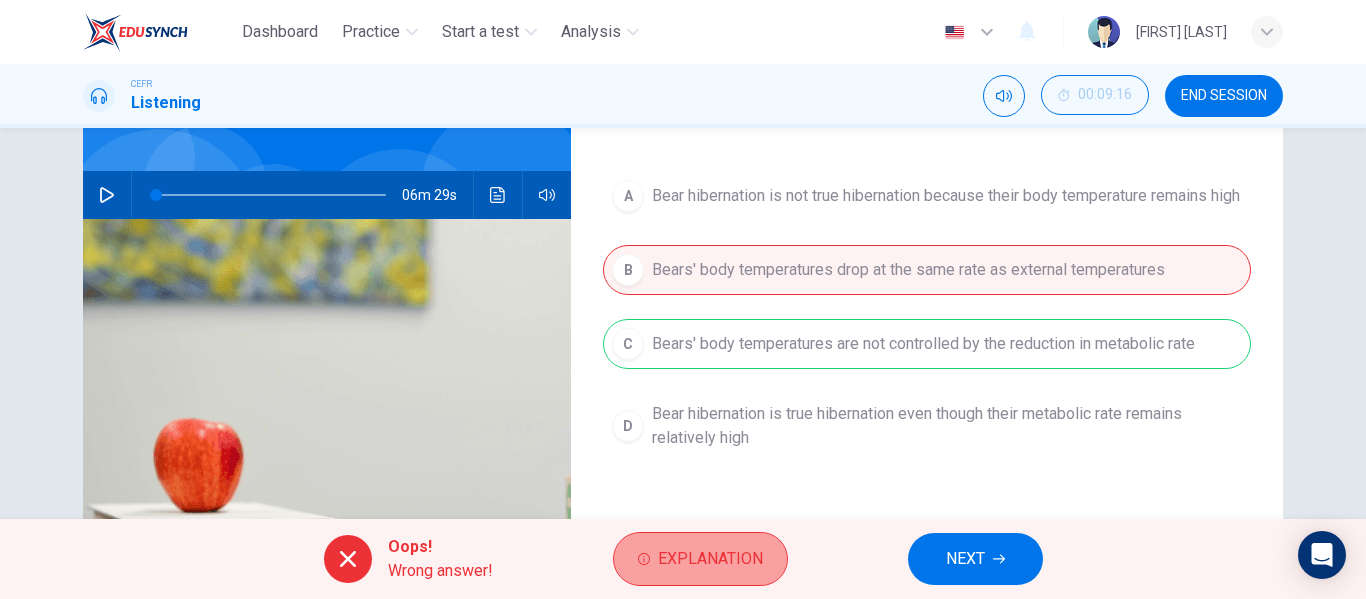 click on "Explanation" at bounding box center (710, 559) 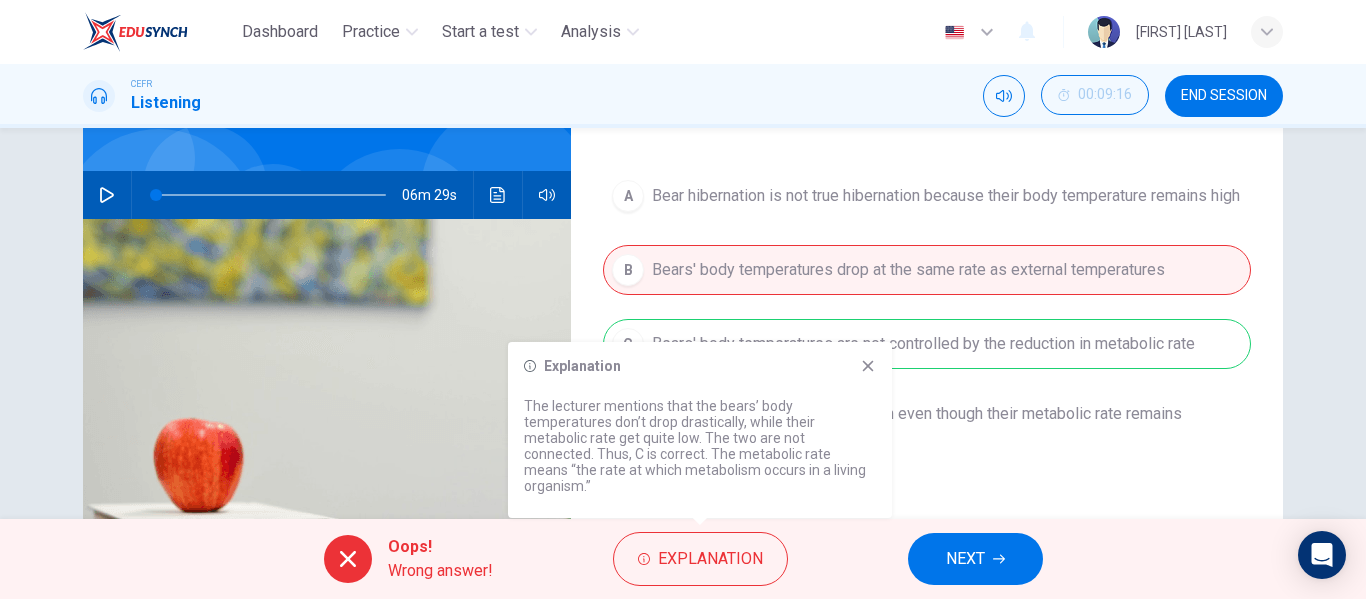 click on "A Bear hibernation is not true hibernation because their body temperature remains high B Bears' body temperatures drop at the same rate as external temperatures C Bears' body temperatures are not controlled by the reduction in metabolic rate D Bear hibernation is true hibernation even though their metabolic rate remains relatively high" at bounding box center [927, 335] 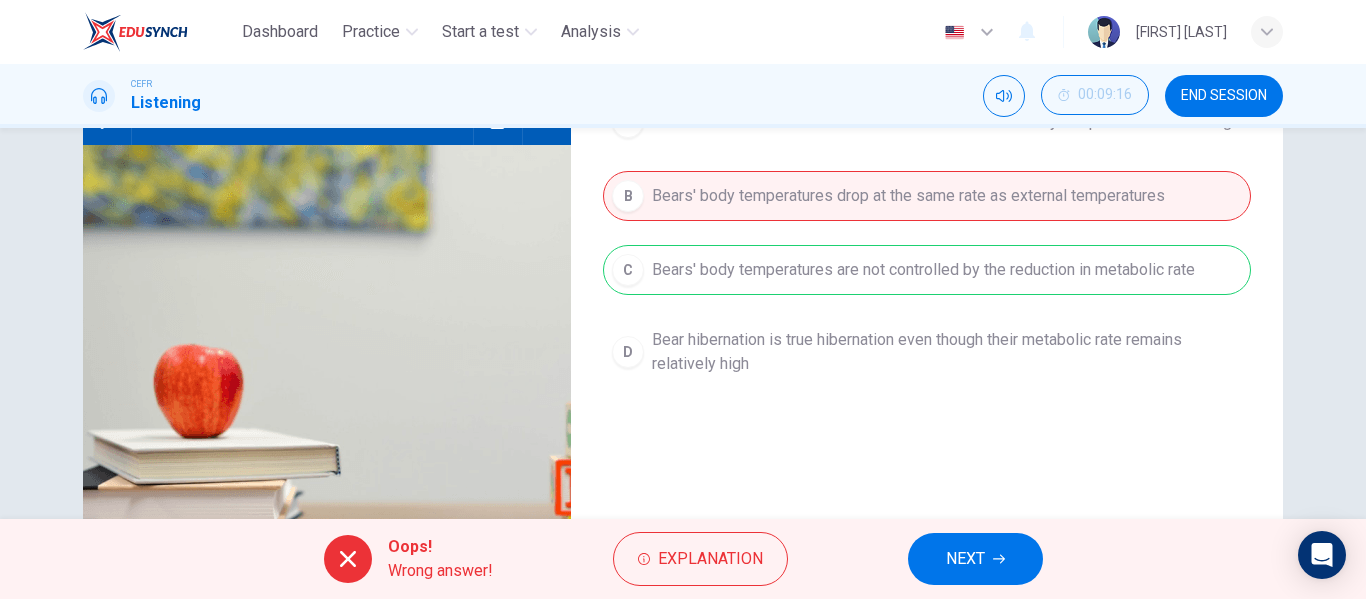 scroll, scrollTop: 232, scrollLeft: 0, axis: vertical 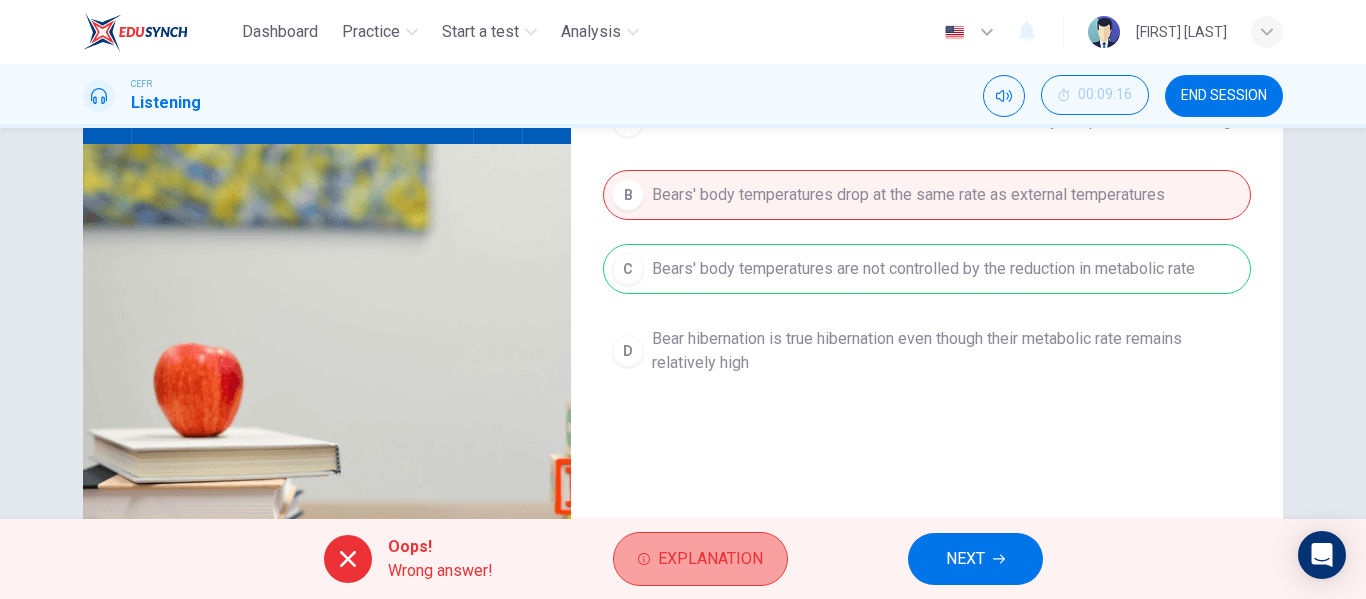 click on "Explanation" at bounding box center (700, 559) 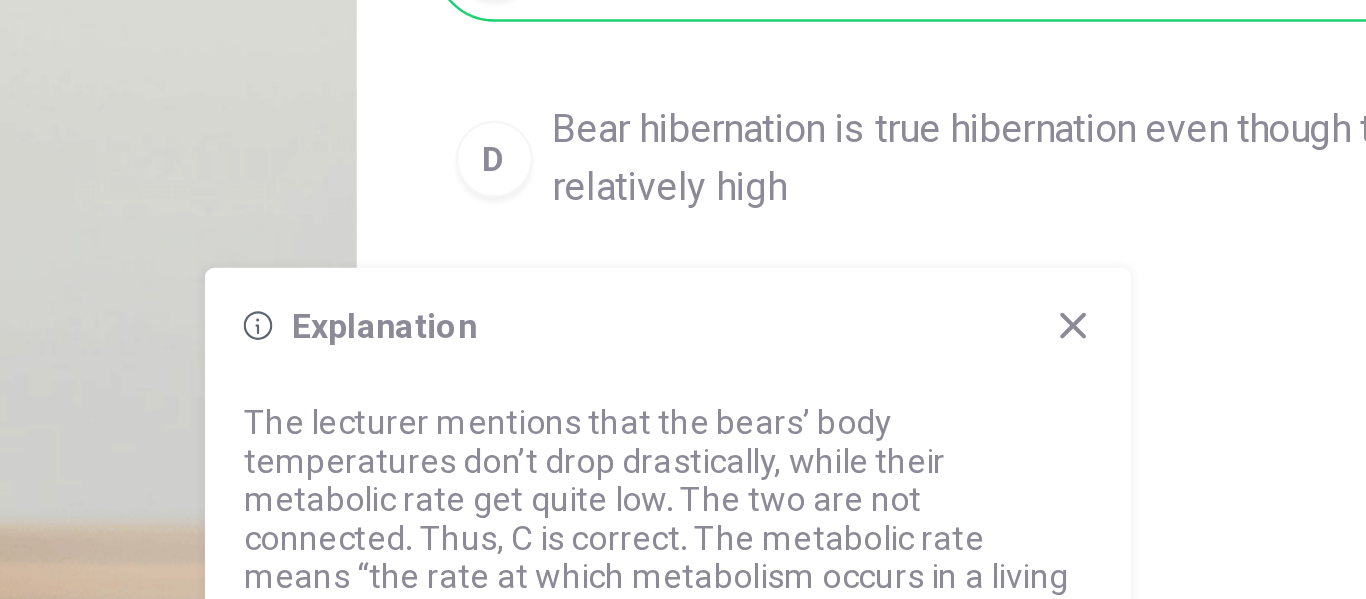 scroll, scrollTop: 353, scrollLeft: 0, axis: vertical 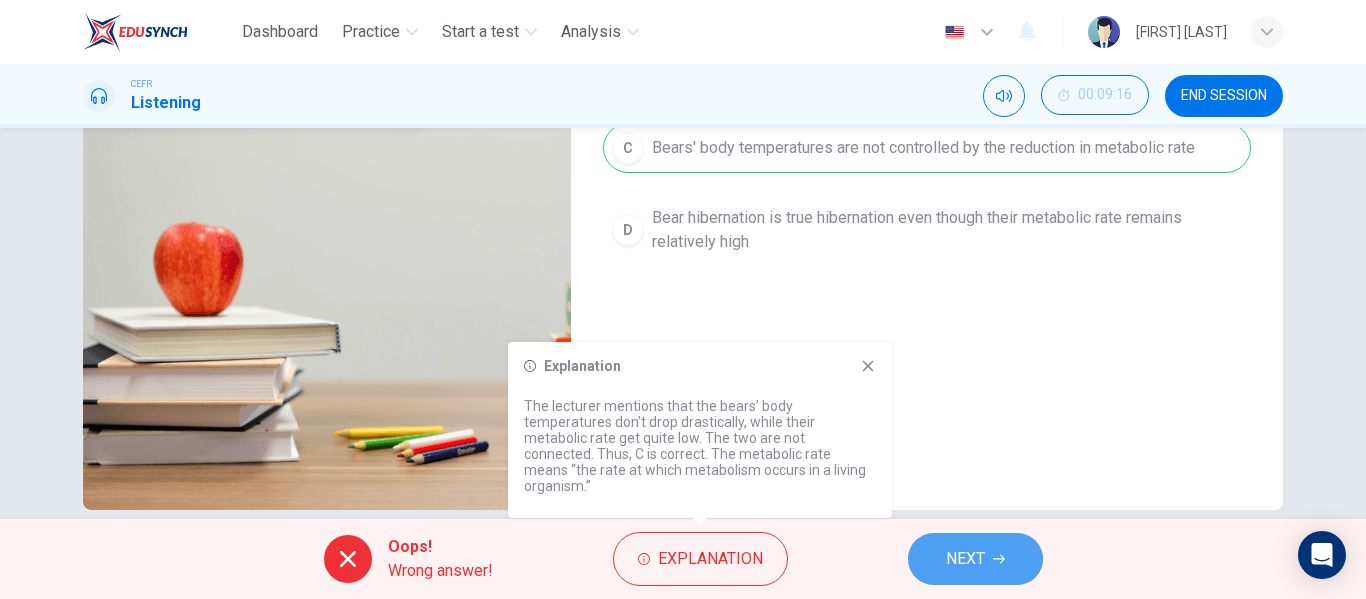 click on "NEXT" at bounding box center (965, 559) 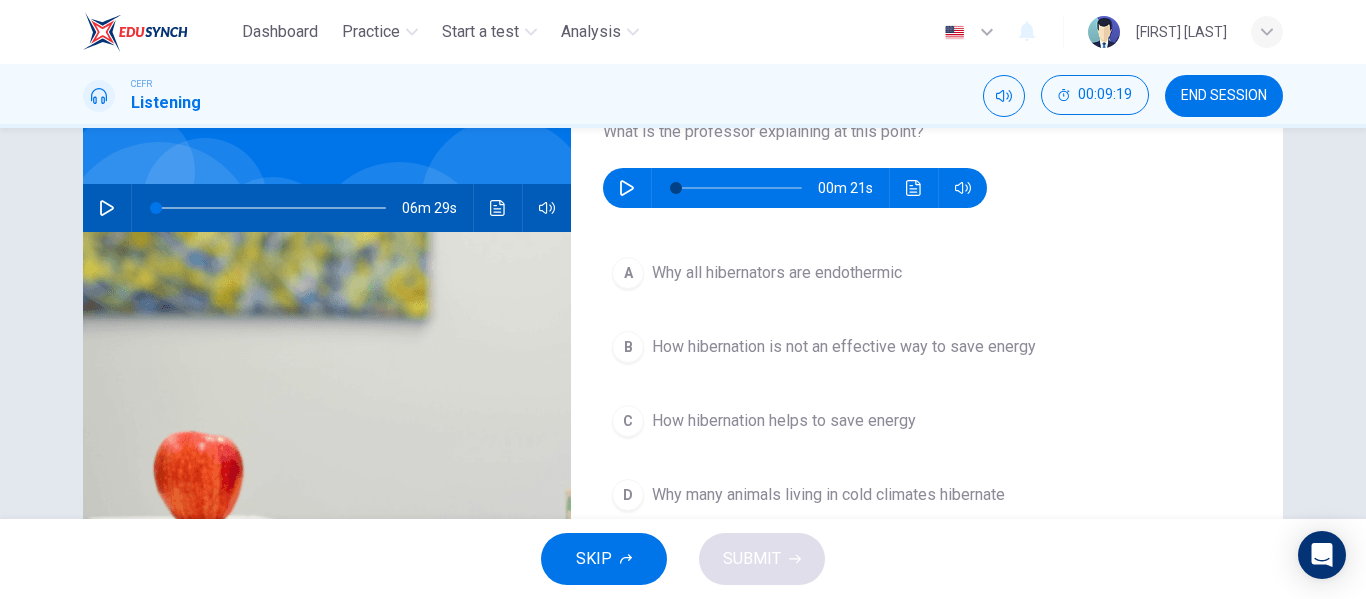 scroll, scrollTop: 104, scrollLeft: 0, axis: vertical 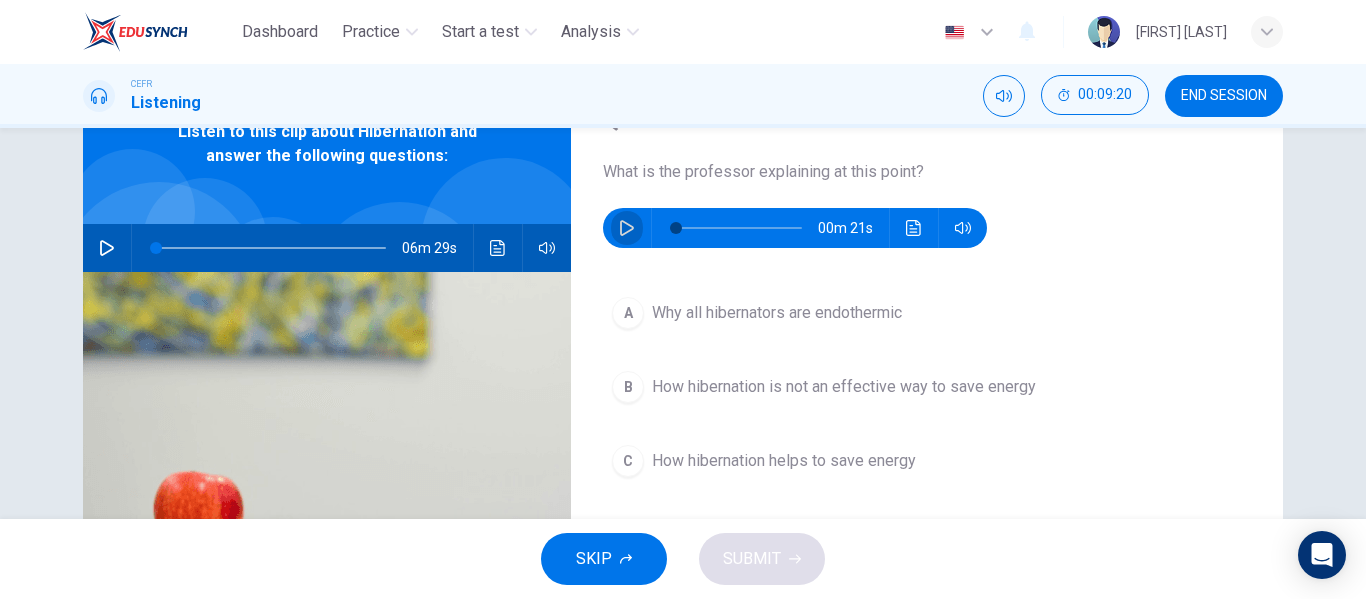 click at bounding box center (627, 228) 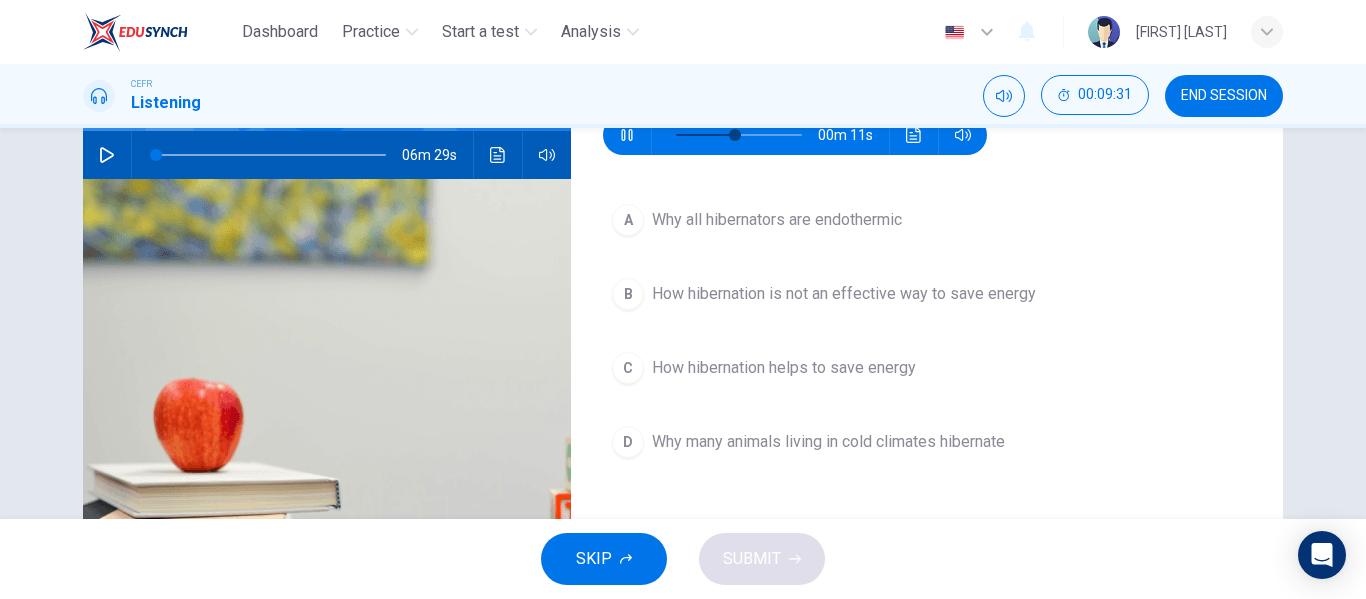 scroll, scrollTop: 198, scrollLeft: 0, axis: vertical 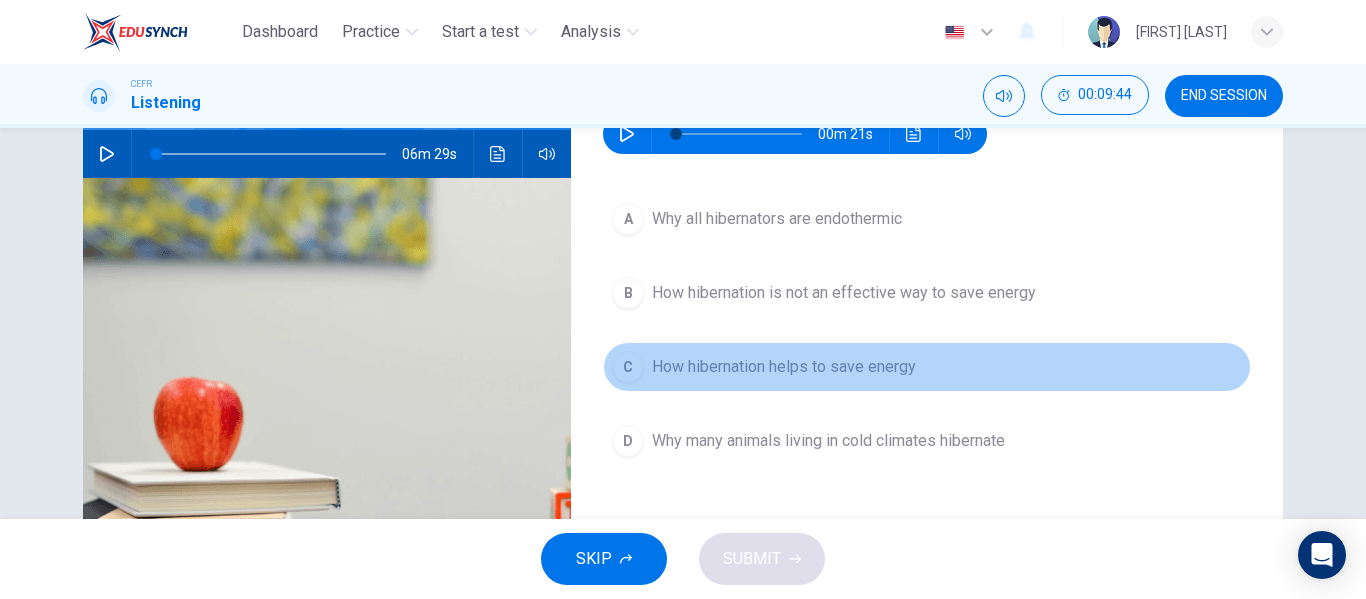 click on "How hibernation helps to save energy" at bounding box center (777, 219) 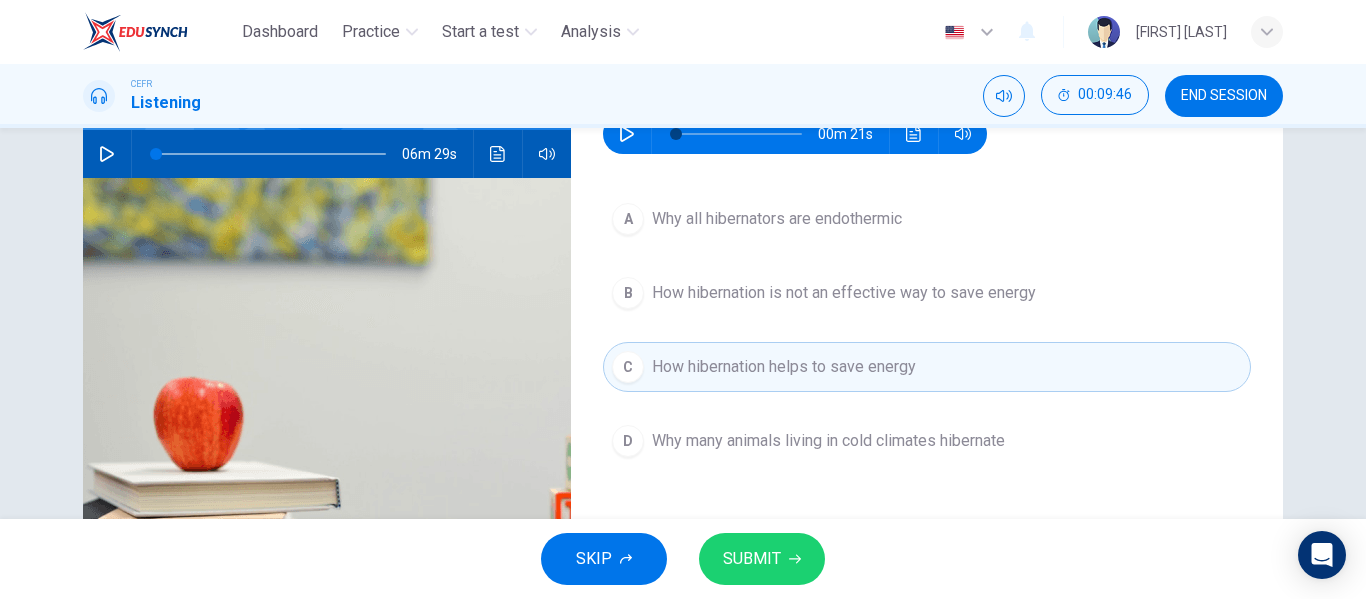 click on "SKIP SUBMIT" at bounding box center (683, 559) 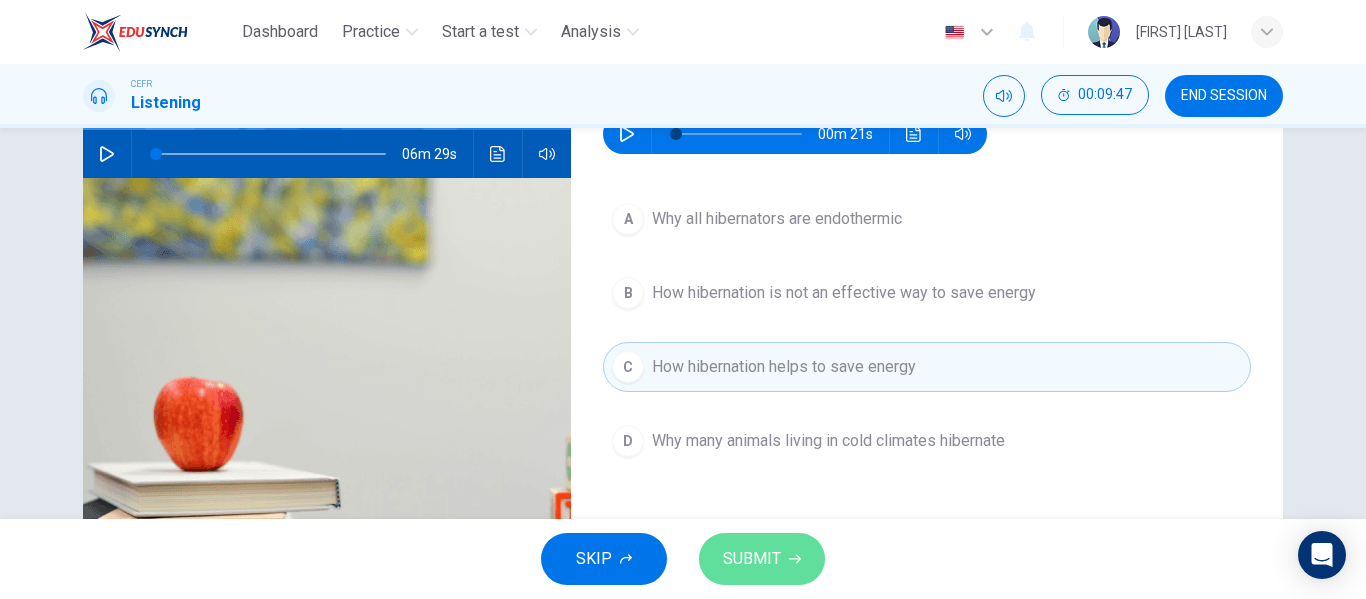 click on "SUBMIT" at bounding box center [752, 559] 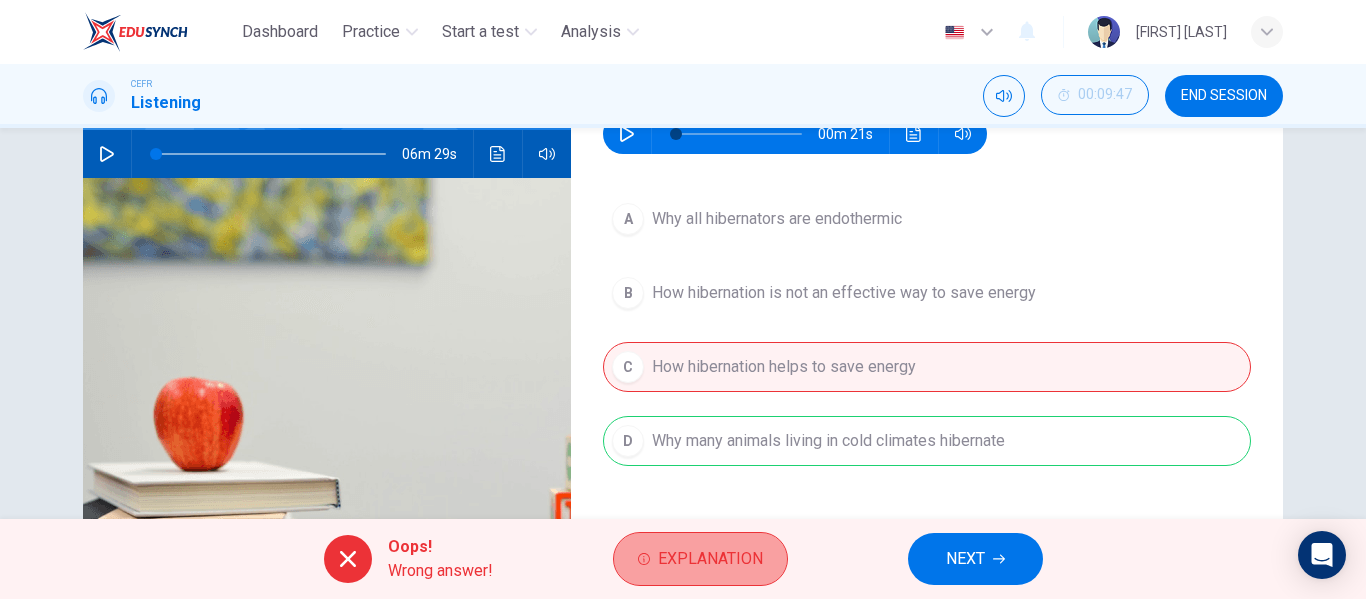 click on "Explanation" at bounding box center [710, 559] 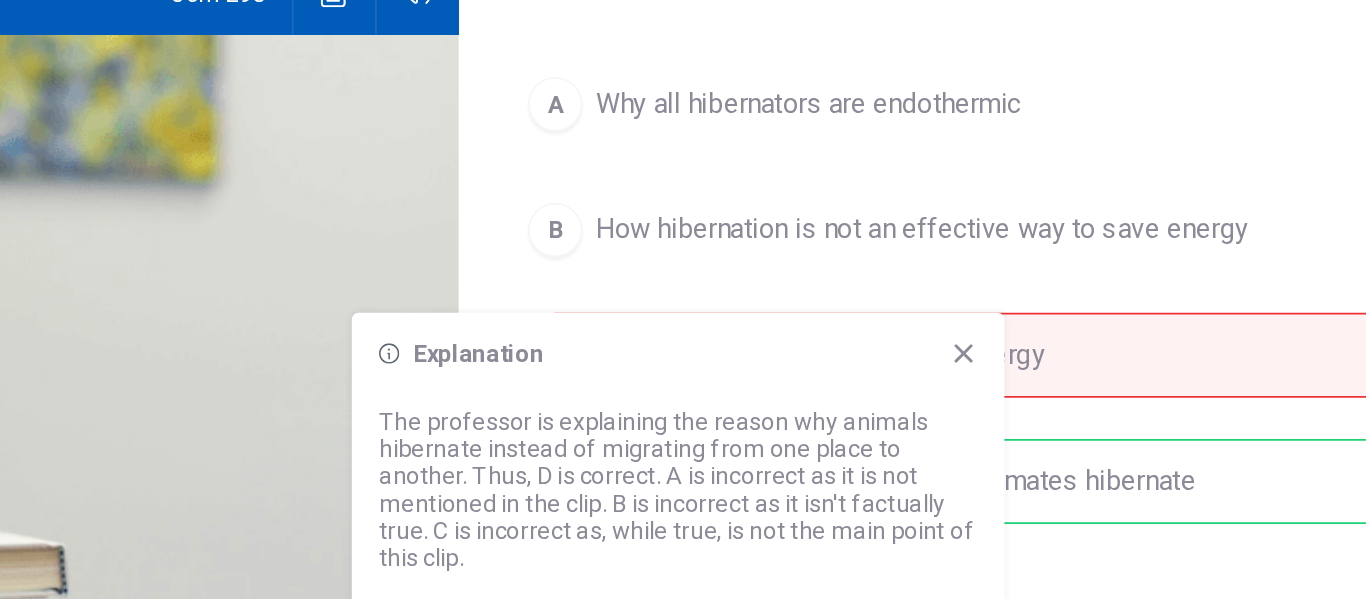click at bounding box center [868, 366] 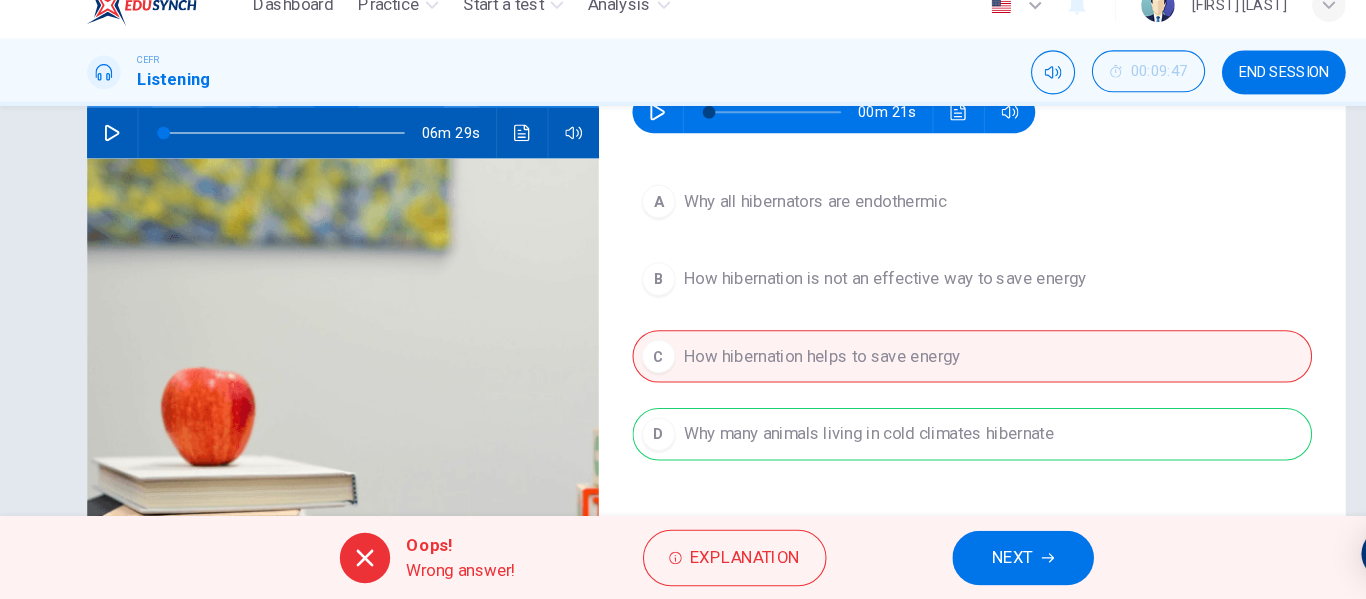 scroll, scrollTop: 0, scrollLeft: 0, axis: both 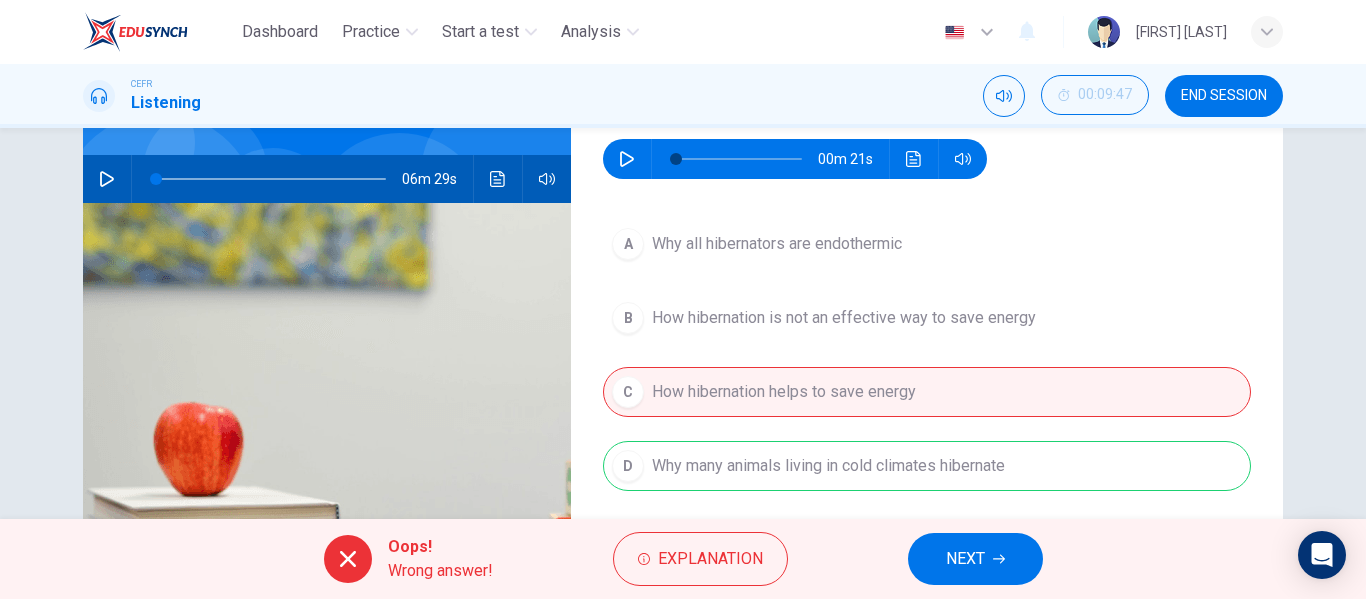click on "NEXT" at bounding box center [965, 559] 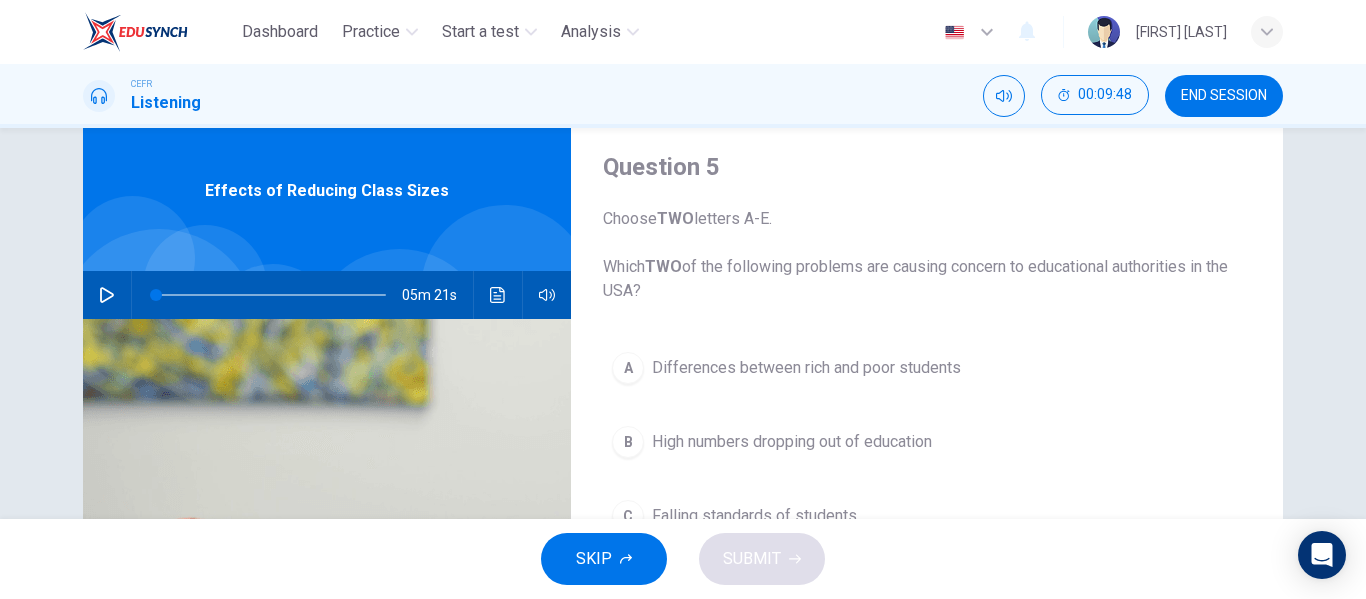 scroll, scrollTop: 58, scrollLeft: 0, axis: vertical 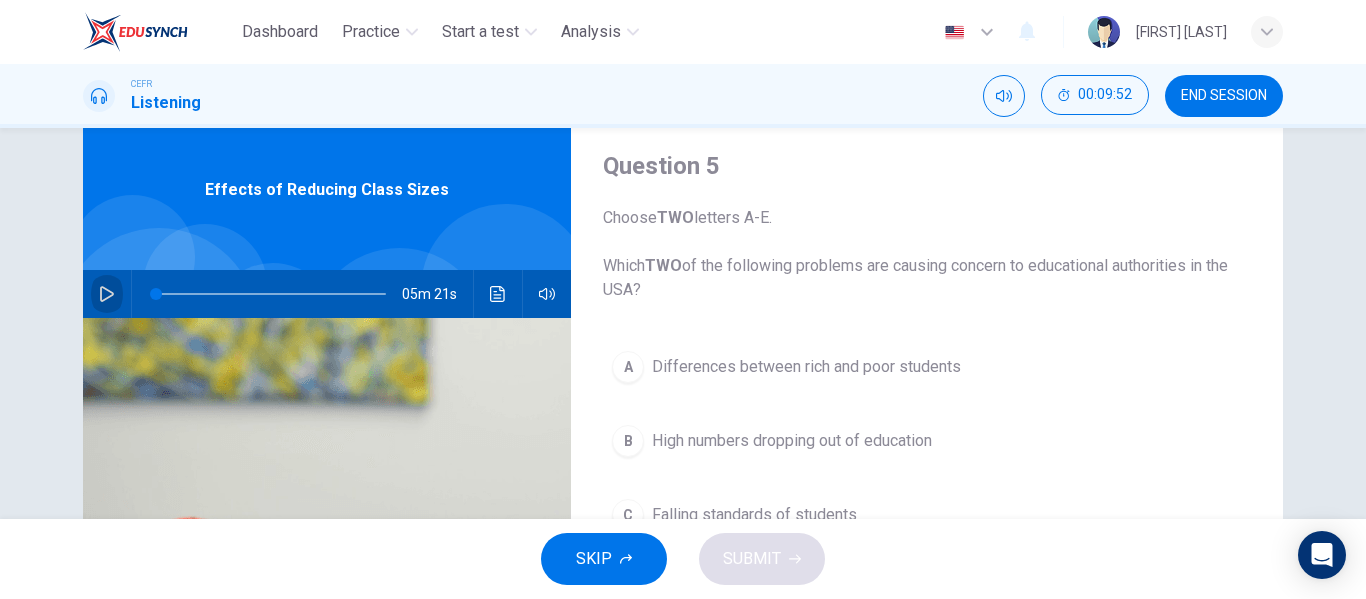 click at bounding box center [107, 294] 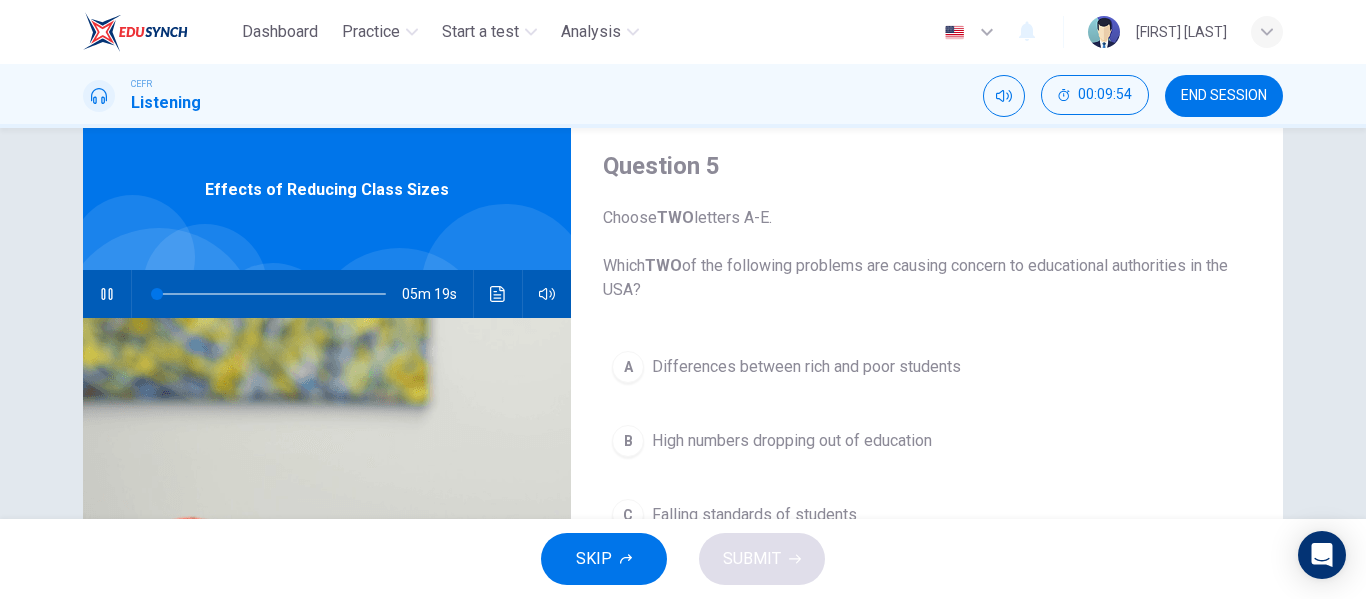 type 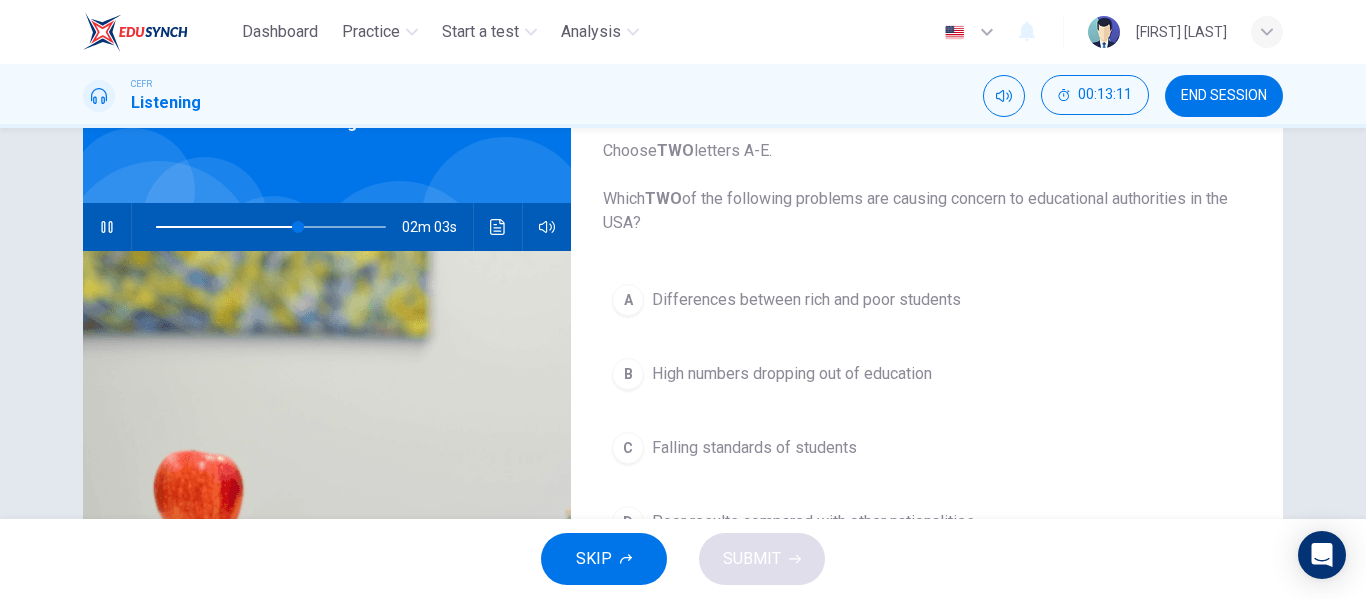 scroll, scrollTop: 126, scrollLeft: 0, axis: vertical 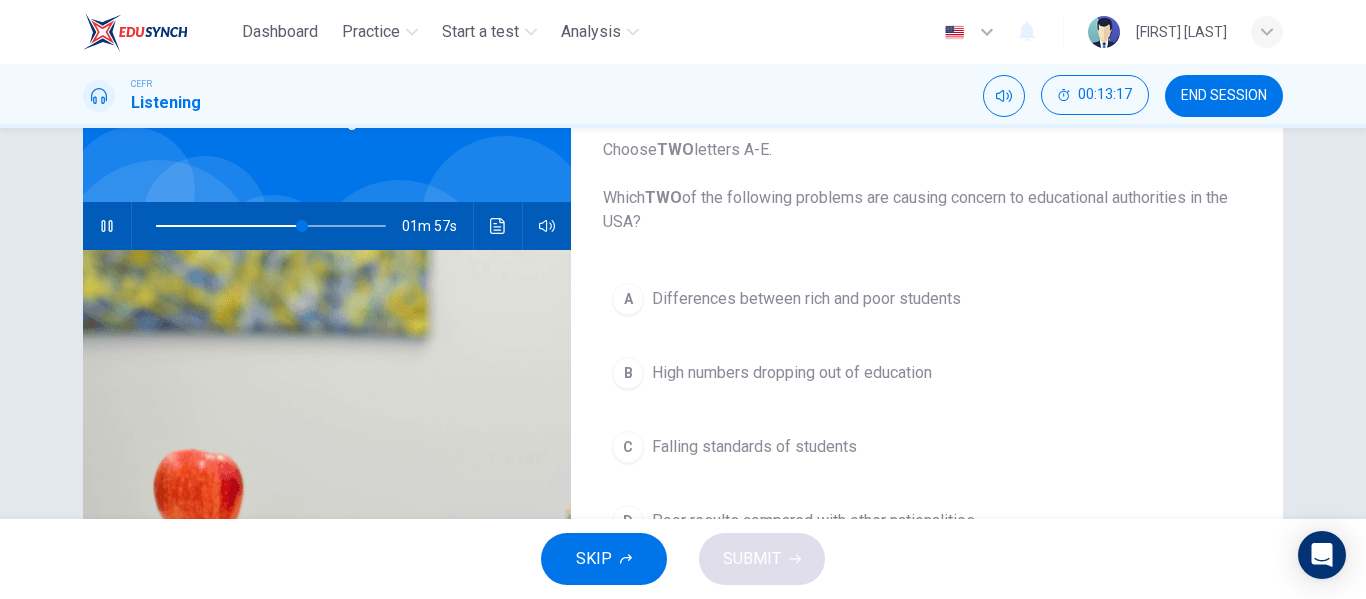 click on "Differences between rich and poor students" at bounding box center (806, 299) 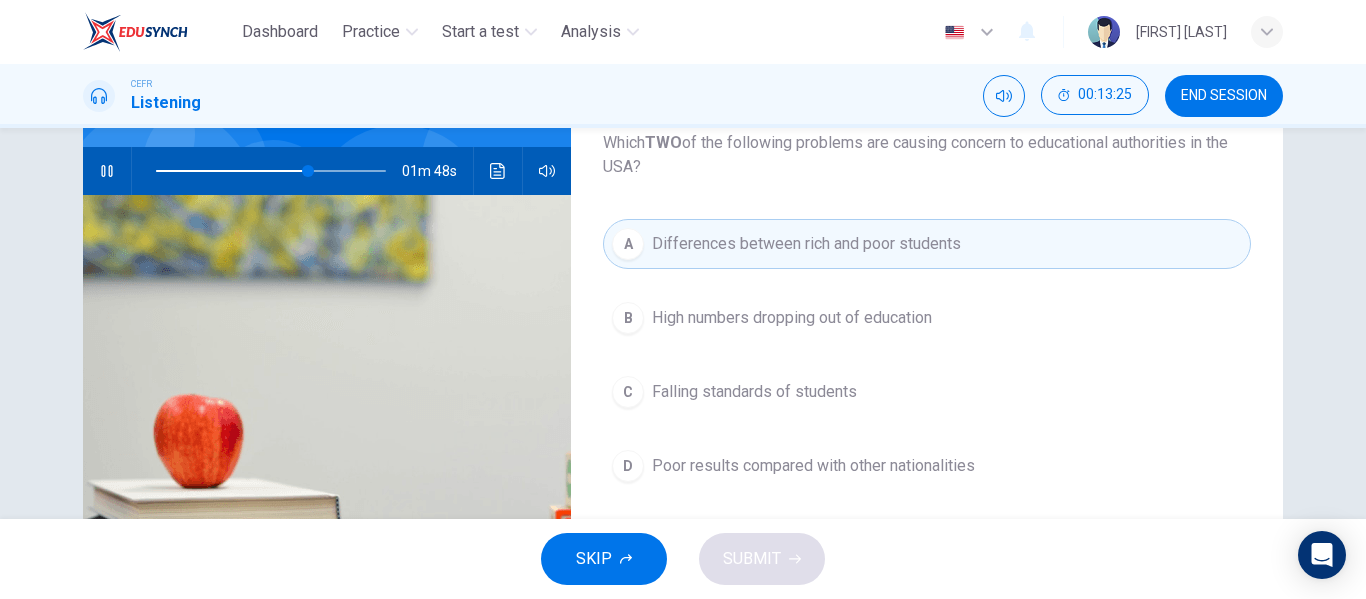 scroll, scrollTop: 143, scrollLeft: 0, axis: vertical 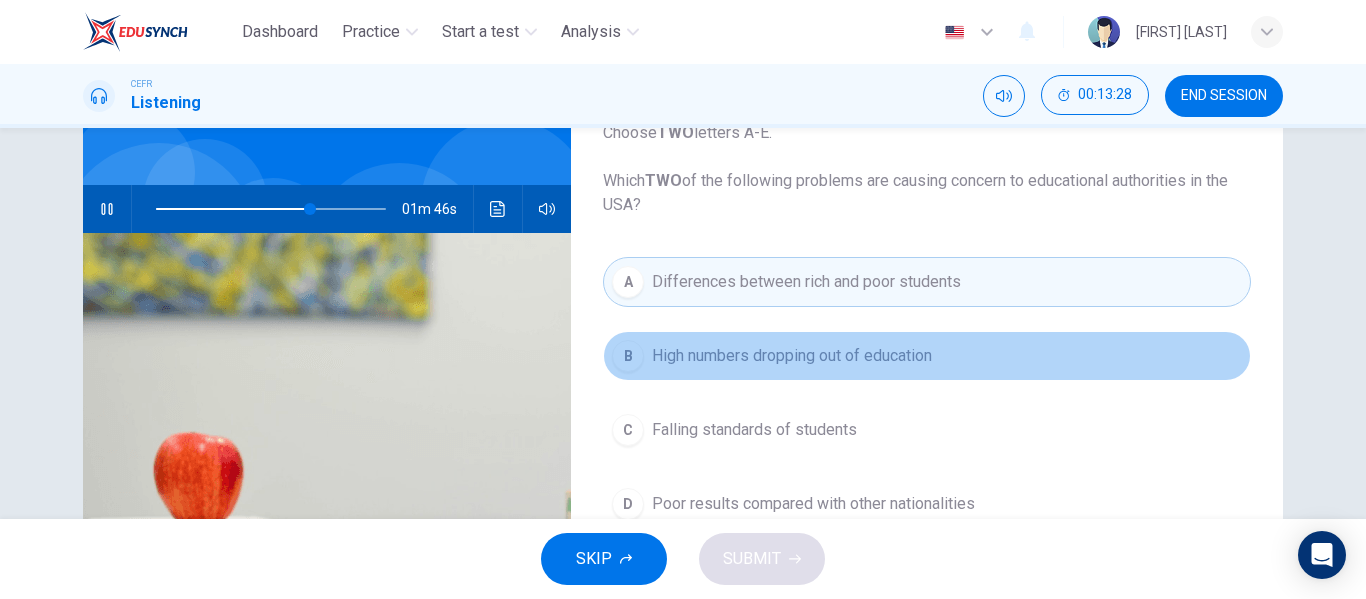click on "High numbers dropping out of education" at bounding box center (792, 356) 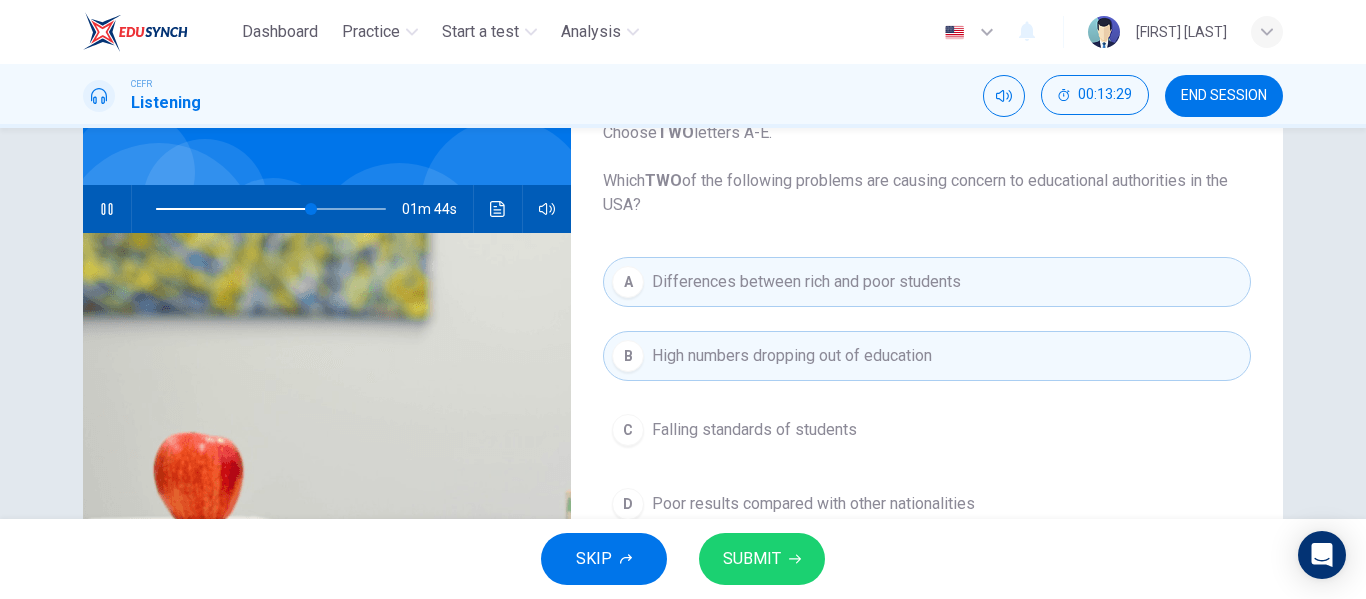 click on "SUBMIT" at bounding box center (752, 559) 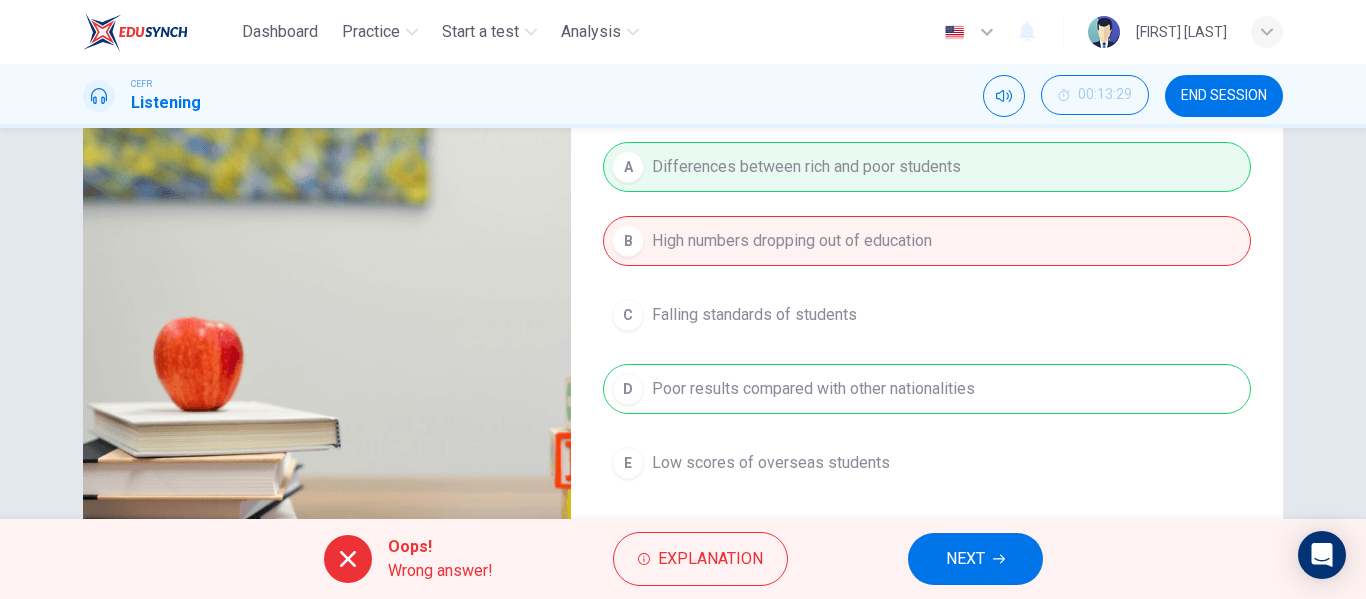 scroll, scrollTop: 0, scrollLeft: 0, axis: both 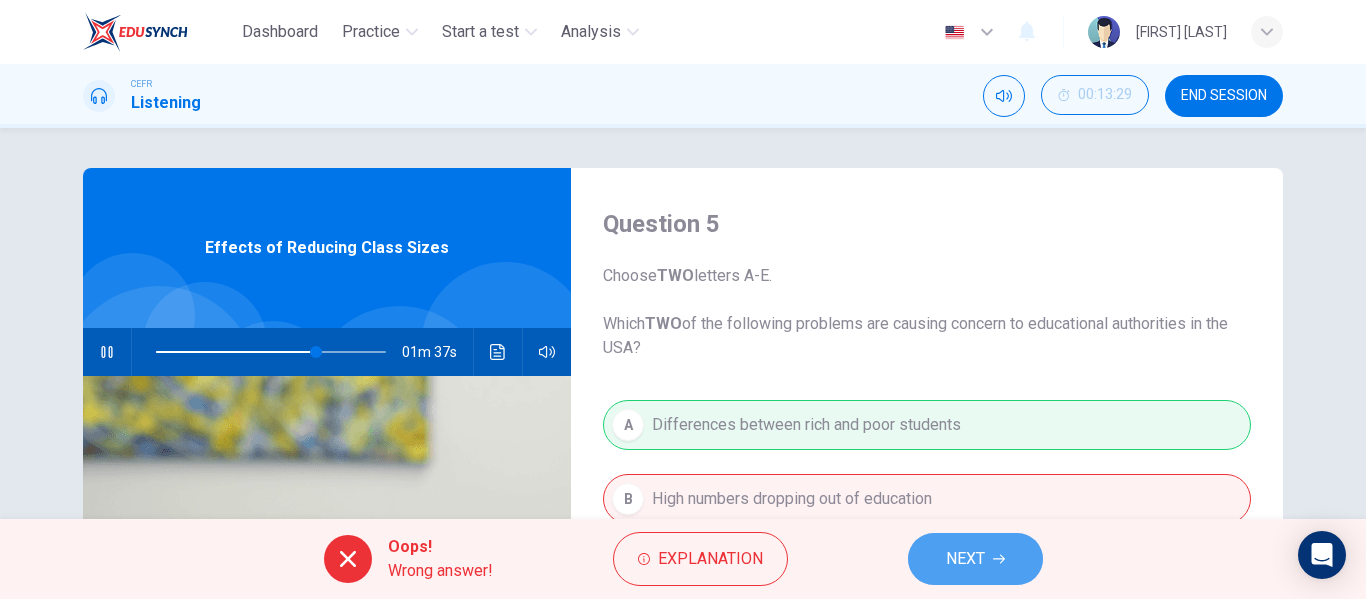 click on "NEXT" at bounding box center [975, 559] 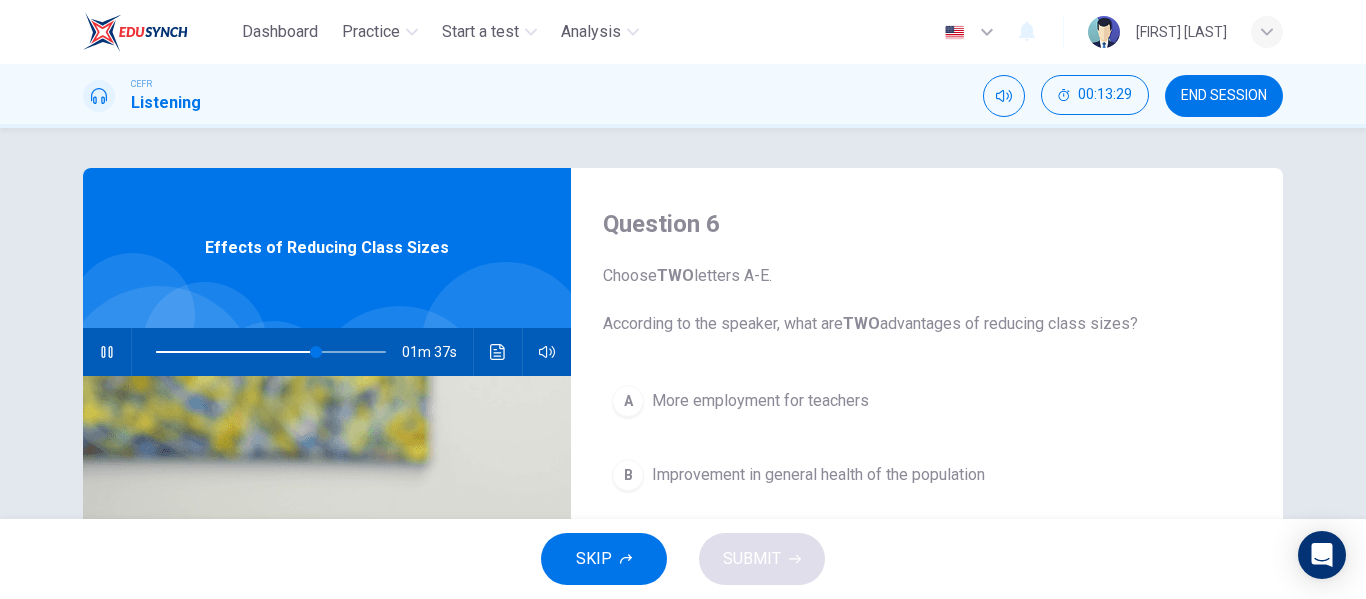click on "SKIP SUBMIT" at bounding box center [683, 559] 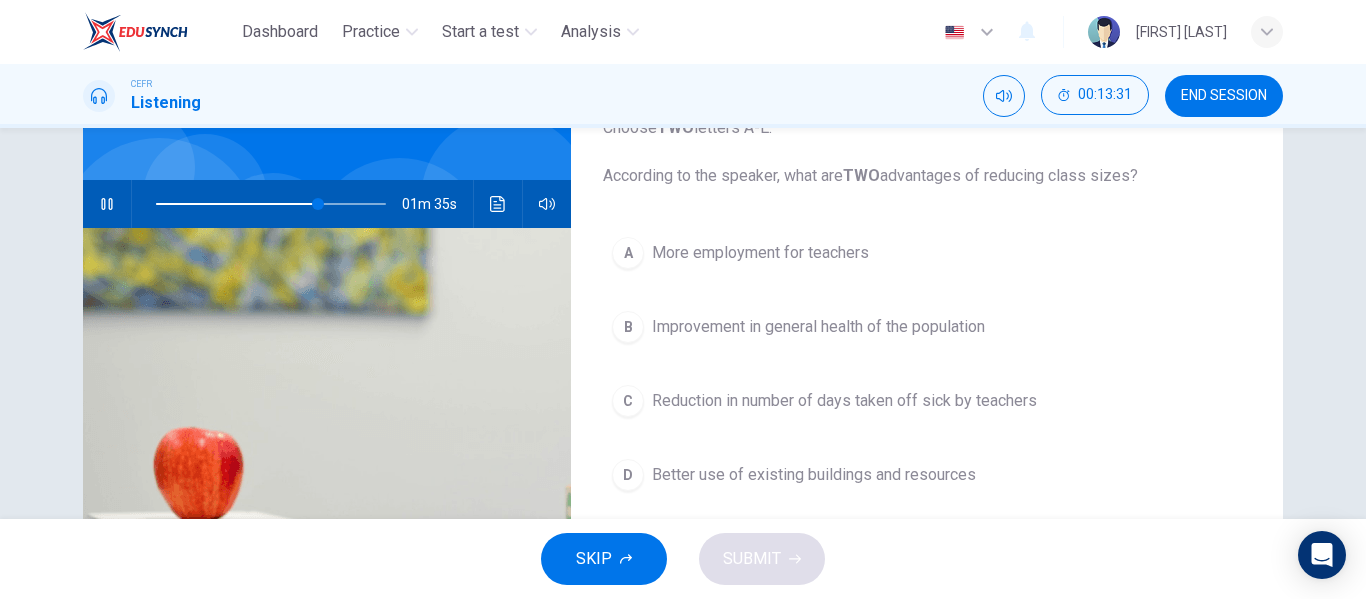 scroll, scrollTop: 149, scrollLeft: 0, axis: vertical 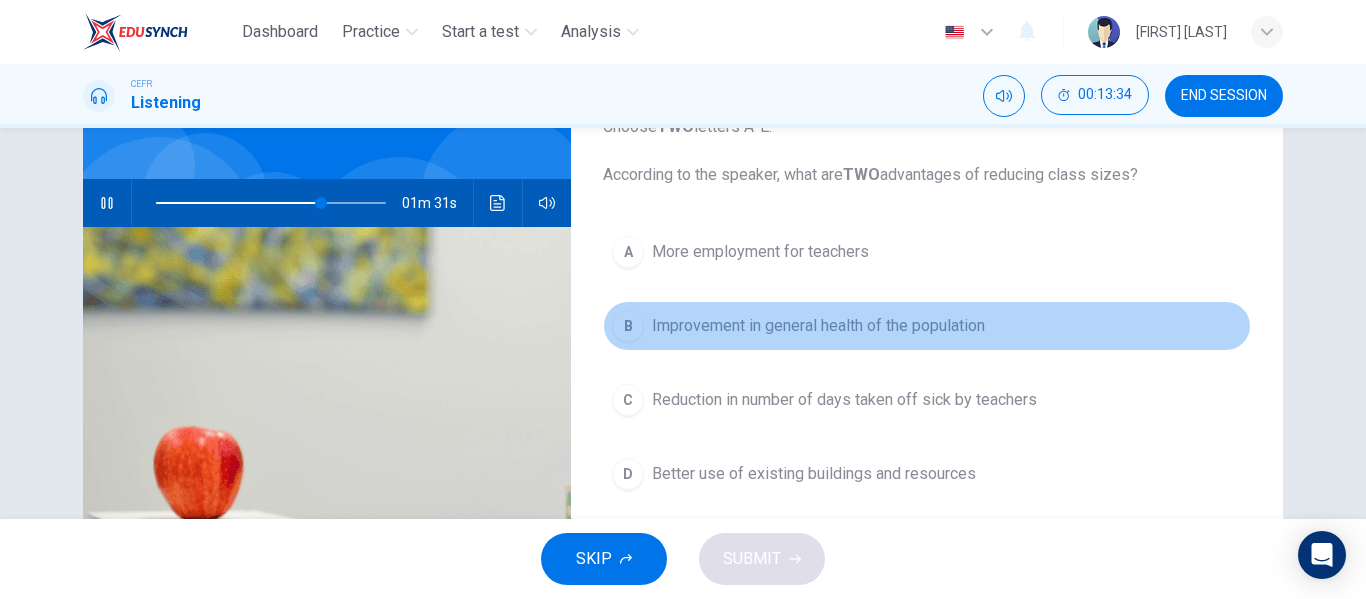 click on "B Improvement in general health of the population" at bounding box center (927, 326) 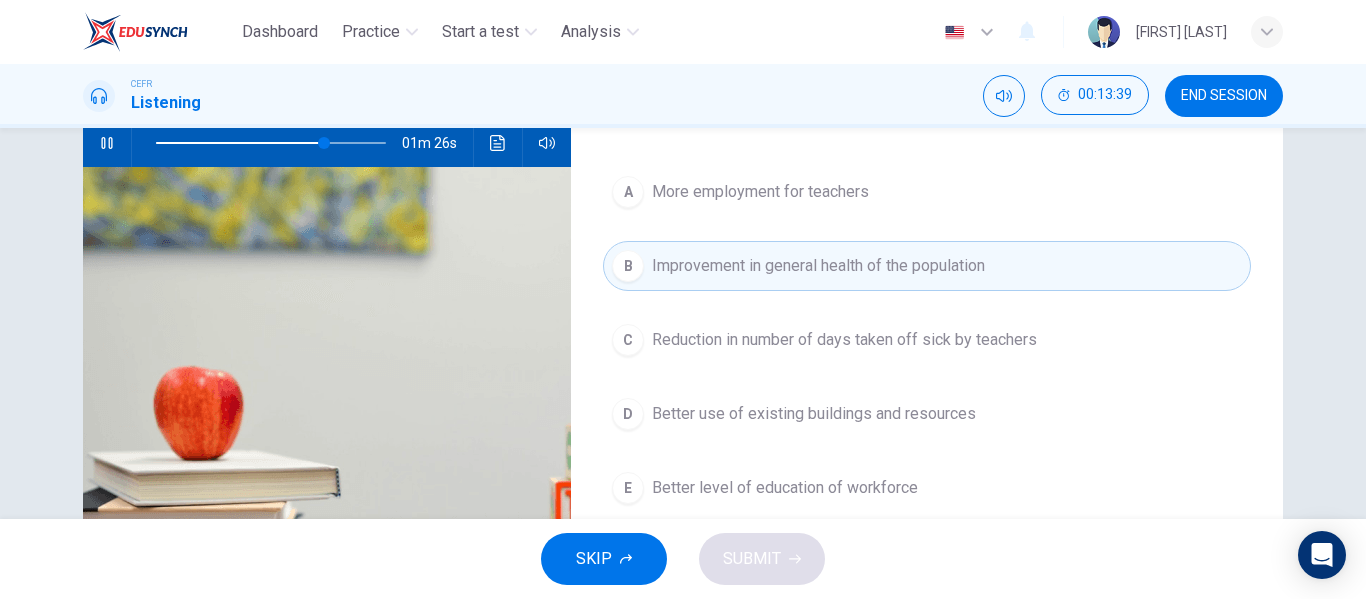 scroll, scrollTop: 247, scrollLeft: 0, axis: vertical 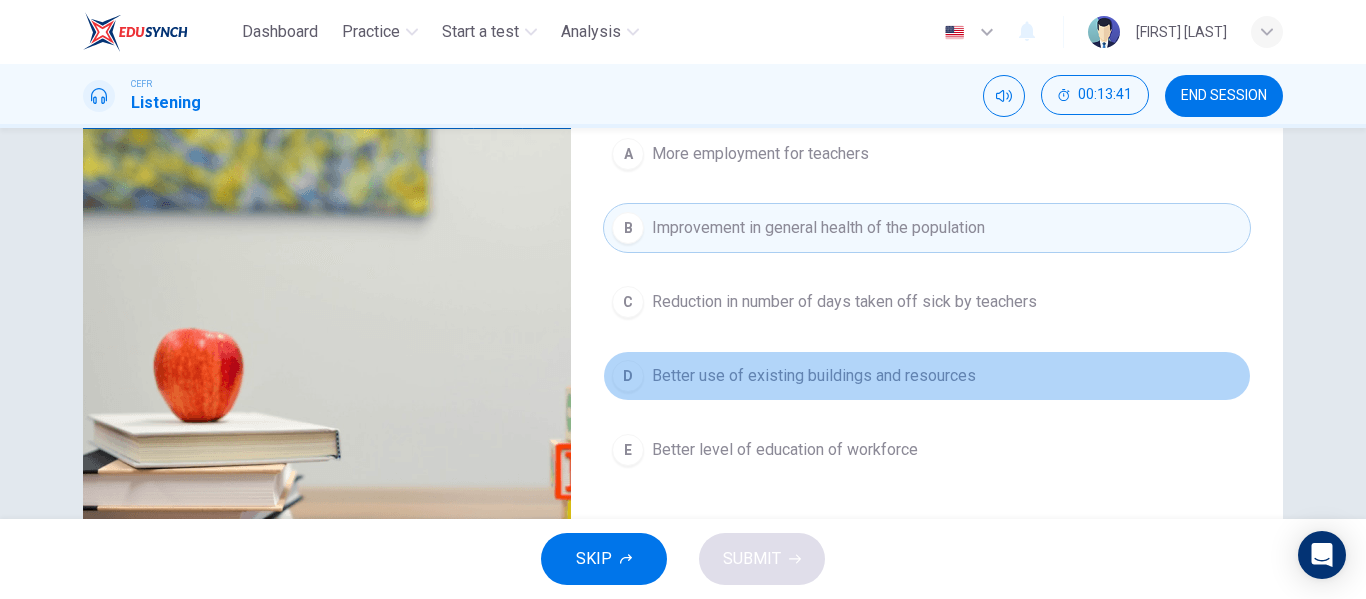 click on "D Better use of existing buildings and resources" at bounding box center (927, 376) 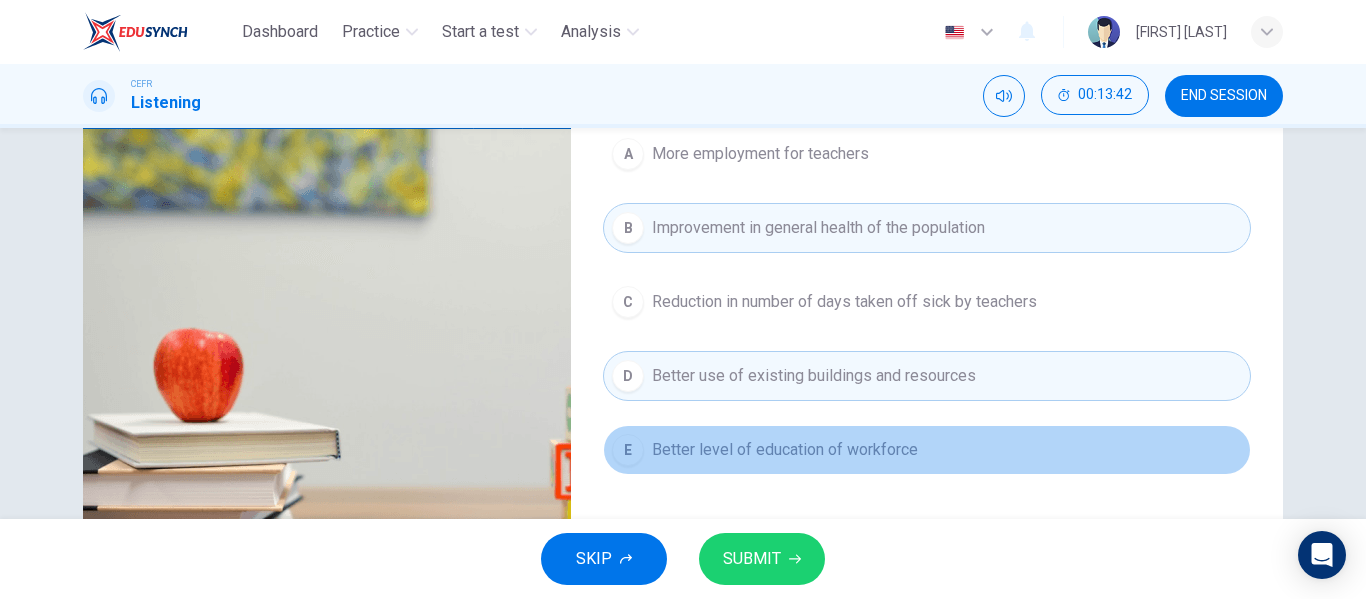 click on "Better level of education of workforce" at bounding box center (760, 154) 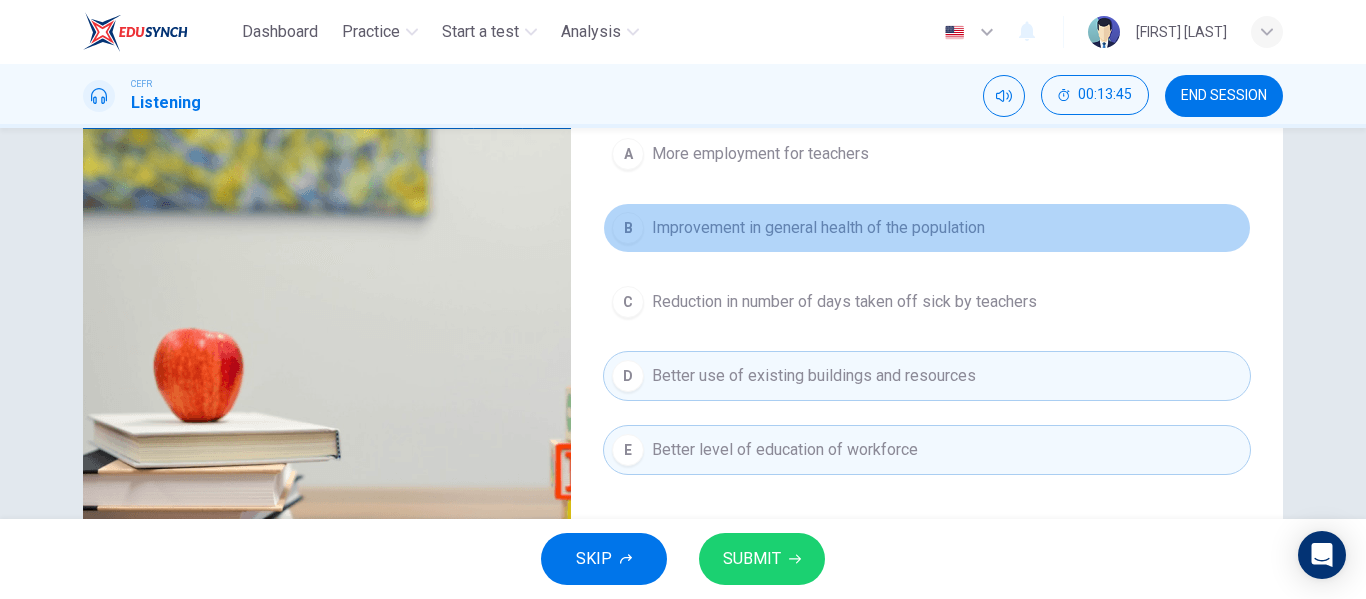 click on "Improvement in general health of the population" at bounding box center [760, 154] 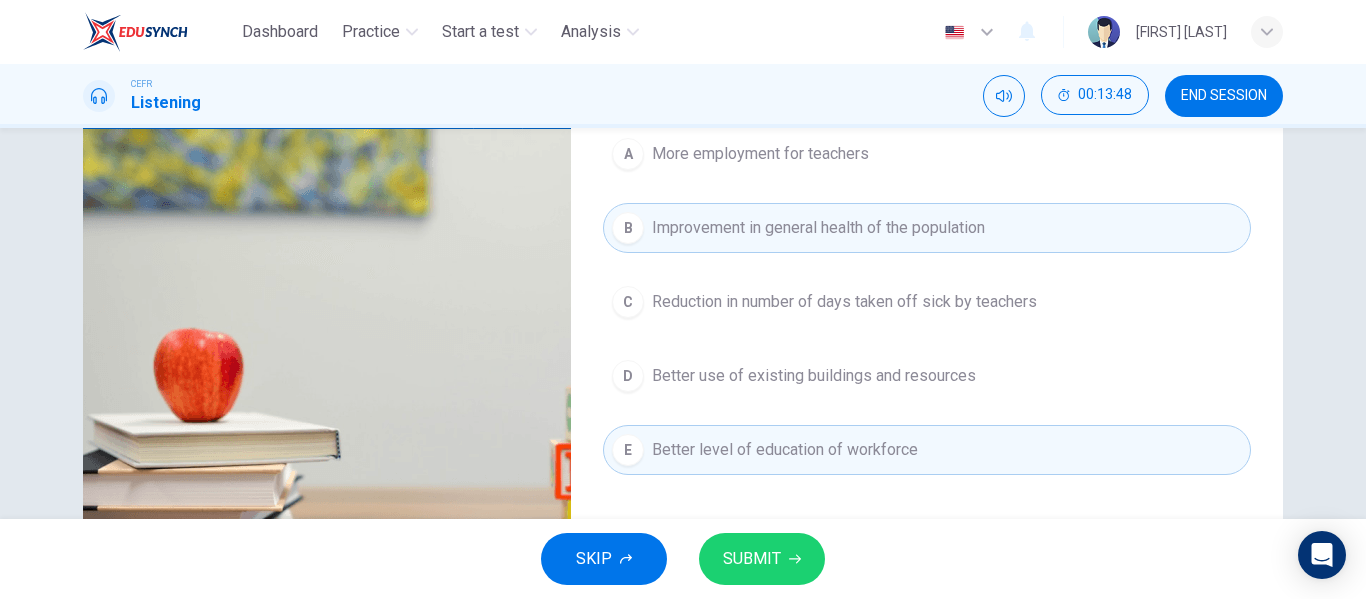 click on "SUBMIT" at bounding box center [752, 559] 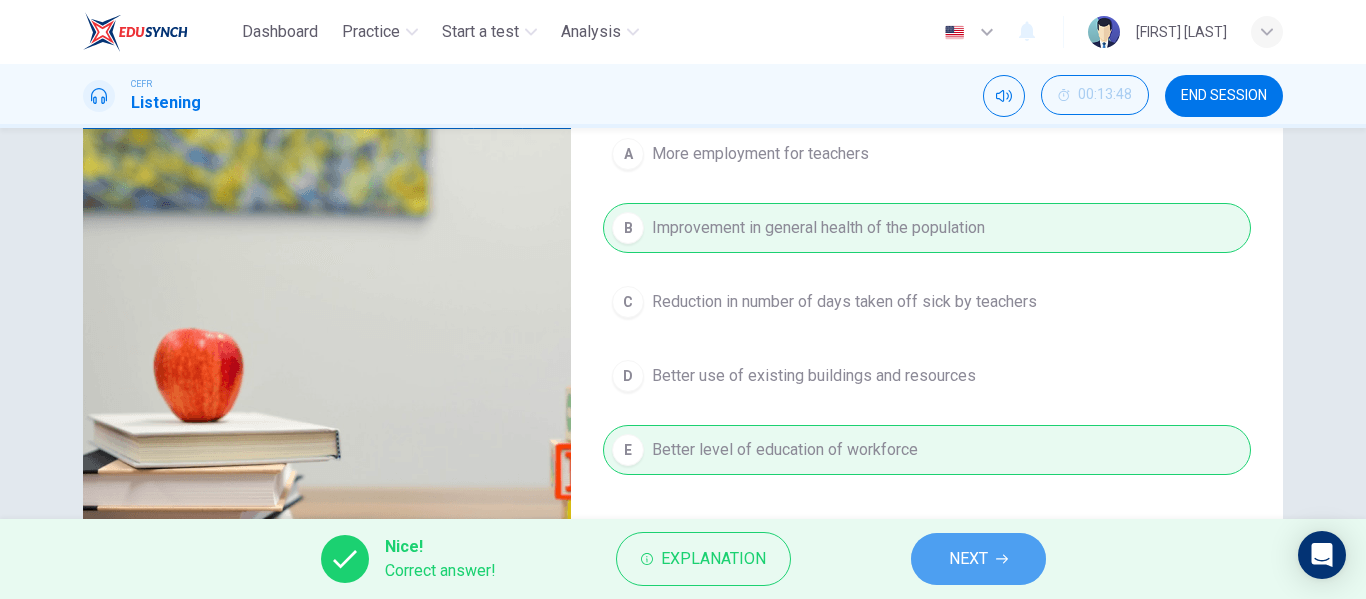 click on "NEXT" at bounding box center [978, 559] 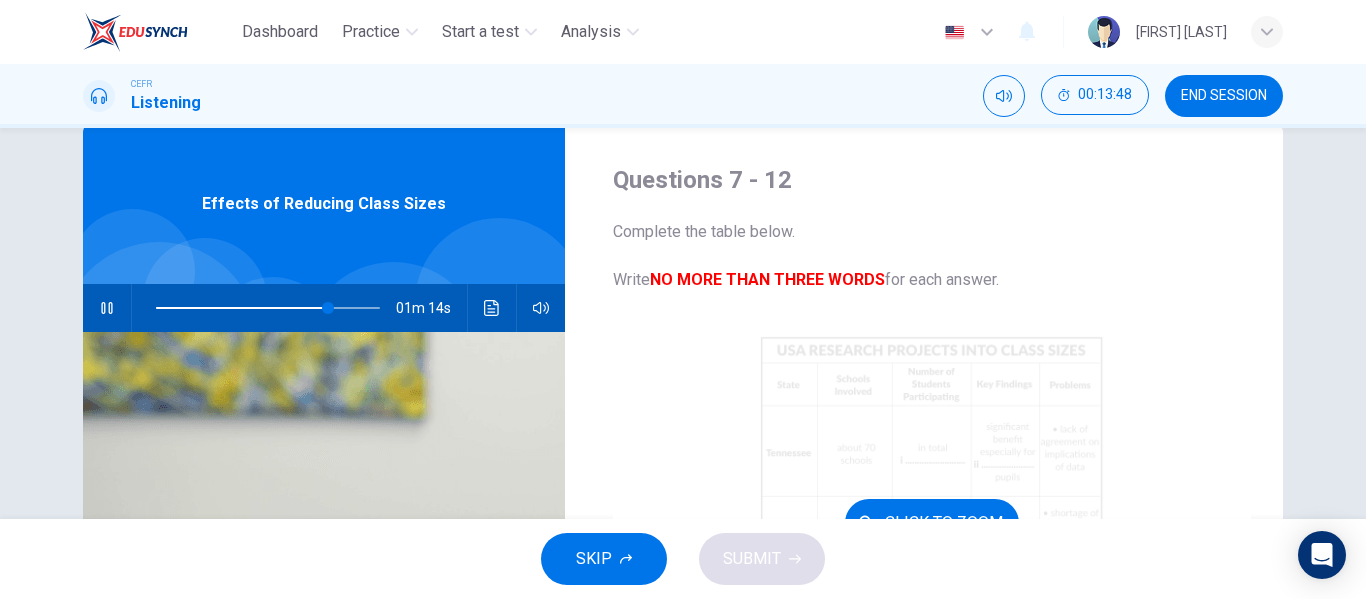 scroll, scrollTop: 42, scrollLeft: 0, axis: vertical 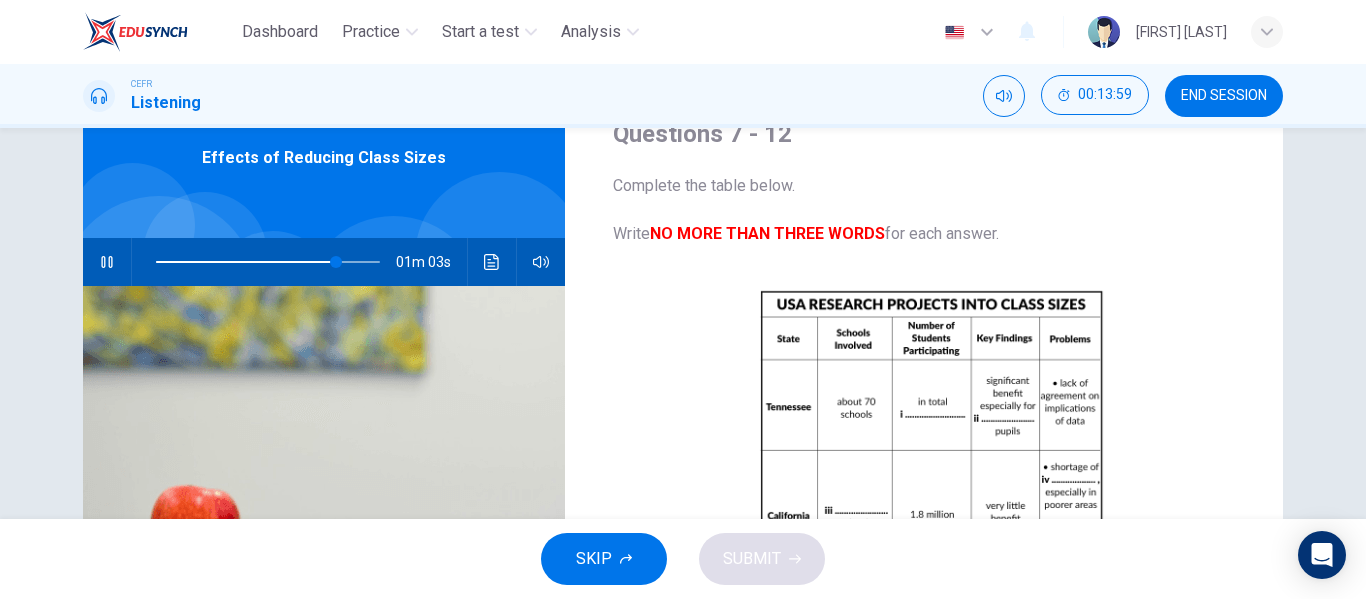 click on "Complete the table below. Write  NO MORE THAN THREE WORDS  for each answer." at bounding box center [932, 210] 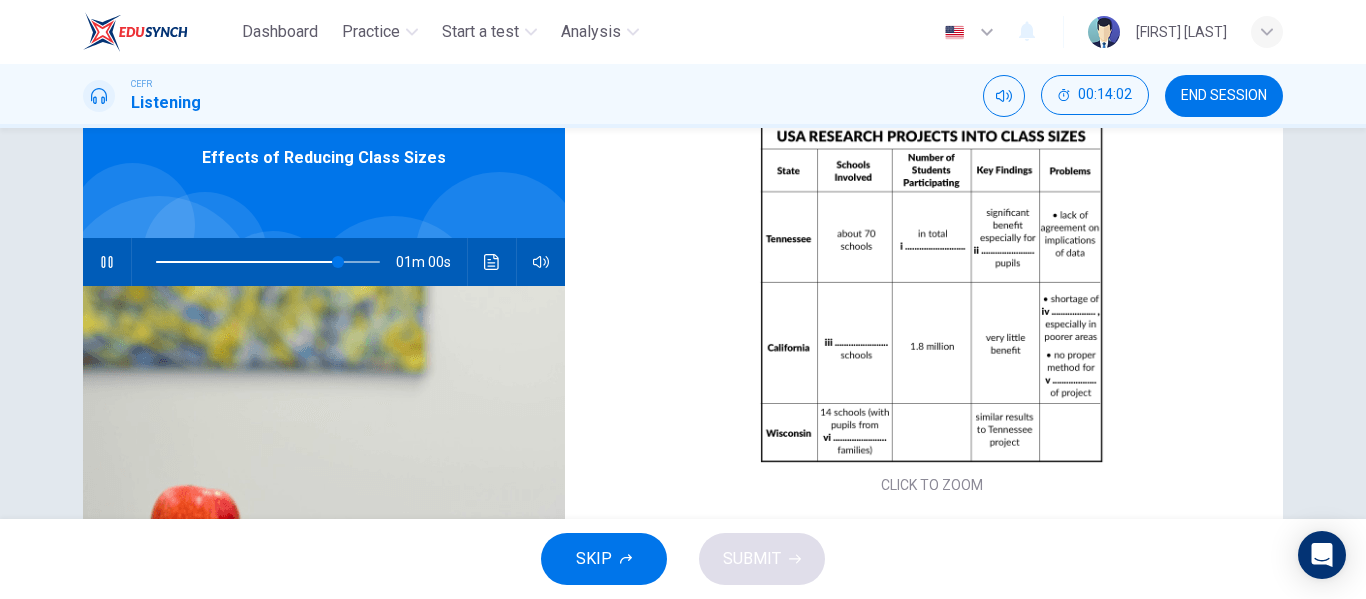 scroll, scrollTop: 172, scrollLeft: 0, axis: vertical 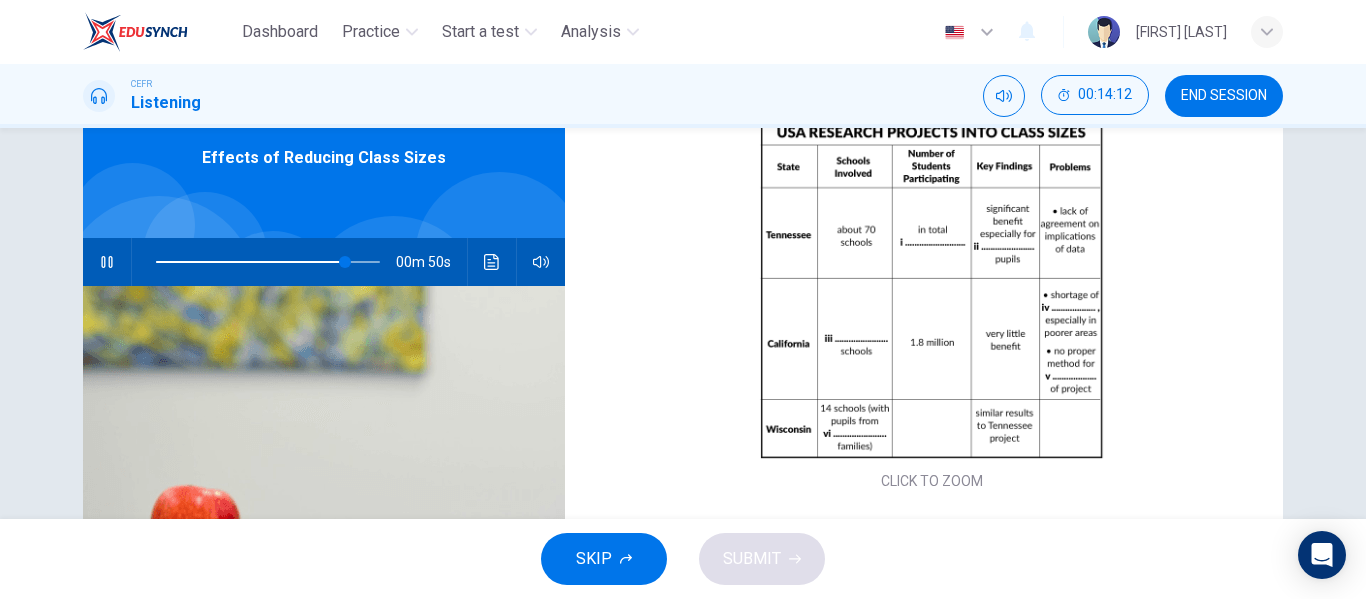 click on "Questions 7 - 12 Complete the table below. Write  NO MORE THAN THREE WORDS  for each answer. CLICK TO ZOOM Click to Zoom i ii iii iv v vi Effects of Reducing Class Sizes 00m 50s" at bounding box center [683, 323] 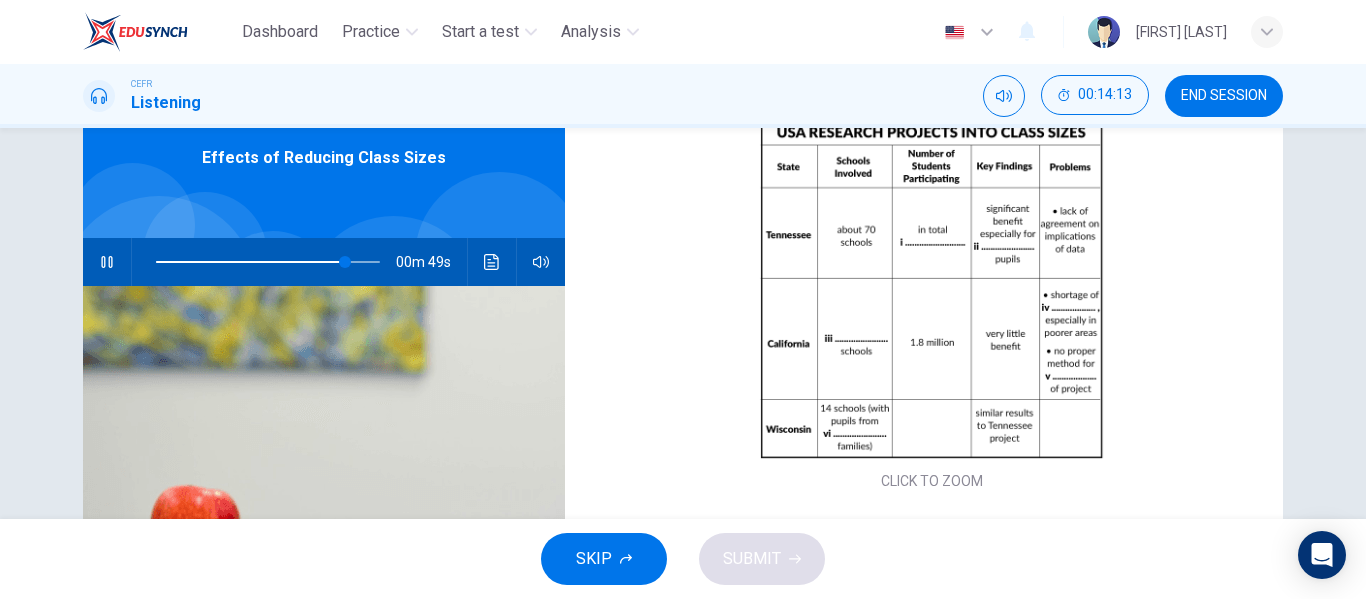 click on "Questions 7 - 12 Complete the table below. Write  NO MORE THAN THREE WORDS  for each answer. CLICK TO ZOOM Click to Zoom i ii iii iv v vi Effects of Reducing Class Sizes 00m 49s" at bounding box center [683, 323] 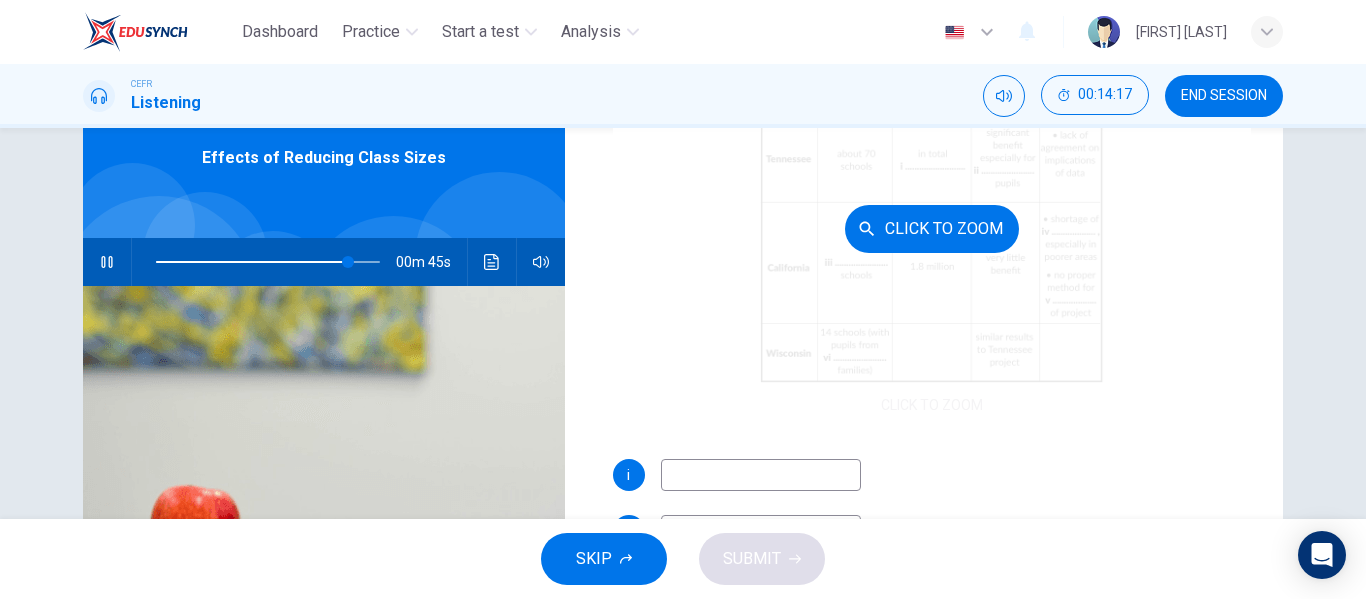 scroll, scrollTop: 286, scrollLeft: 0, axis: vertical 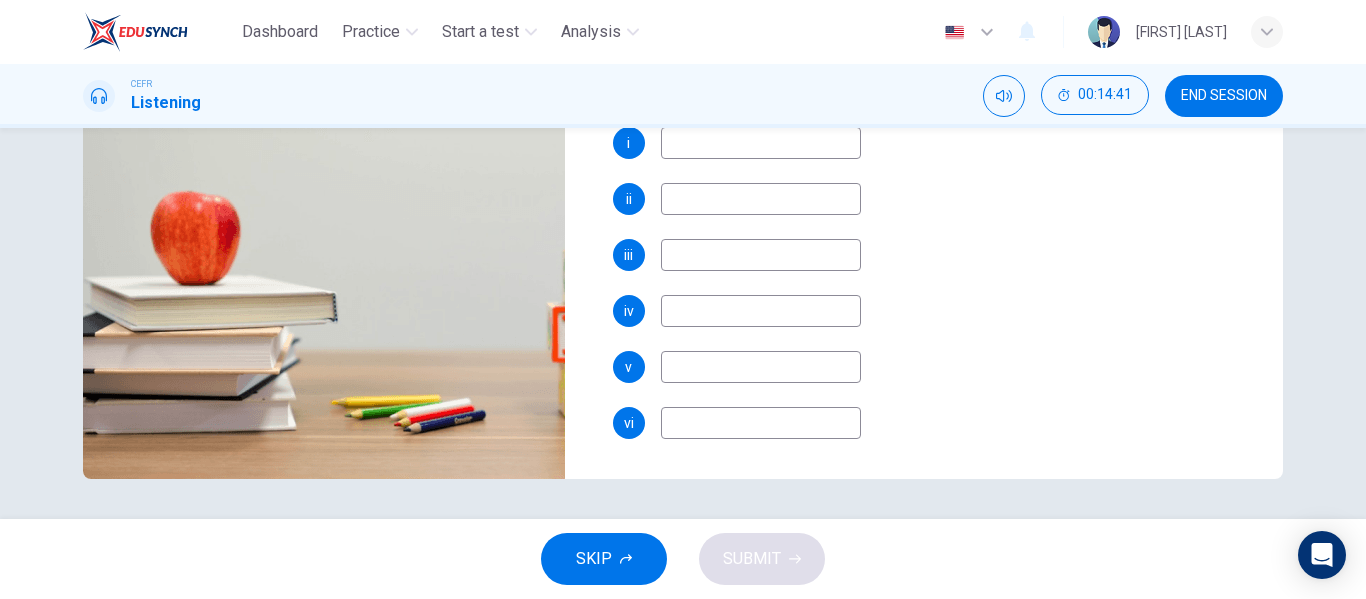 click at bounding box center [761, 143] 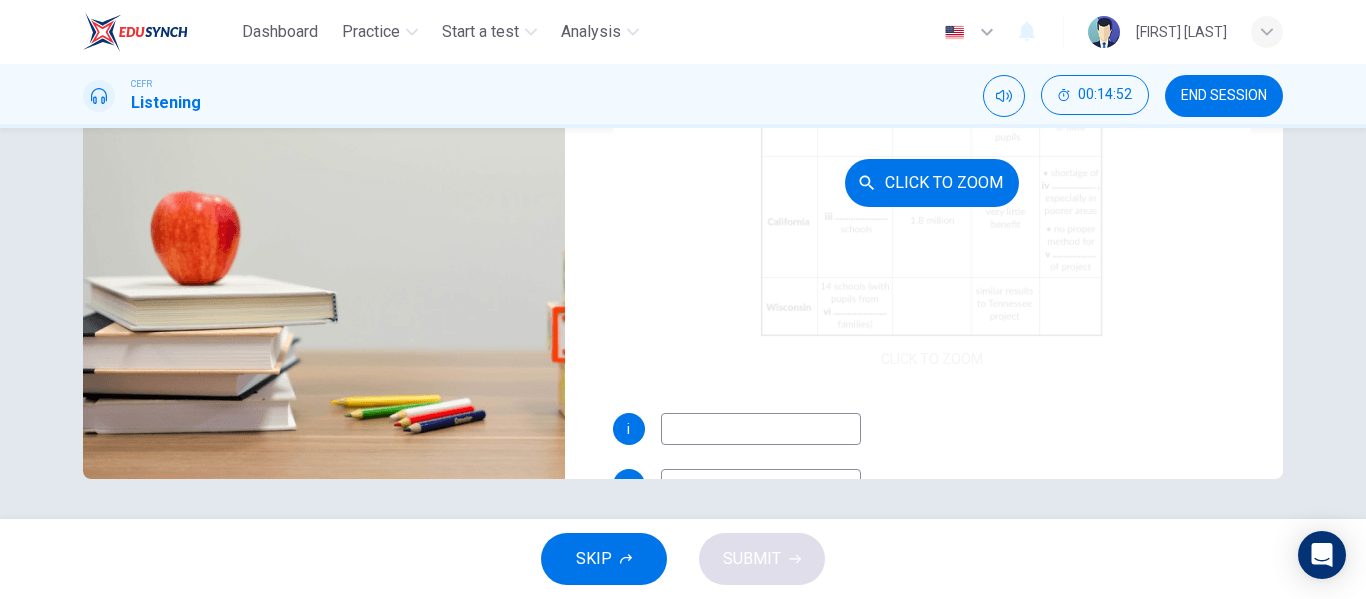 scroll, scrollTop: 286, scrollLeft: 0, axis: vertical 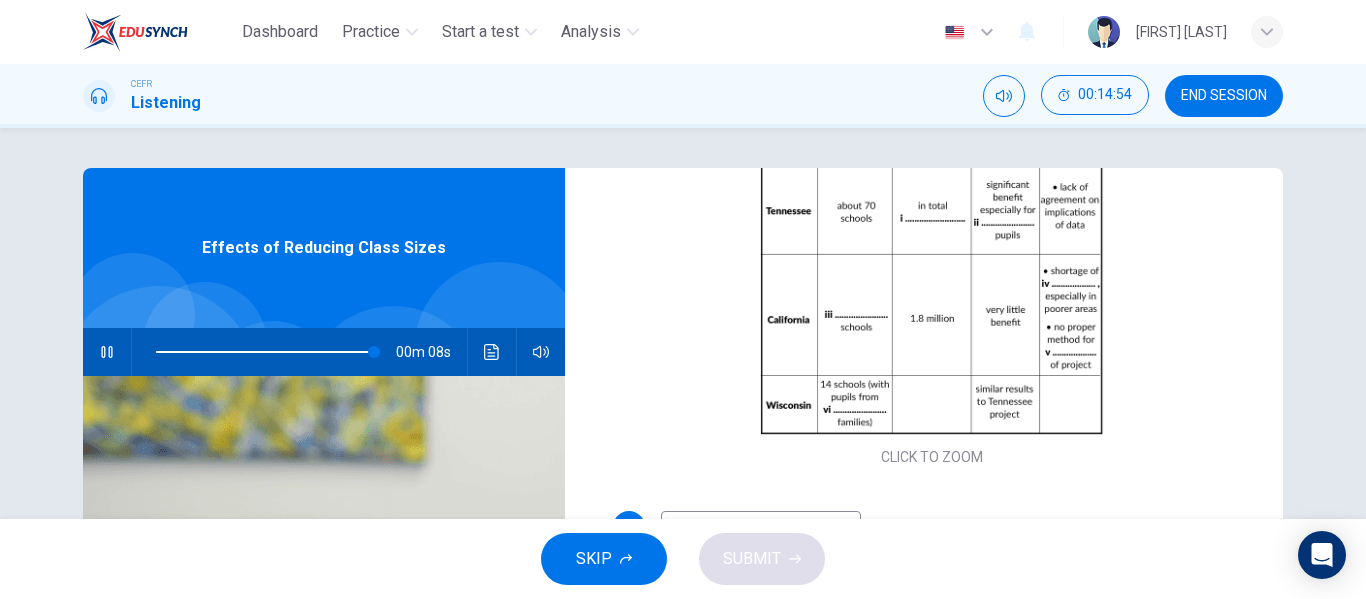 type on "poor" 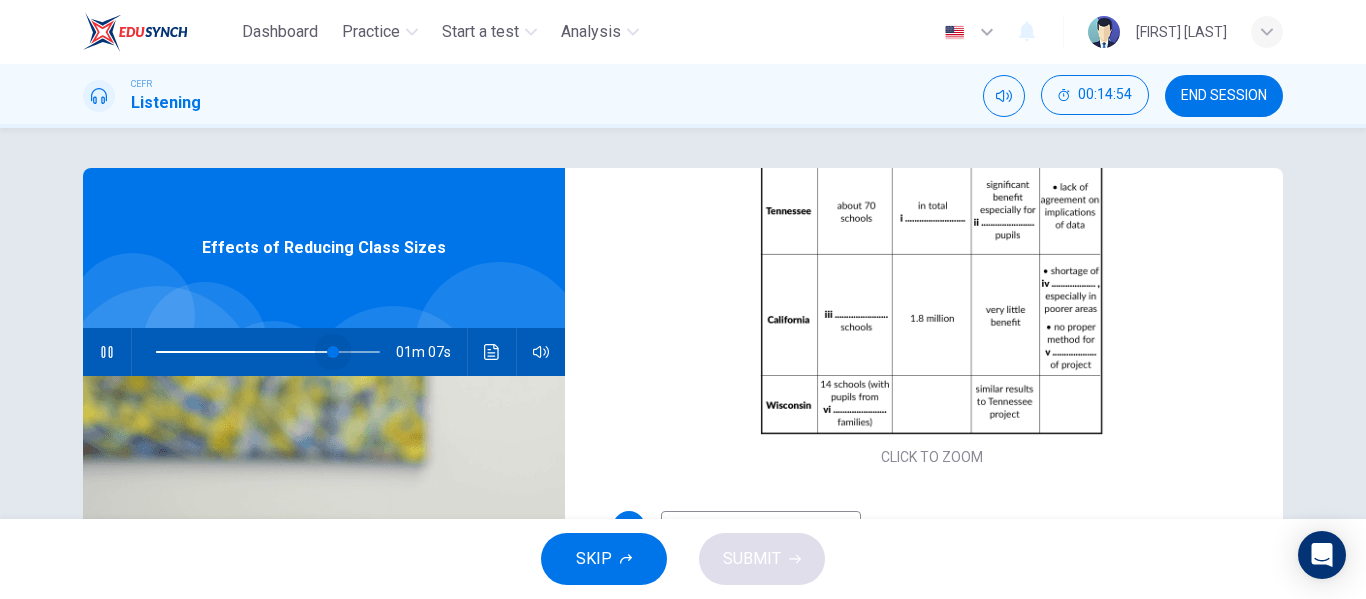 click at bounding box center [268, 352] 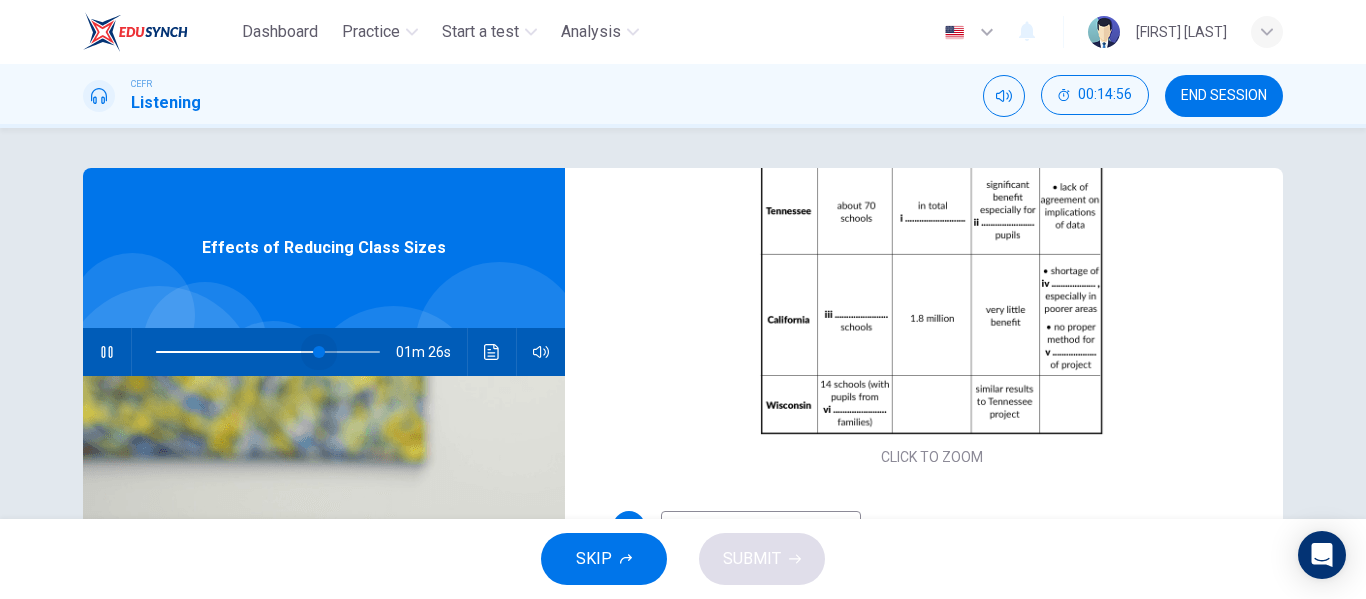 click at bounding box center (319, 352) 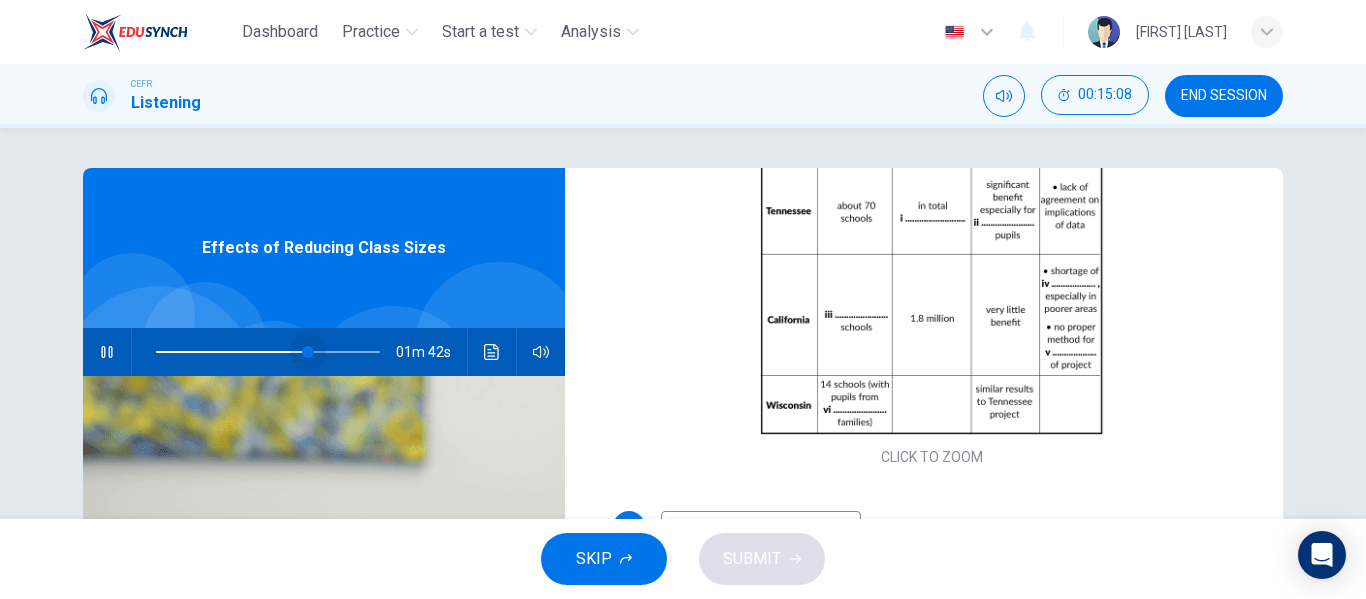 click at bounding box center (308, 352) 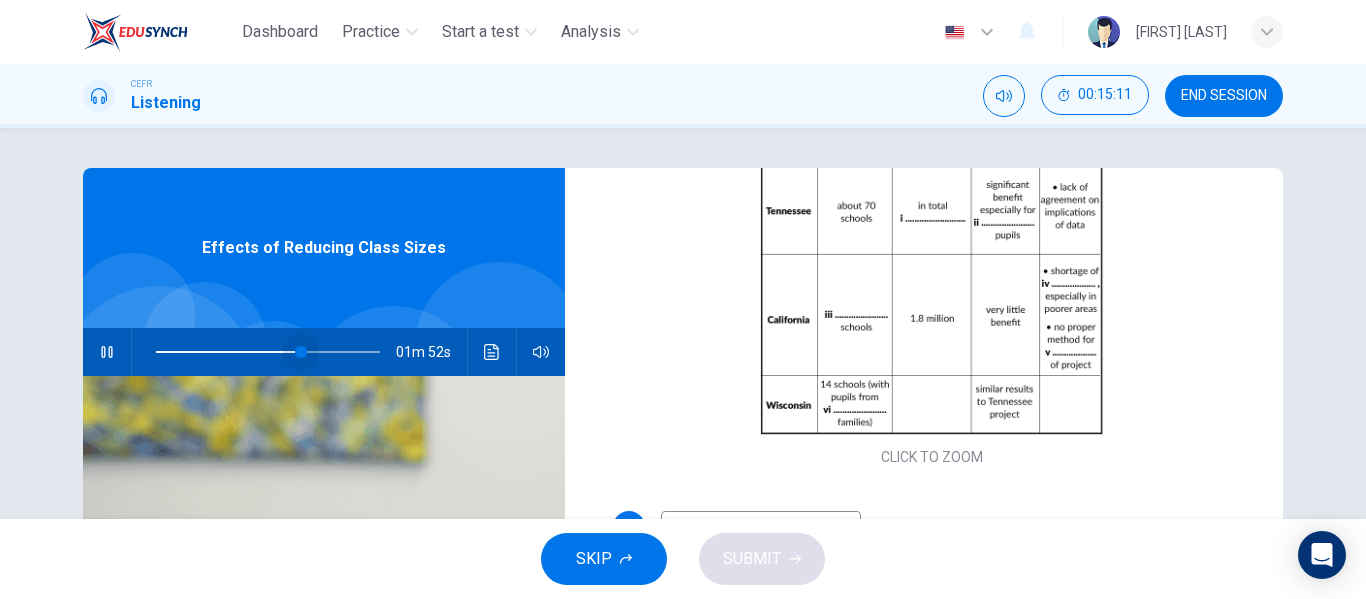 click at bounding box center [301, 352] 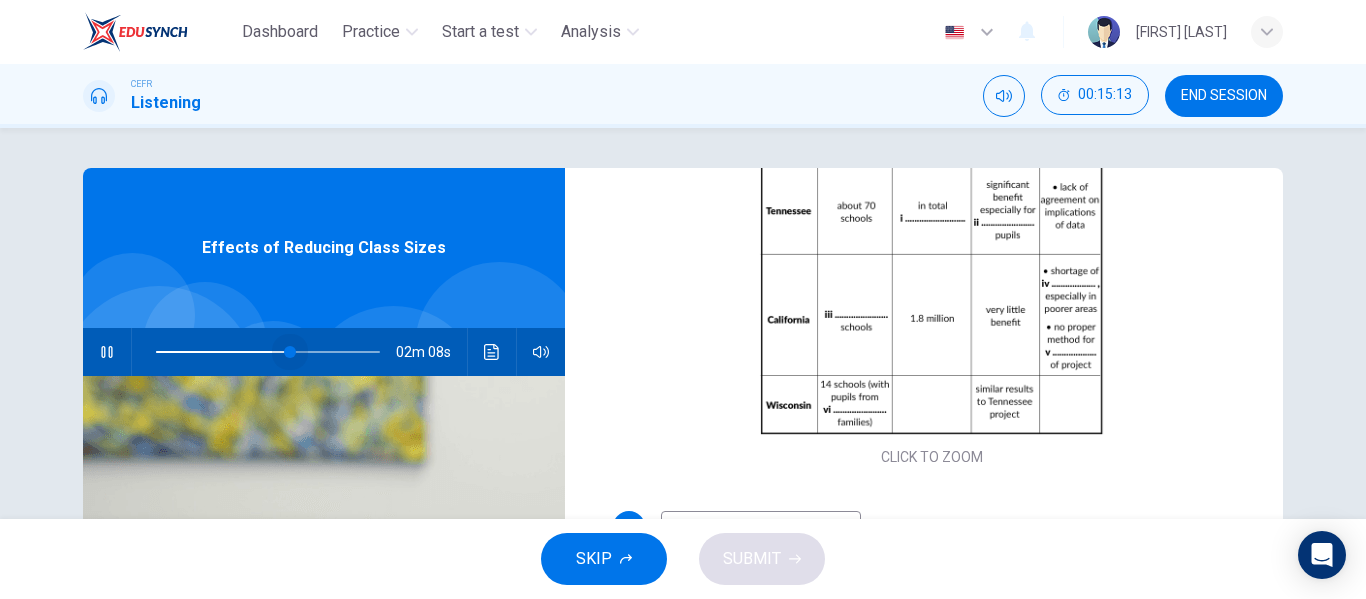 click at bounding box center [290, 352] 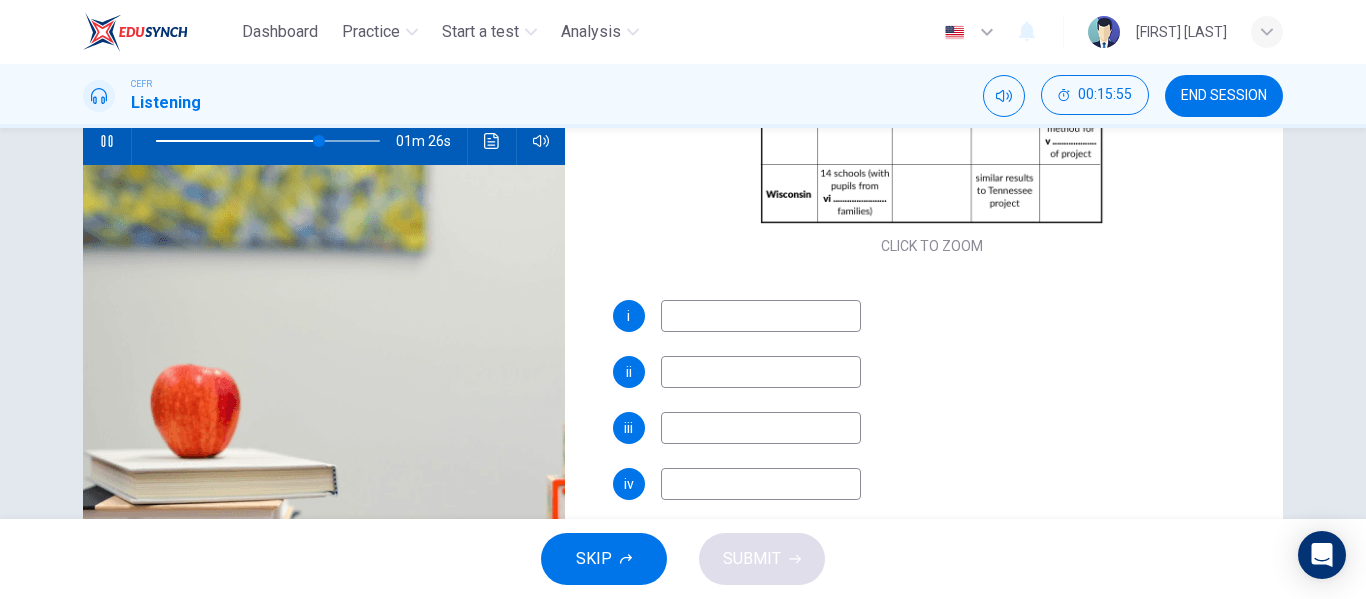 scroll, scrollTop: 212, scrollLeft: 0, axis: vertical 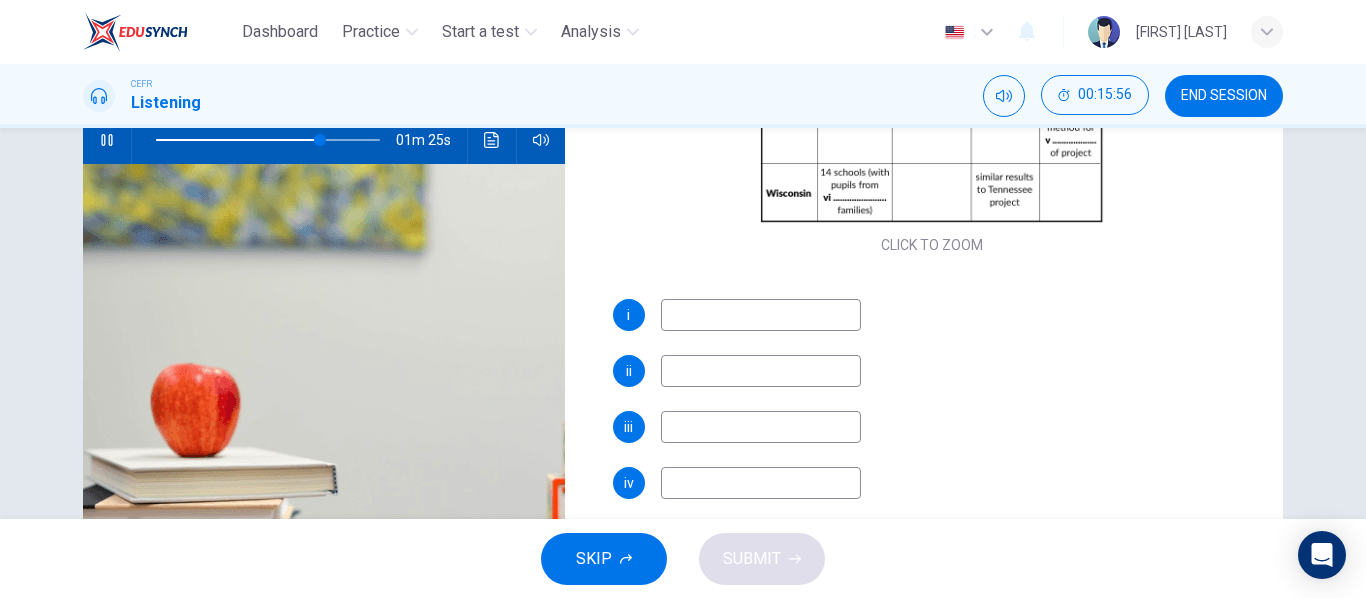 click at bounding box center [761, 315] 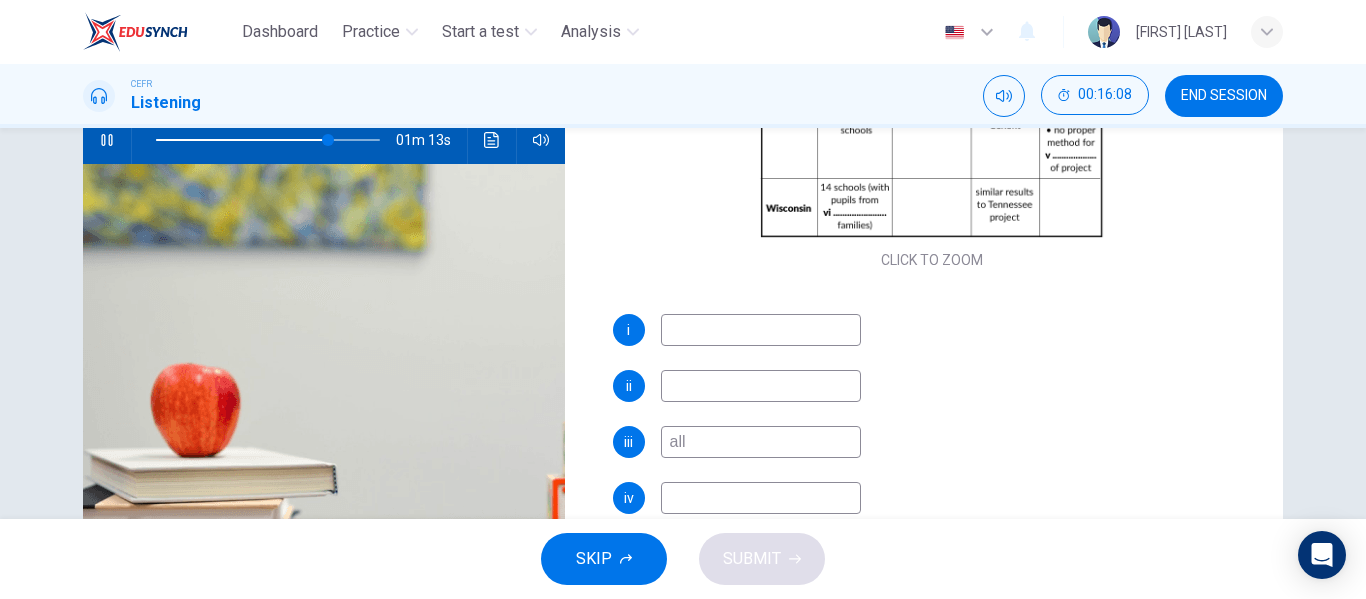 scroll, scrollTop: 286, scrollLeft: 0, axis: vertical 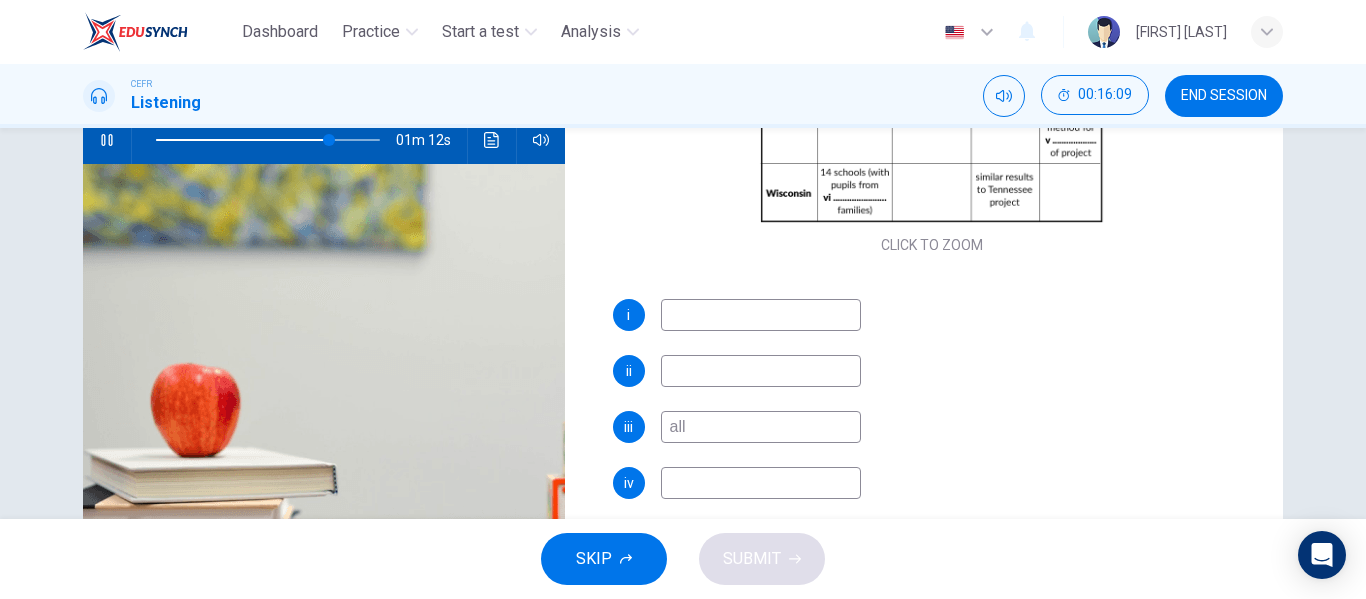 type on "all" 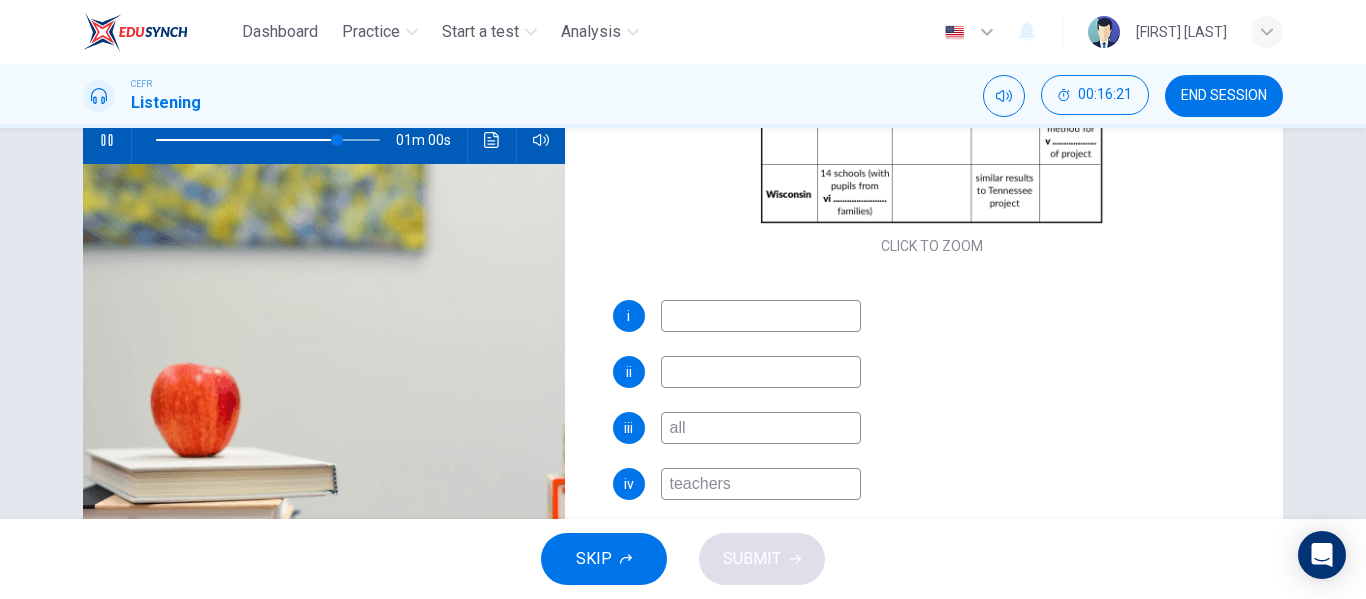 scroll, scrollTop: 286, scrollLeft: 0, axis: vertical 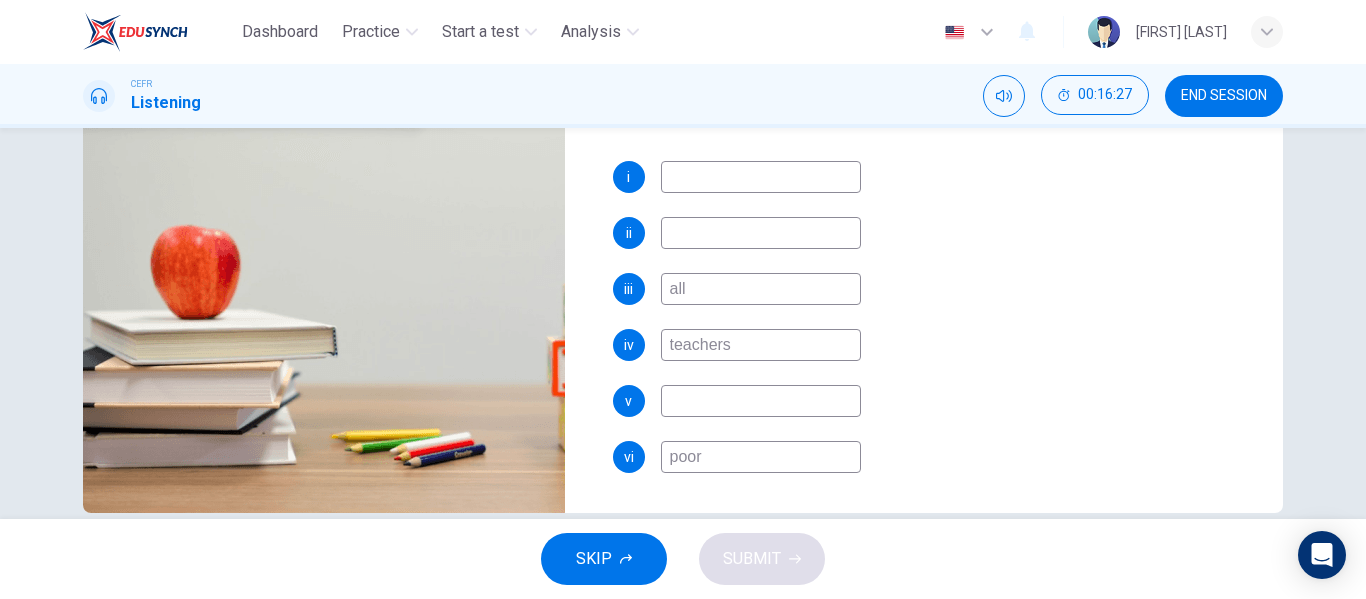 type on "teachers" 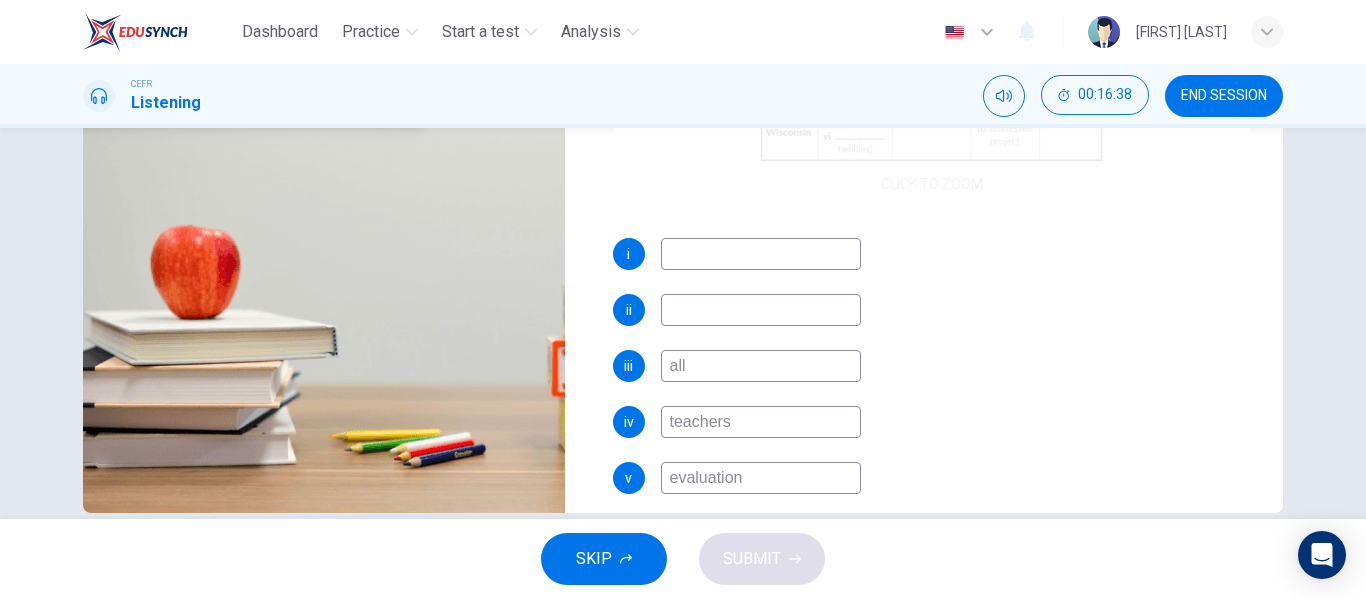 scroll, scrollTop: 211, scrollLeft: 0, axis: vertical 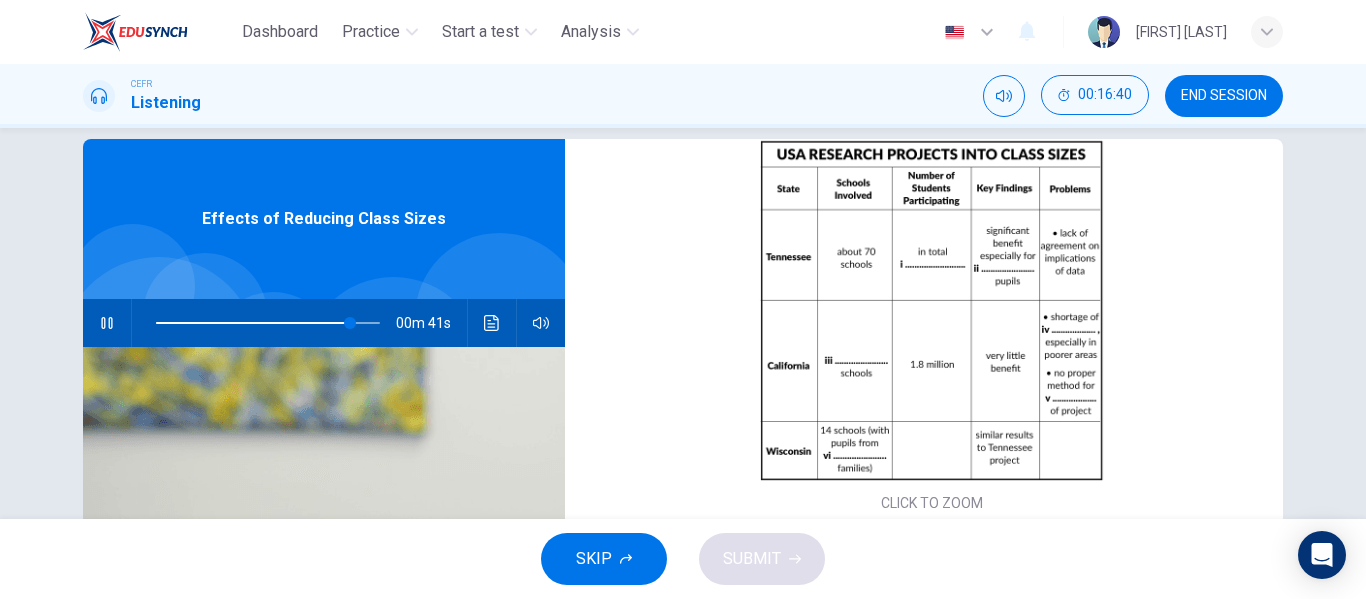 type on "evaluation" 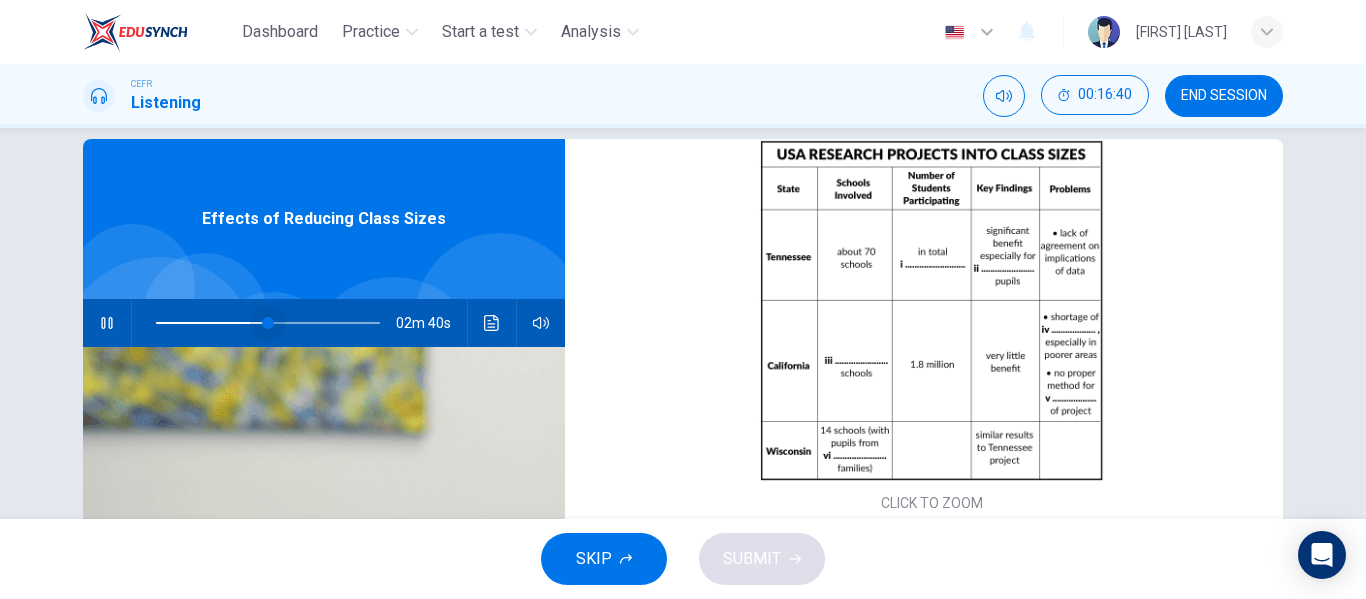 click at bounding box center (268, 323) 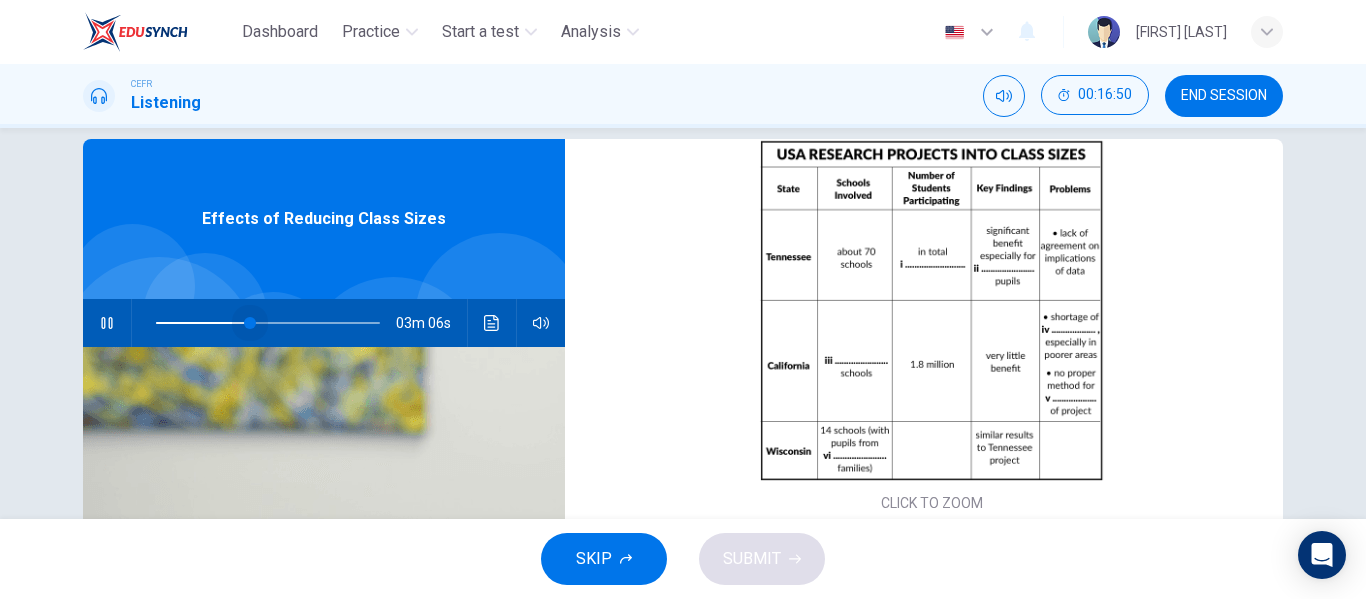 click at bounding box center (268, 323) 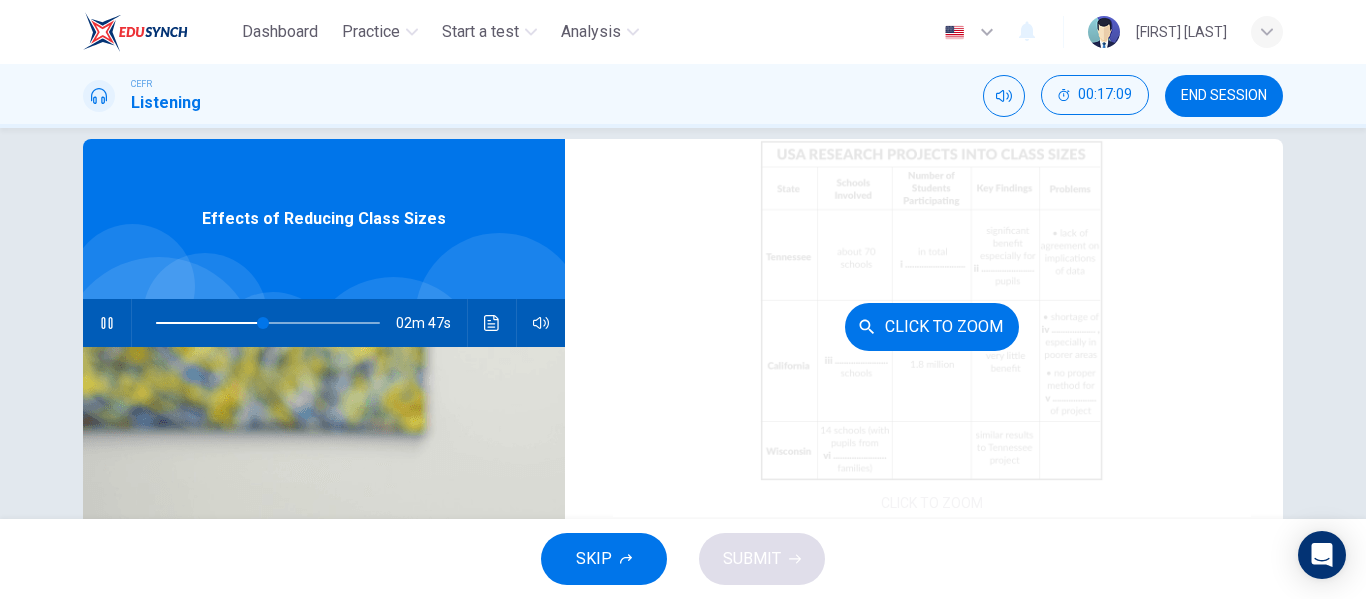 scroll, scrollTop: 286, scrollLeft: 0, axis: vertical 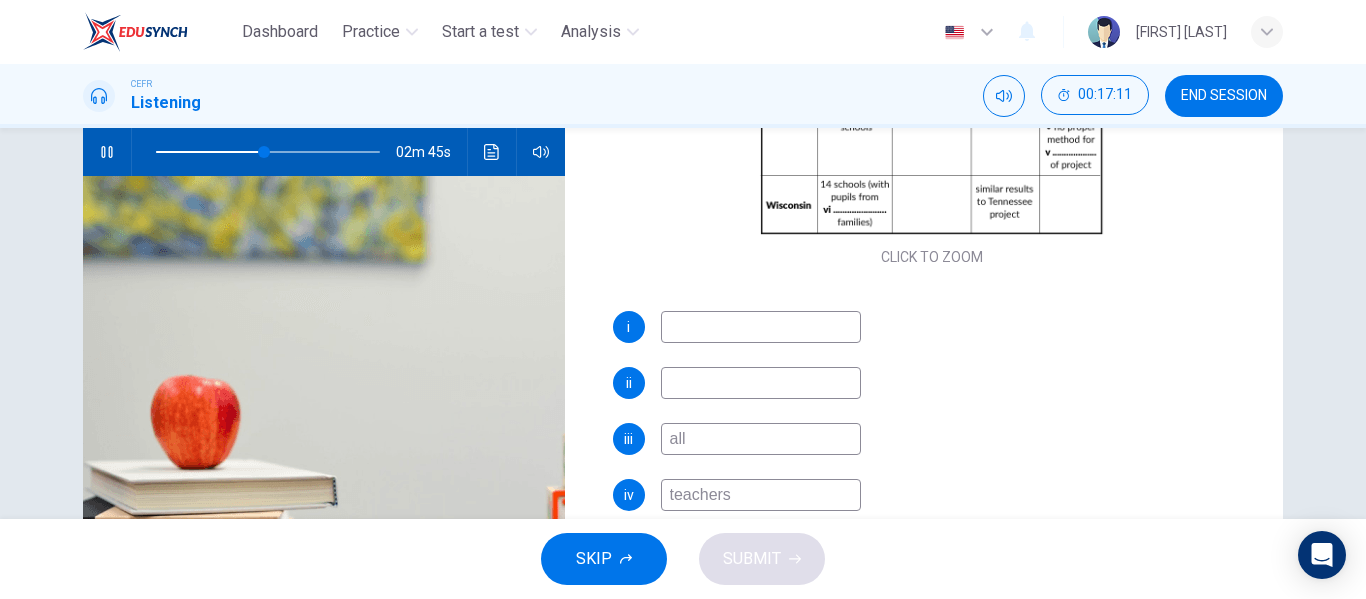 click at bounding box center [761, 327] 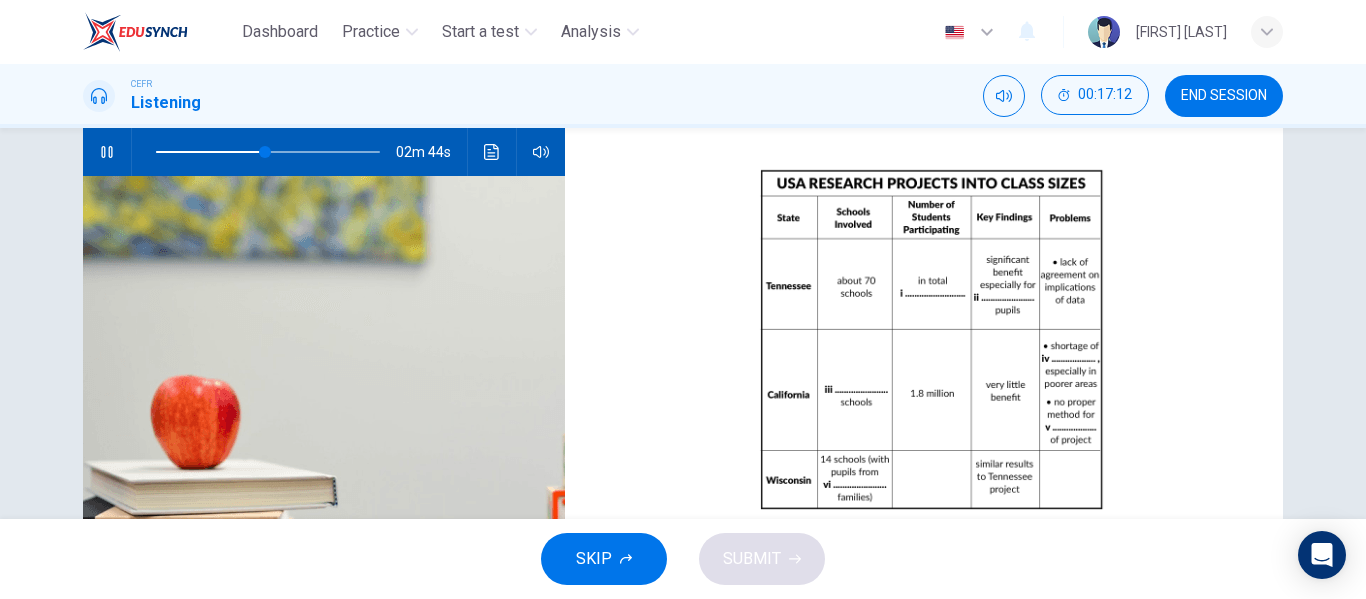 scroll, scrollTop: 0, scrollLeft: 0, axis: both 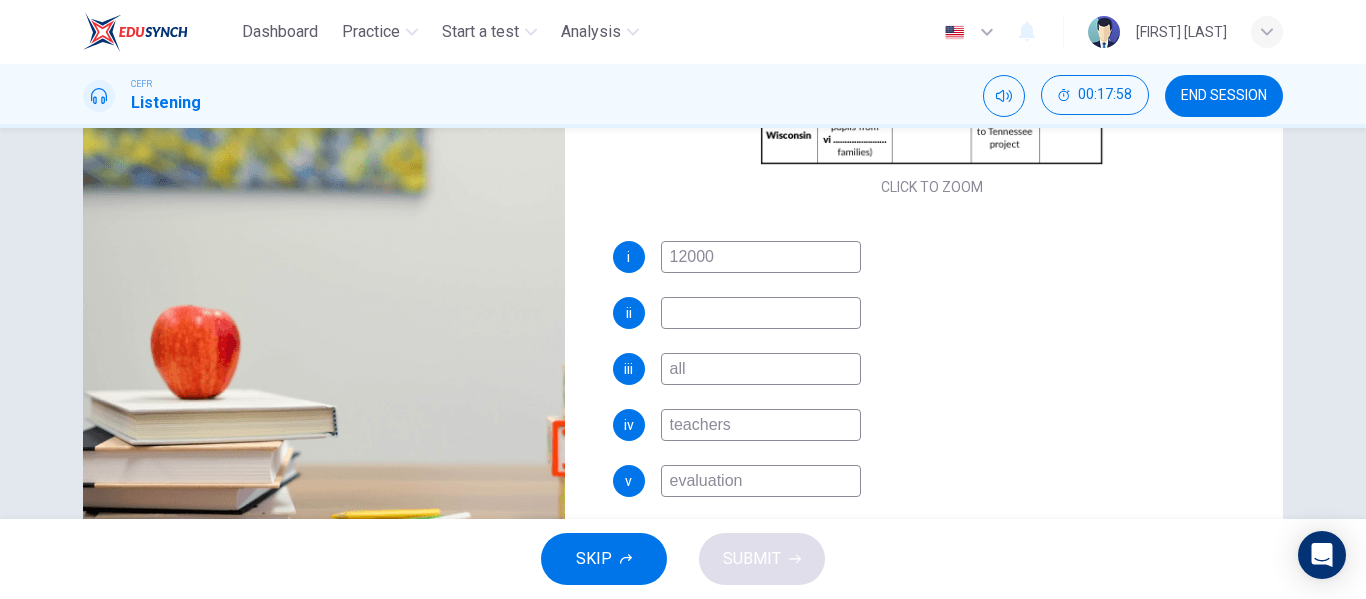 type on "12000" 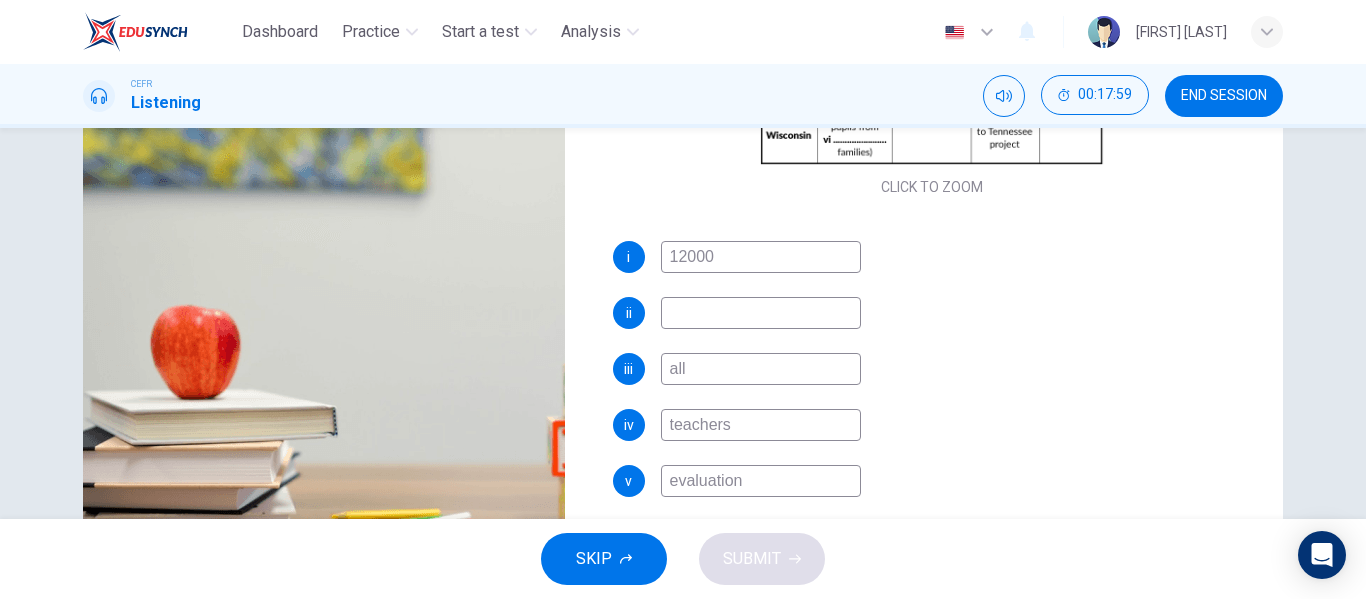 click at bounding box center (761, 257) 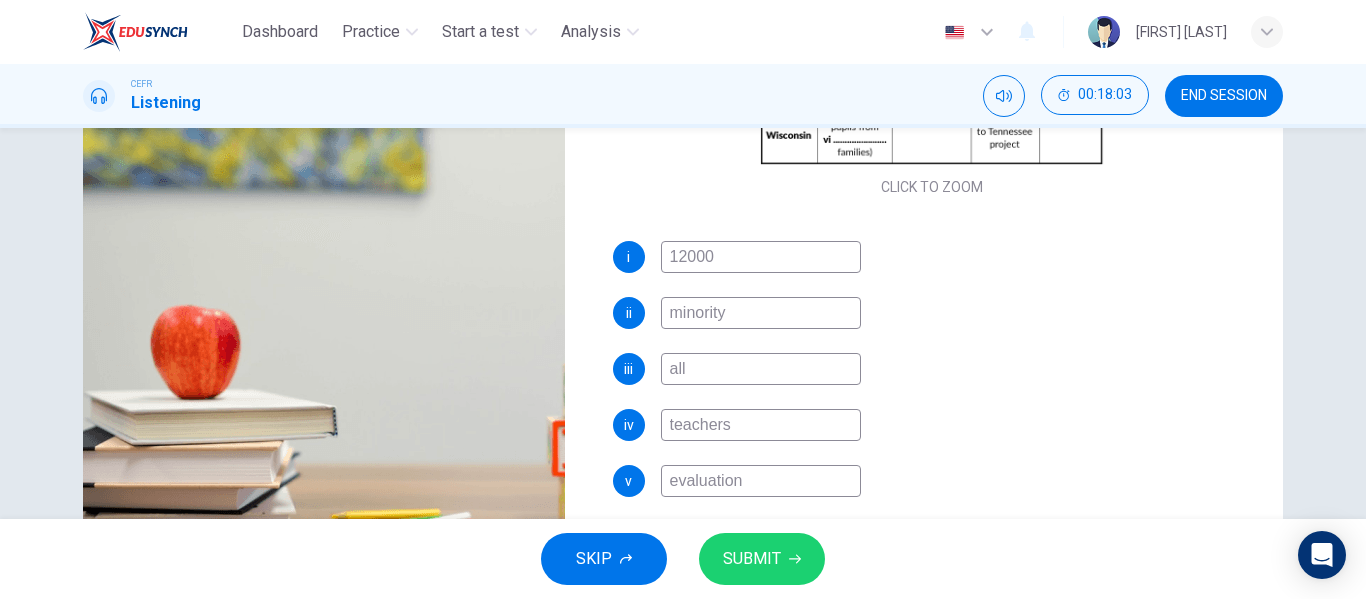 type on "minority" 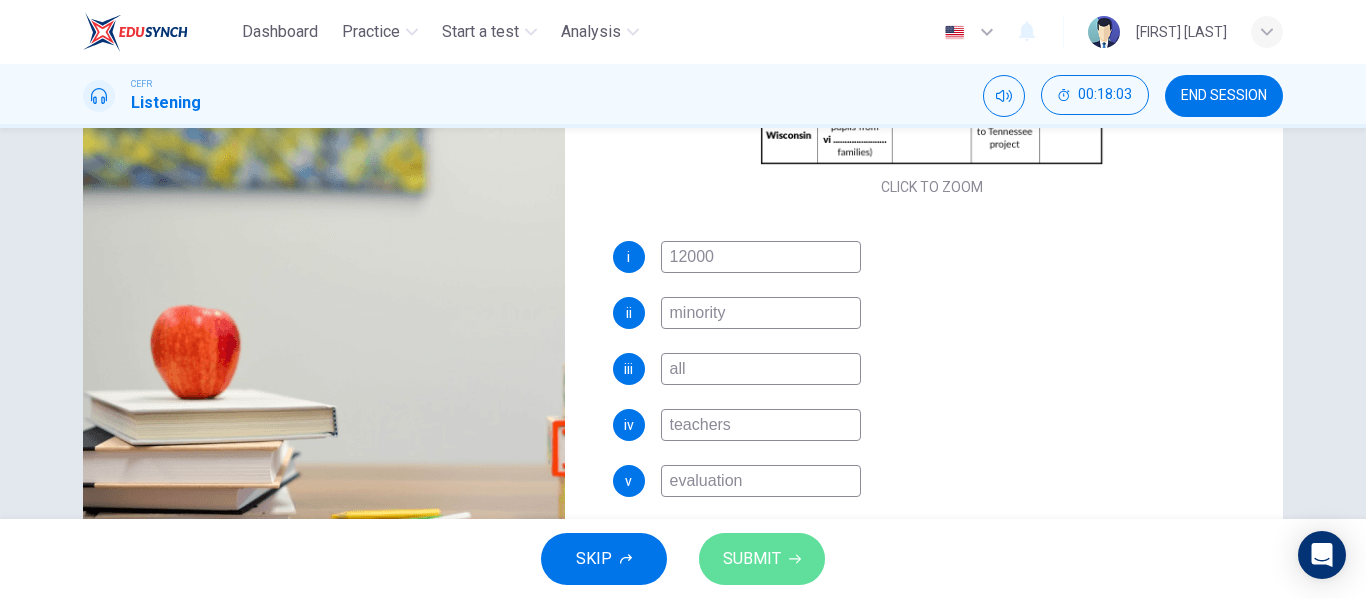 click on "SUBMIT" at bounding box center [752, 559] 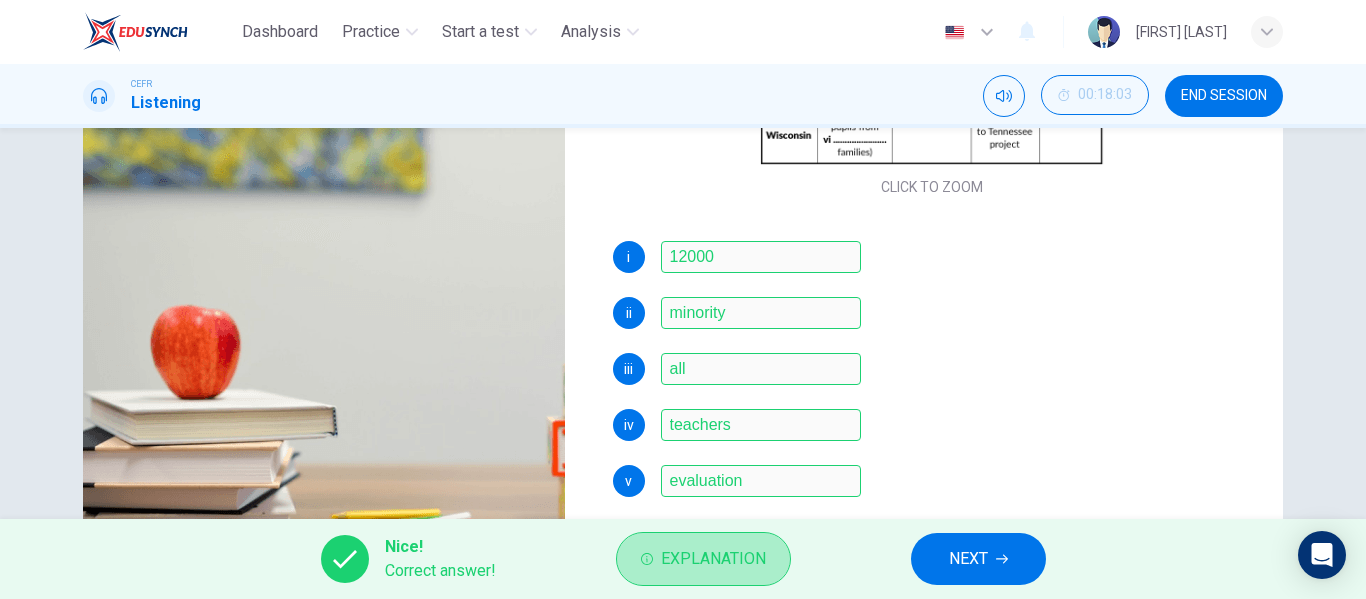 click on "Explanation" at bounding box center (713, 559) 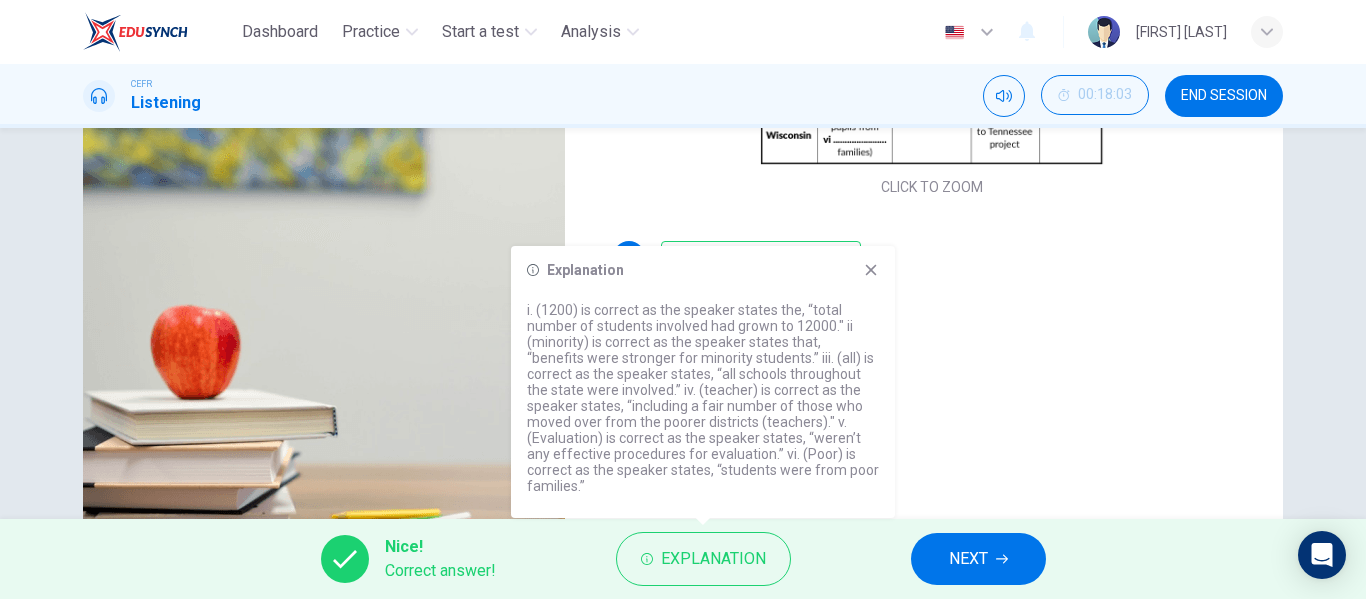 click at bounding box center (871, 270) 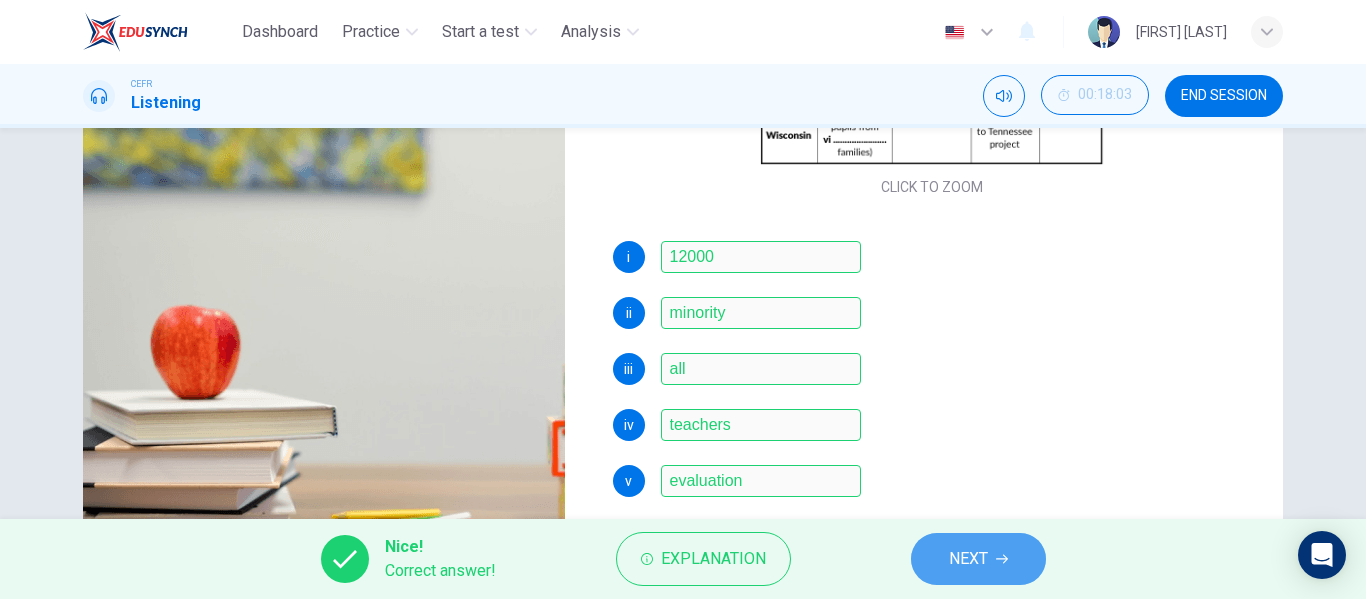 click on "NEXT" at bounding box center (968, 559) 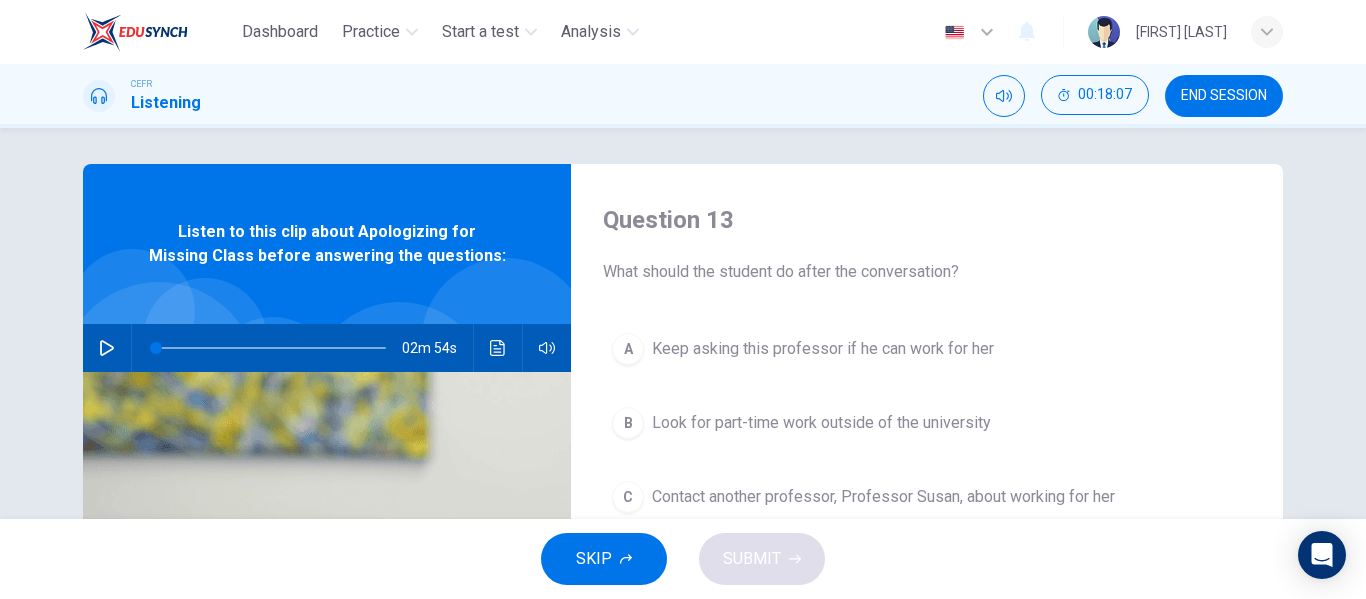scroll, scrollTop: 0, scrollLeft: 0, axis: both 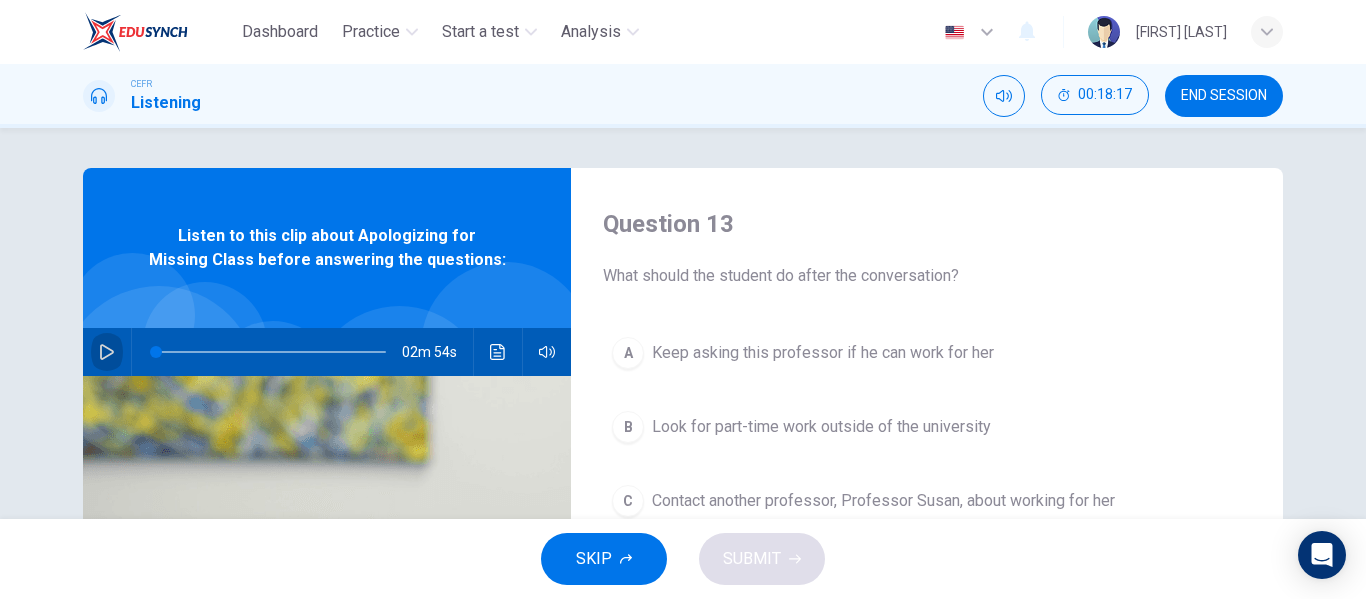click at bounding box center (107, 352) 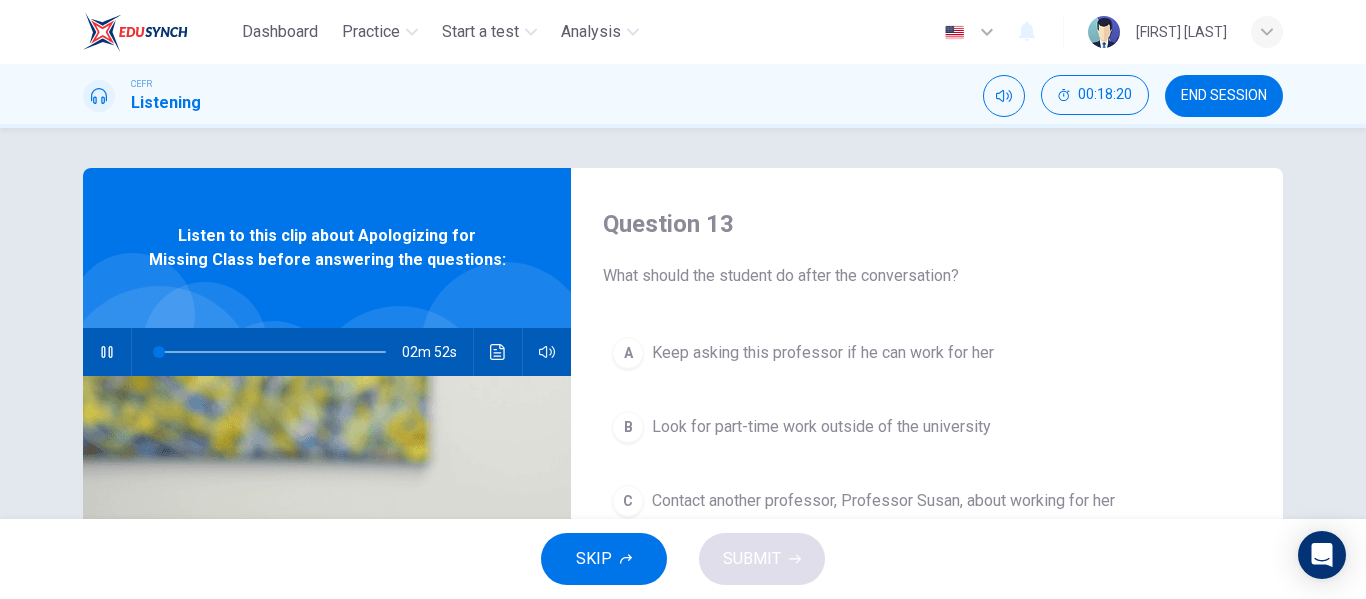 type 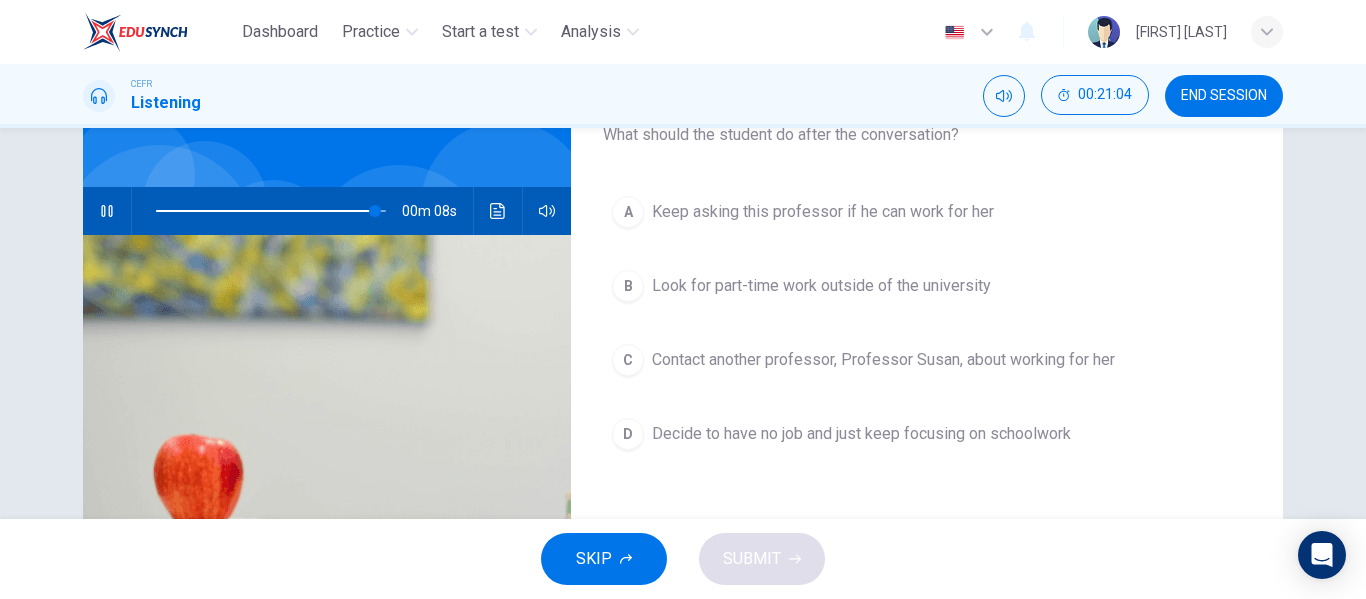 scroll, scrollTop: 142, scrollLeft: 0, axis: vertical 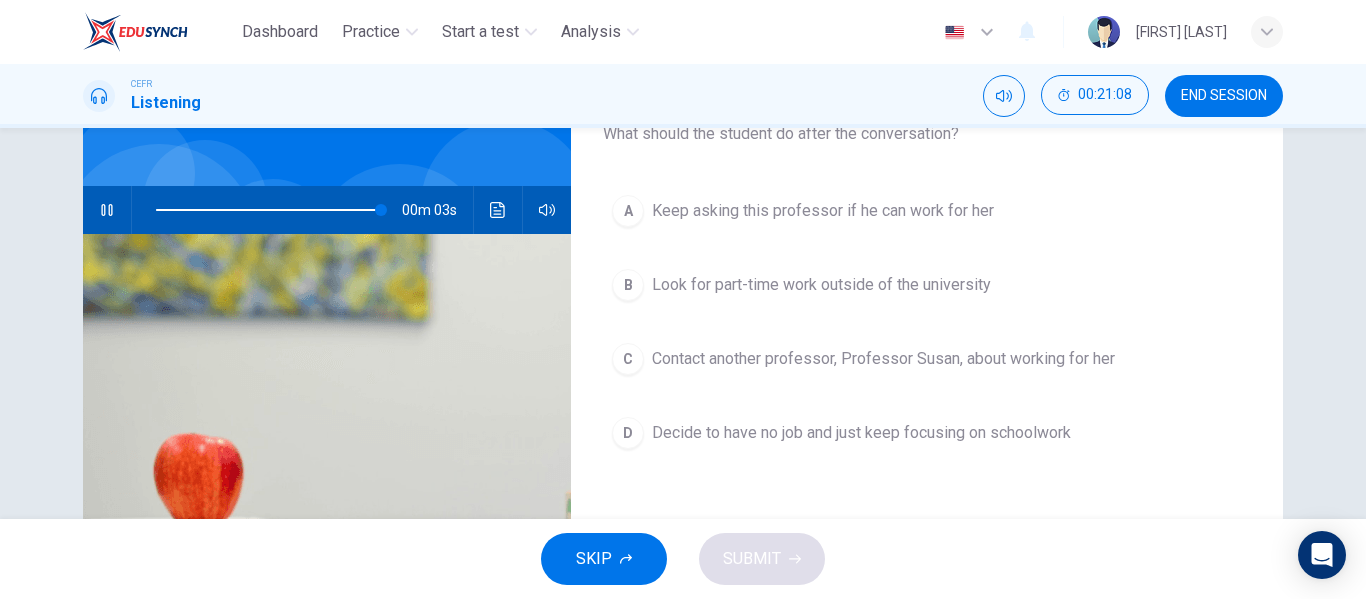 click on "Contact another professor, Professor Susan, about working for her" at bounding box center (823, 211) 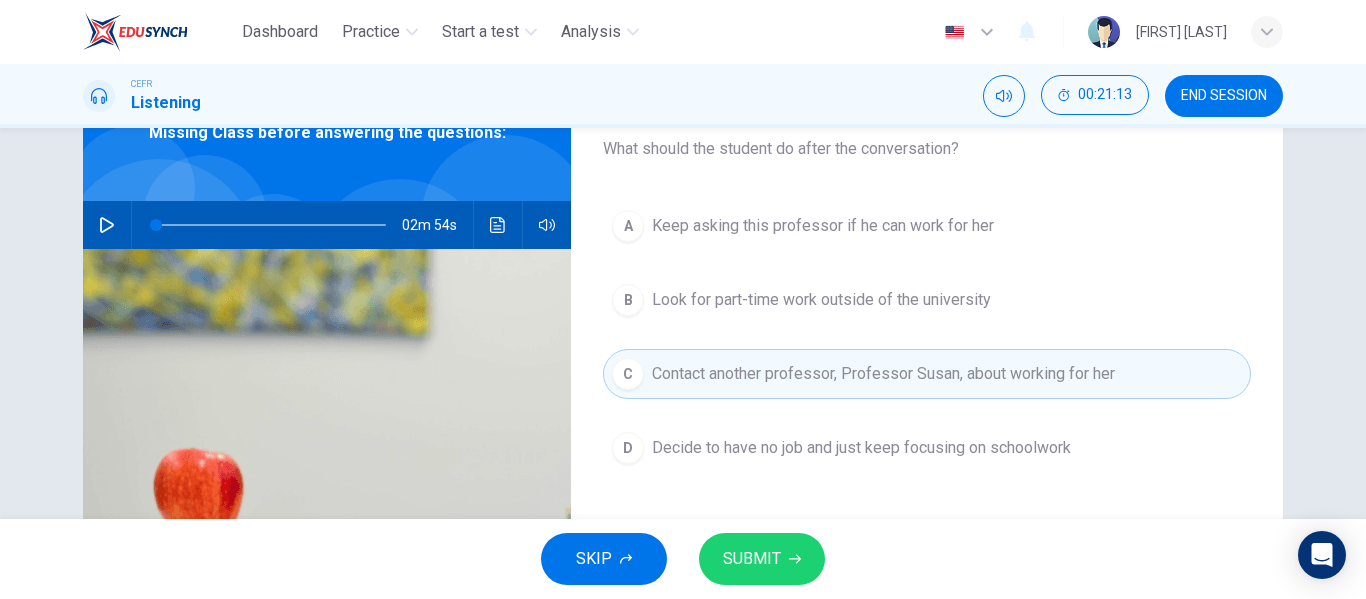 scroll, scrollTop: 129, scrollLeft: 0, axis: vertical 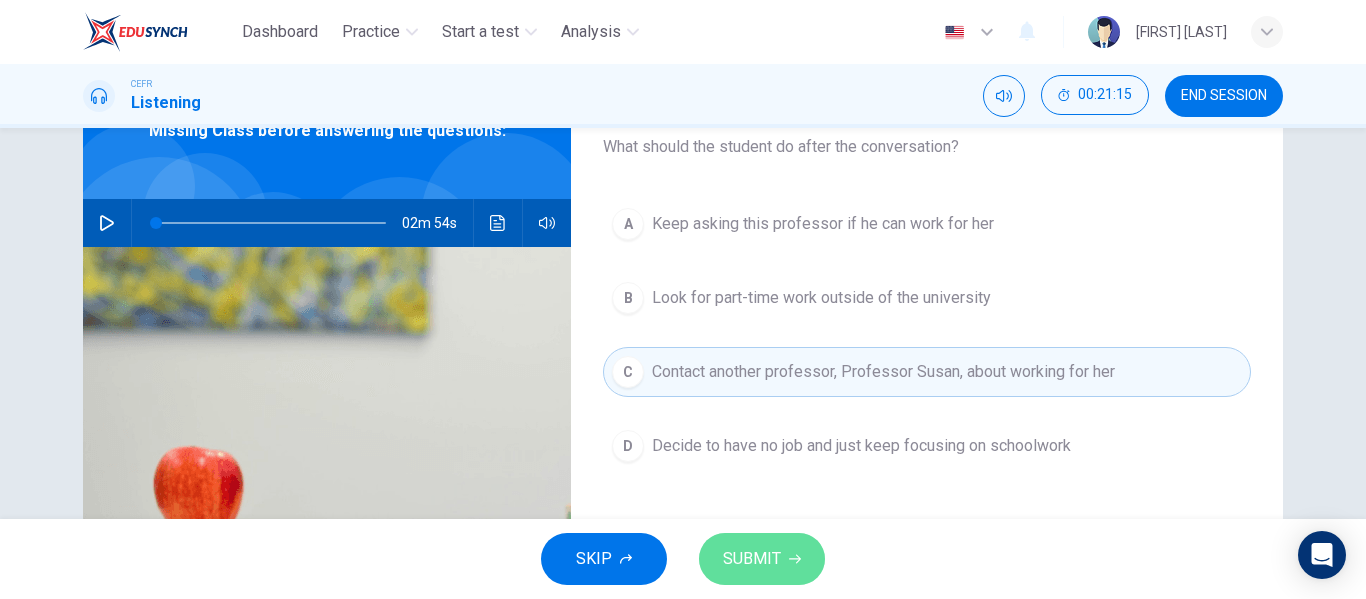 click on "SUBMIT" at bounding box center [762, 559] 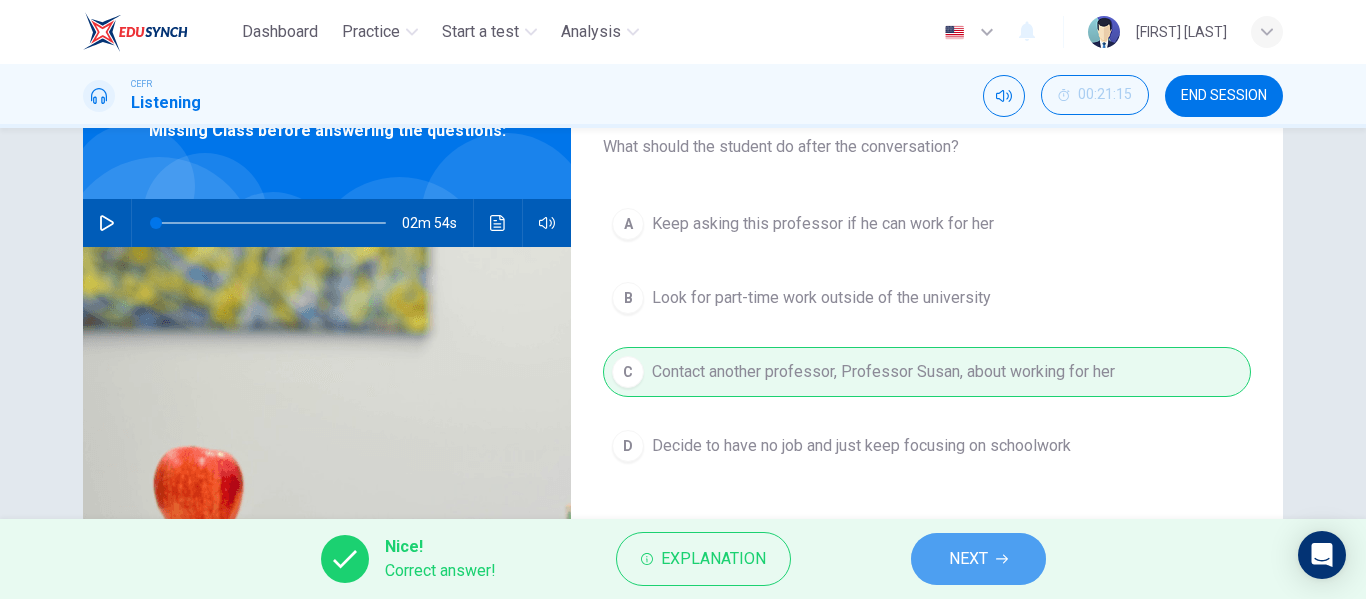 click on "NEXT" at bounding box center [968, 559] 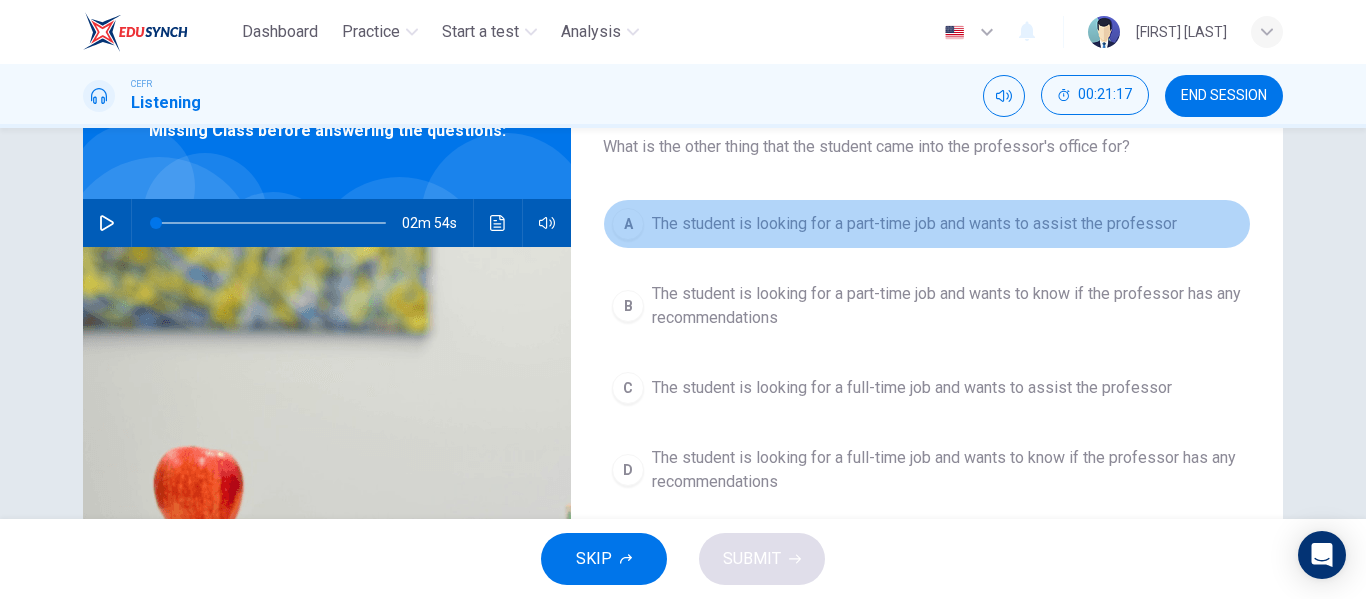 click on "A The student is looking for a part-time job and wants to assist the professor" at bounding box center (927, 224) 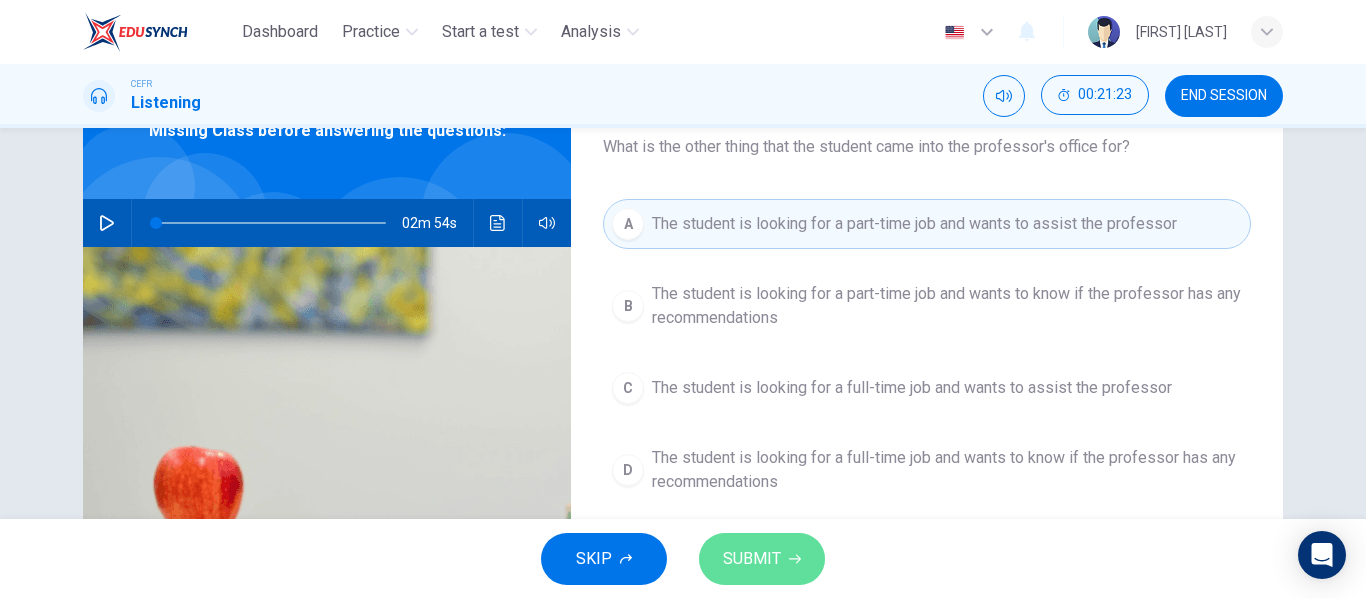 click on "SUBMIT" at bounding box center (762, 559) 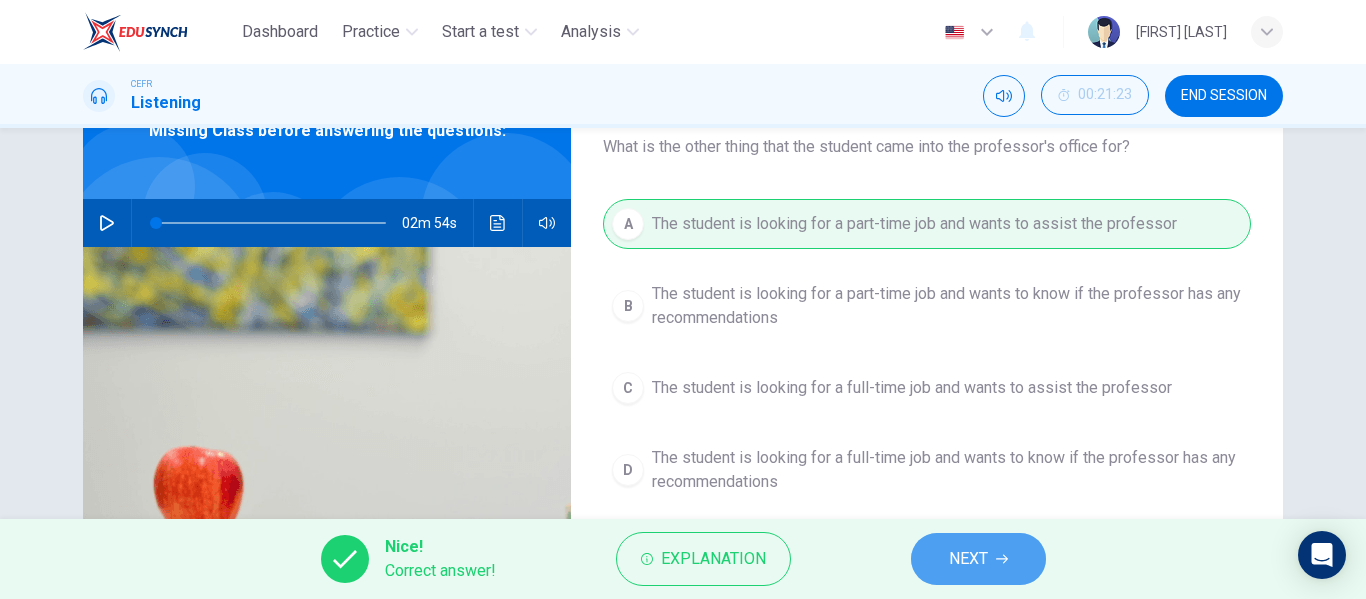 click on "NEXT" at bounding box center [978, 559] 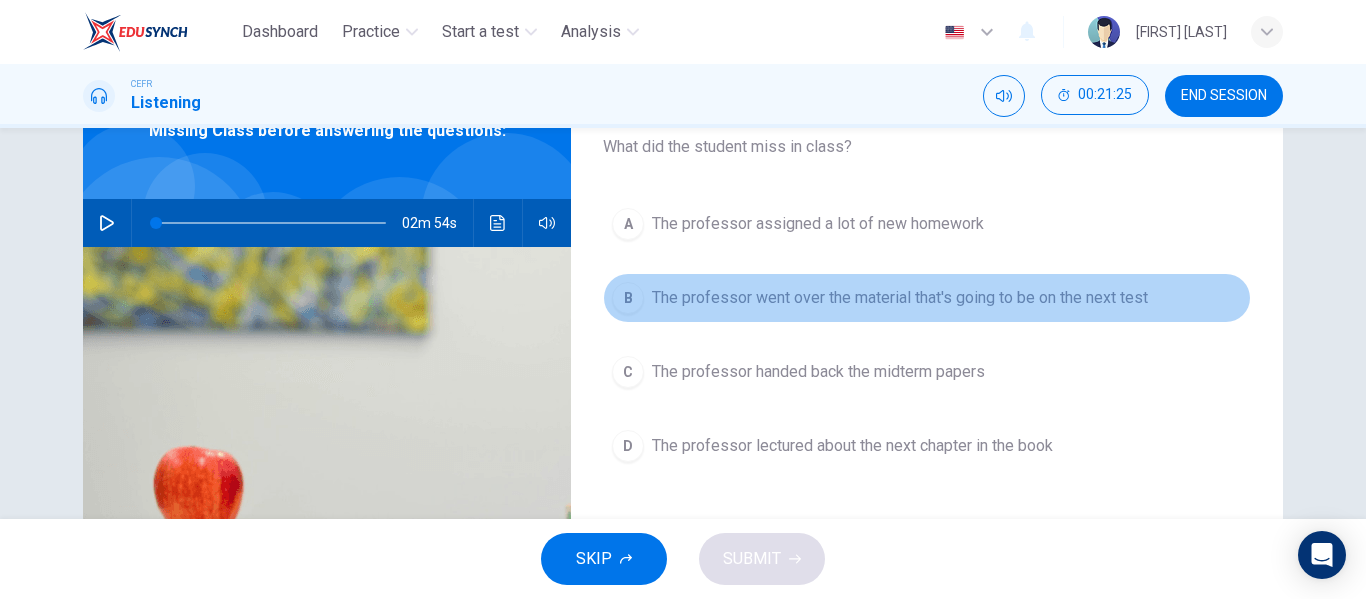 click on "B The professor went over the material that's going to be on the next test" at bounding box center [927, 298] 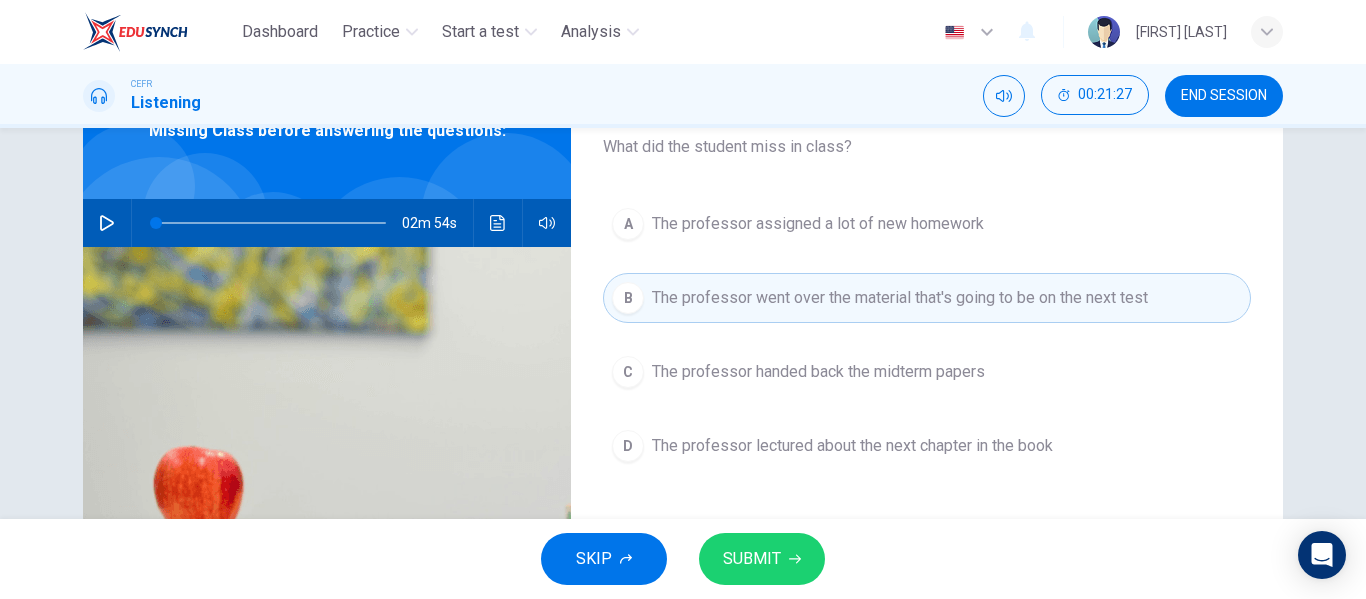 click on "A The professor assigned a lot of new homework B The professor went over the material that's going to be on the next test C The professor handed back the midterm papers D The professor lectured about the next chapter in the book" at bounding box center (927, 355) 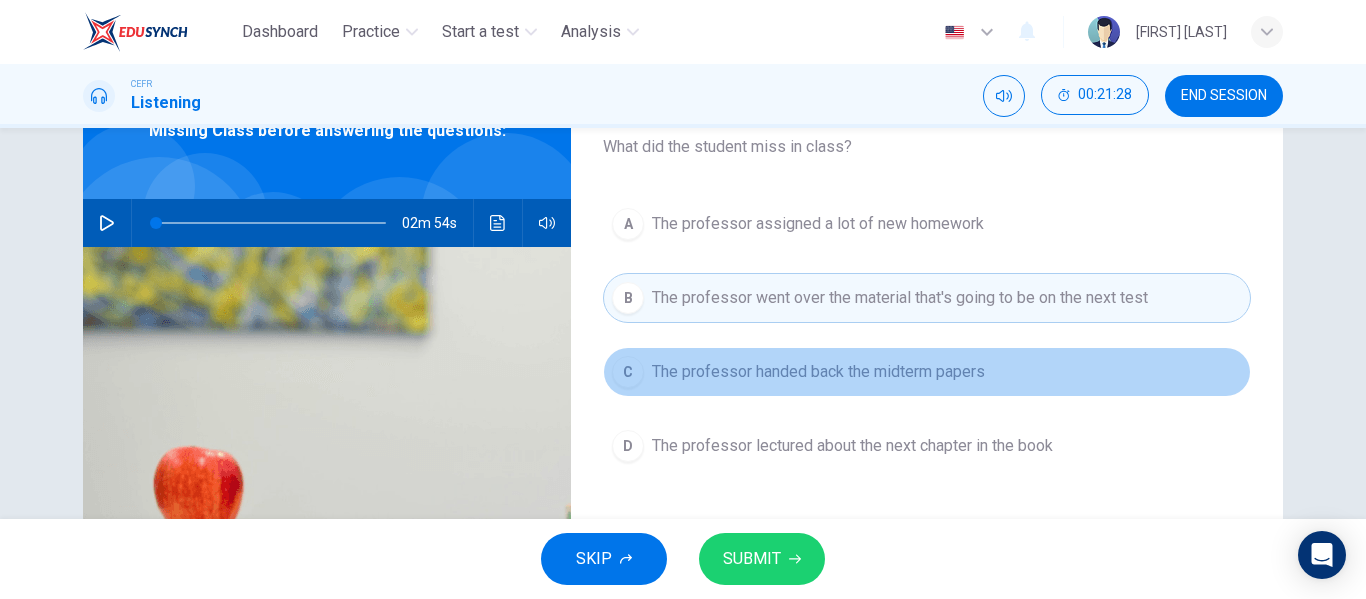 click on "C The professor handed back the midterm papers" at bounding box center [927, 372] 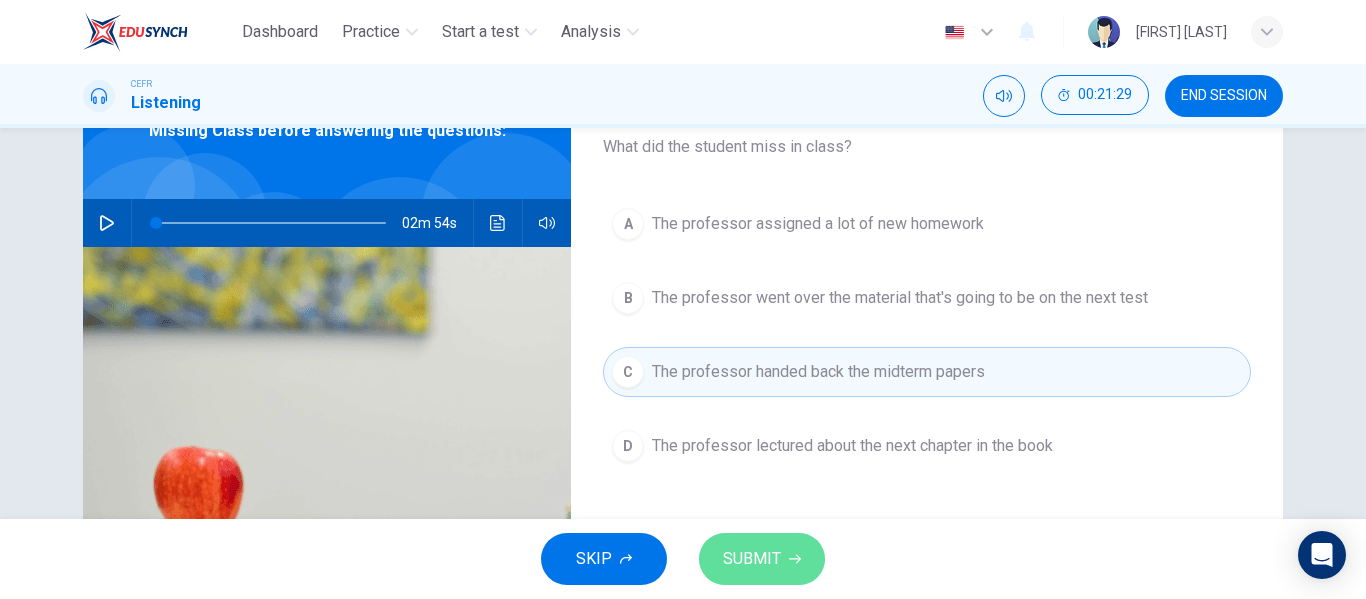 click on "SUBMIT" at bounding box center [762, 559] 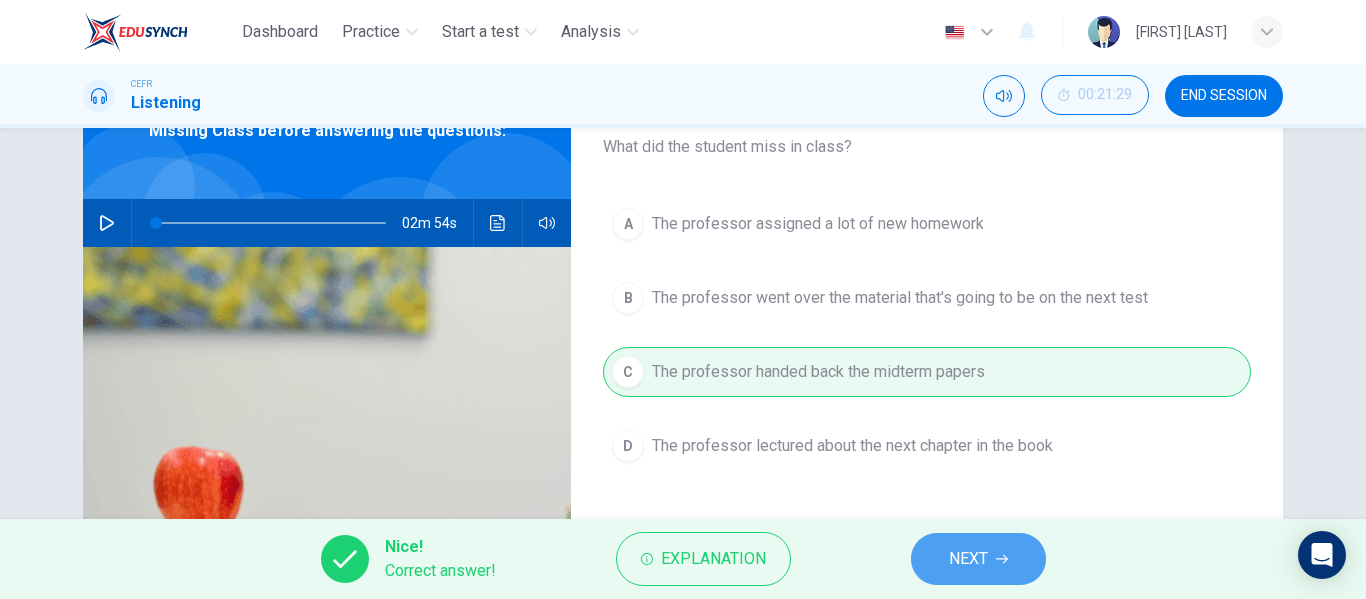 click on "NEXT" at bounding box center (978, 559) 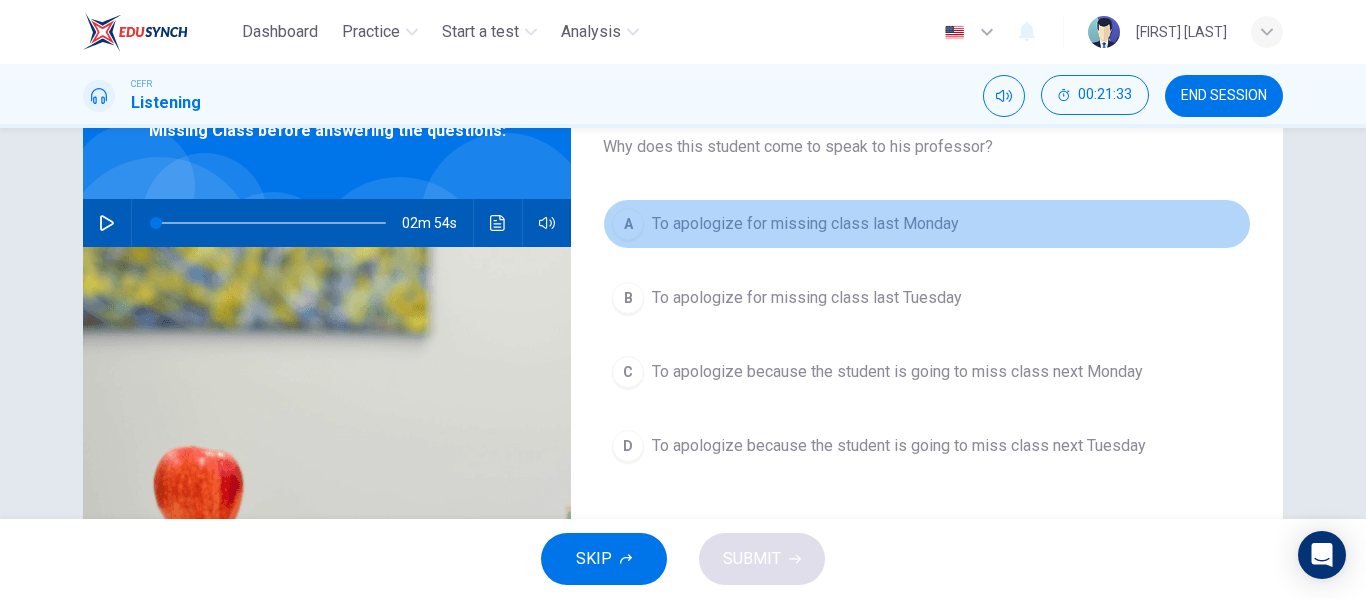 click on "A To apologize for missing class last Monday" at bounding box center (927, 224) 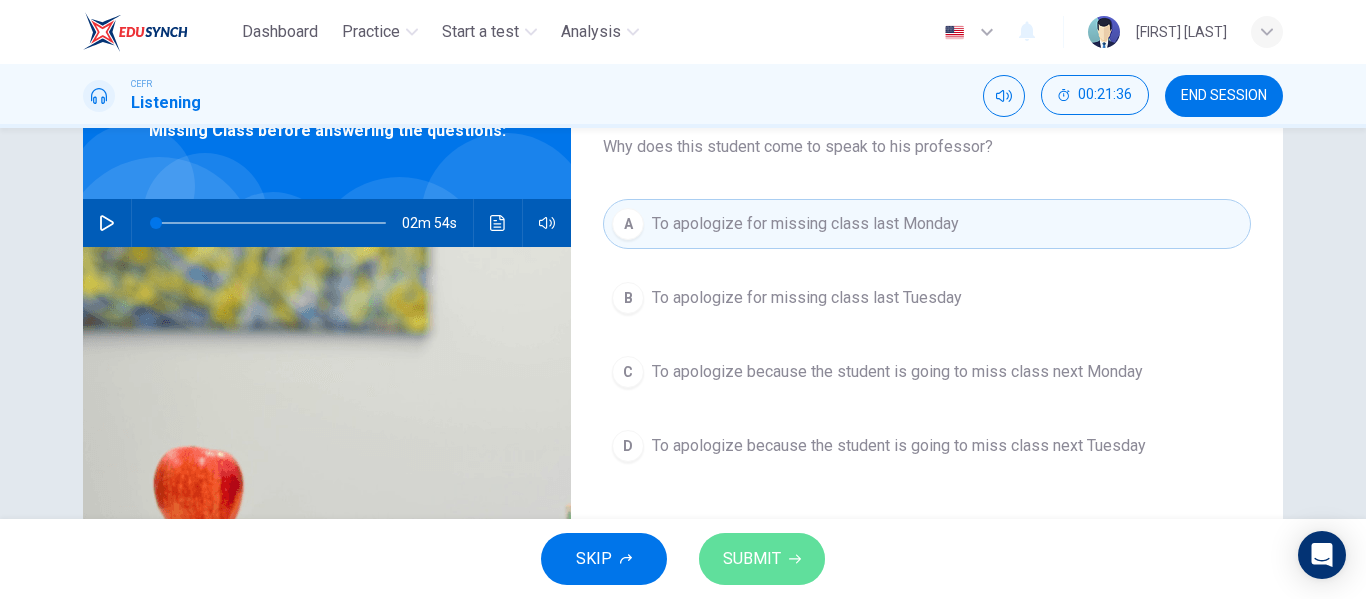 click at bounding box center (795, 559) 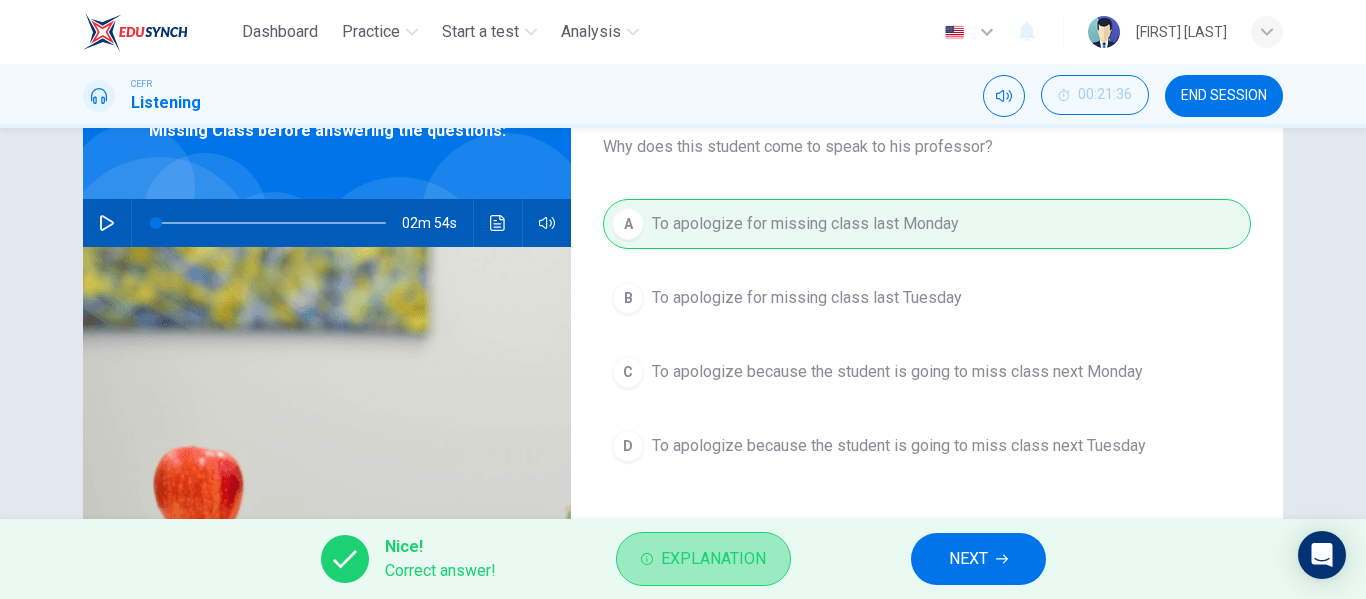 click on "Explanation" at bounding box center [713, 559] 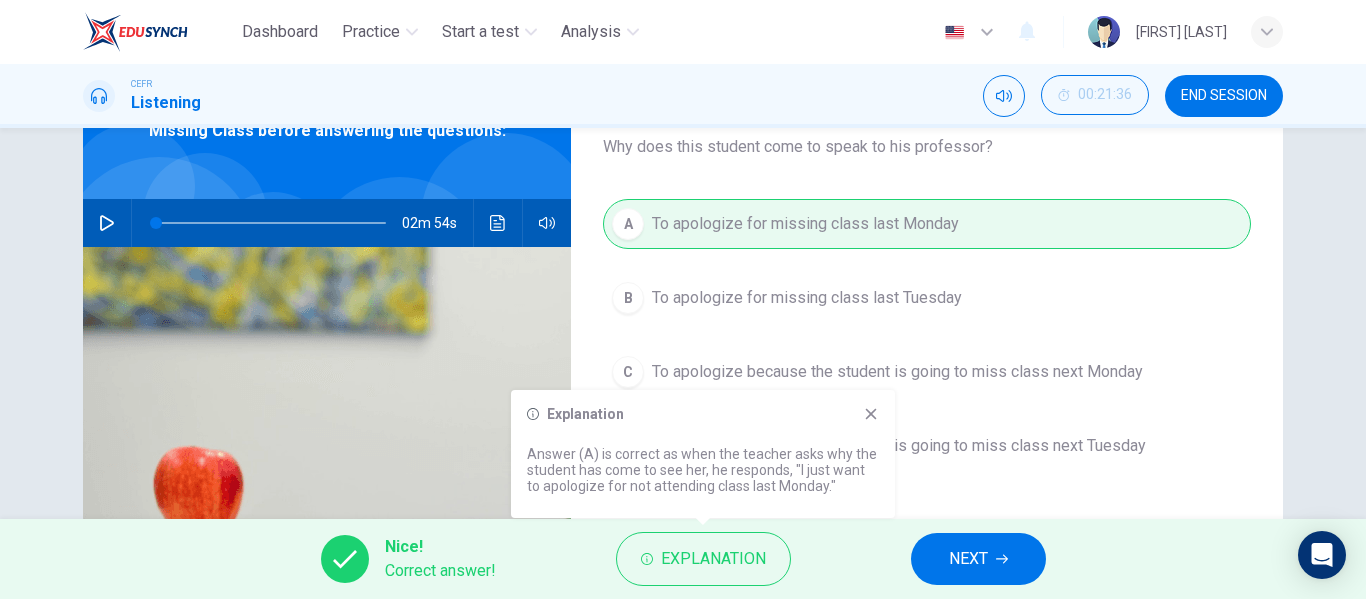 click on "Explanation Answer (A) is correct as when the teacher asks why the student has come to see her, he responds, "I just want to apologize for not attending class last Monday."" at bounding box center [703, 454] 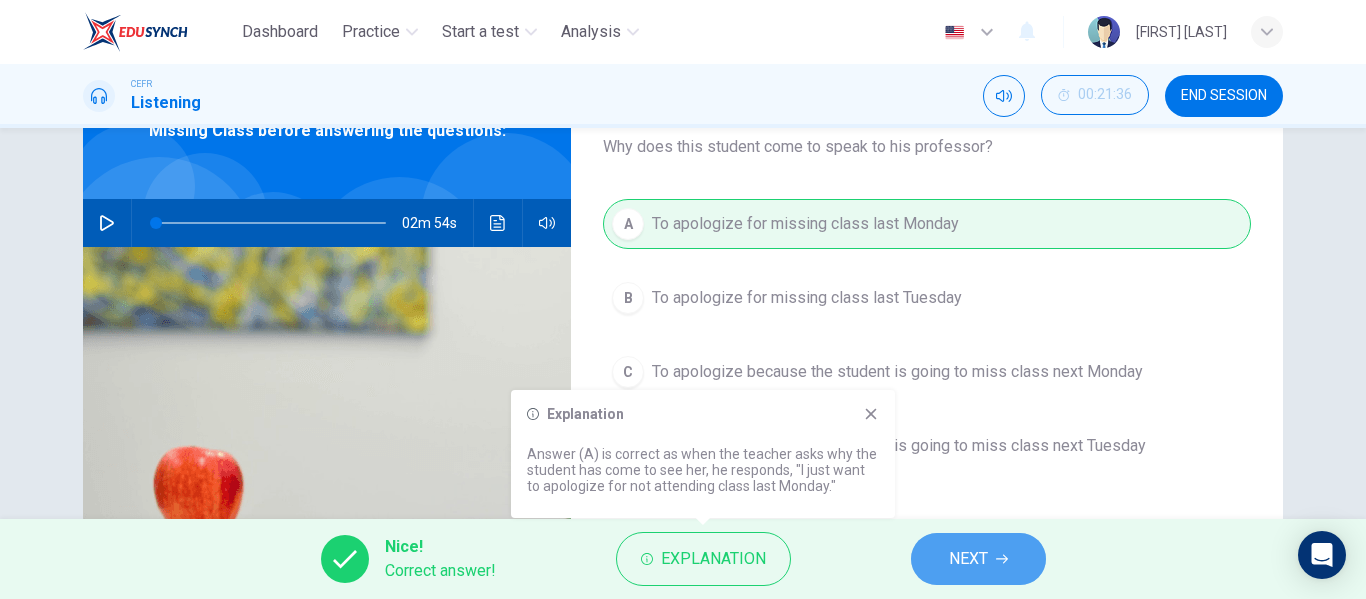 click on "NEXT" at bounding box center (978, 559) 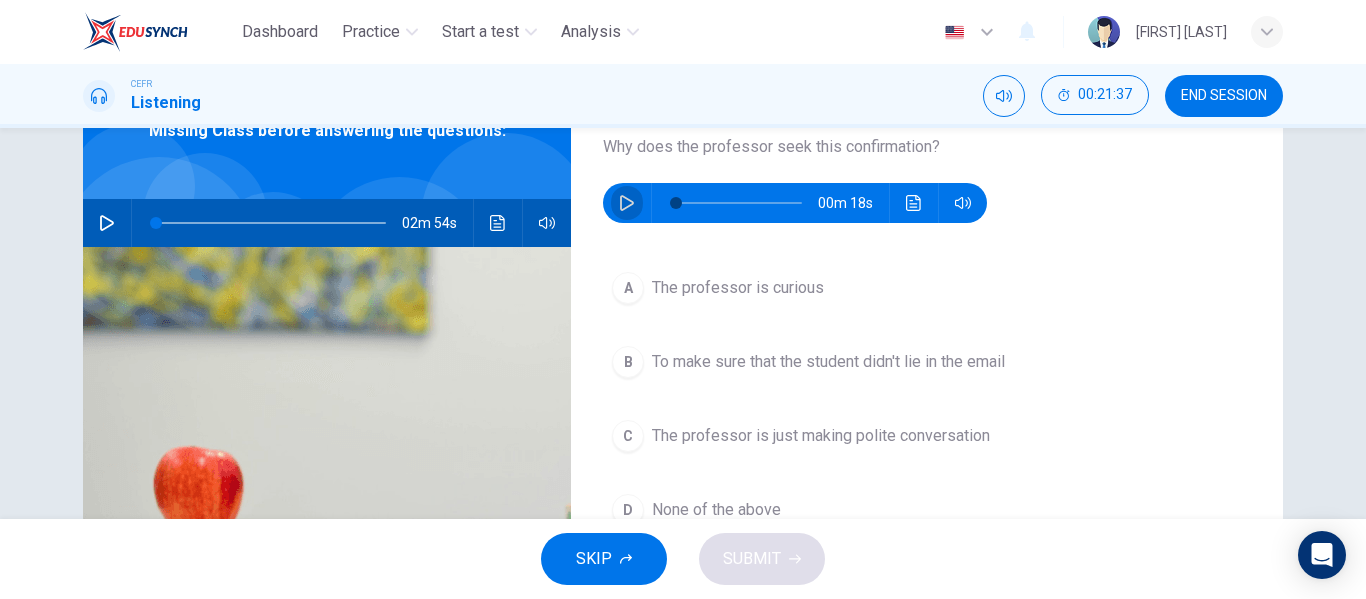 click at bounding box center (627, 203) 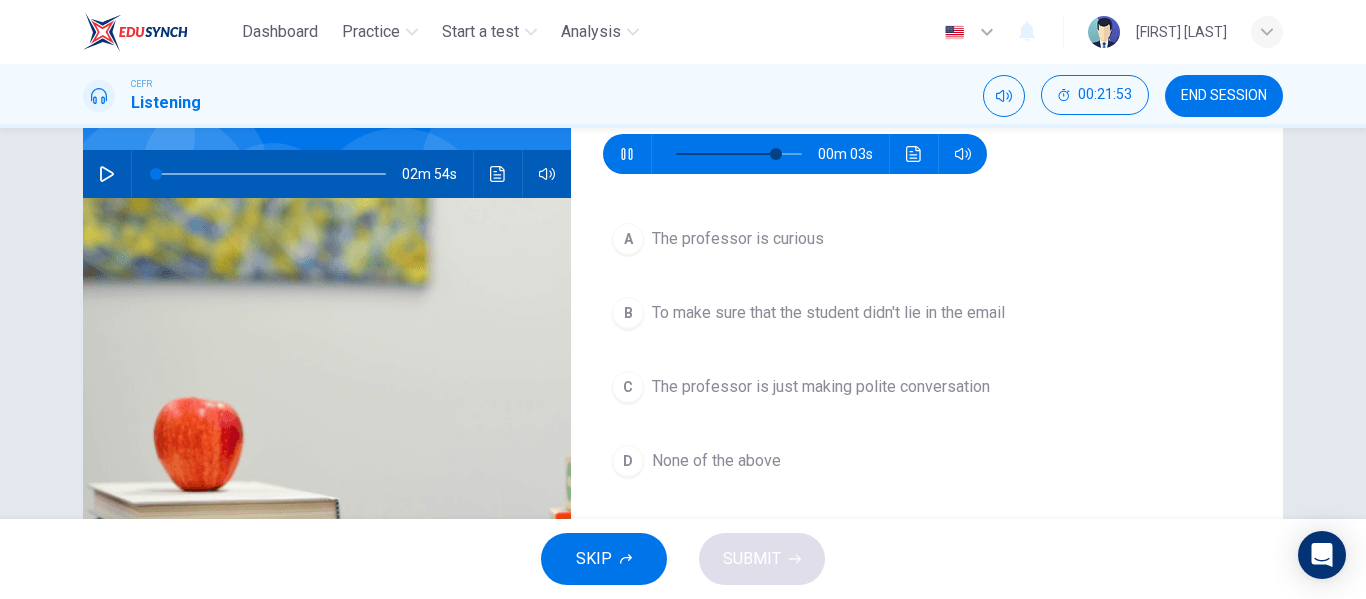 scroll, scrollTop: 179, scrollLeft: 0, axis: vertical 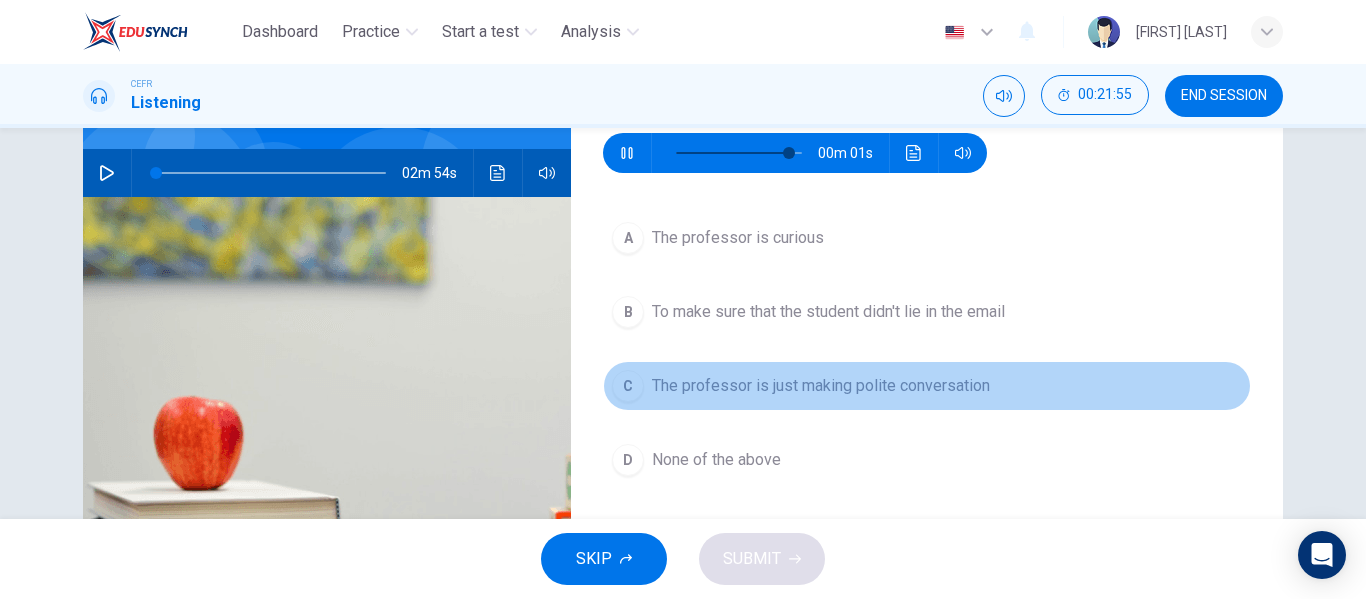 click on "C The professor is just making polite conversation" at bounding box center [927, 386] 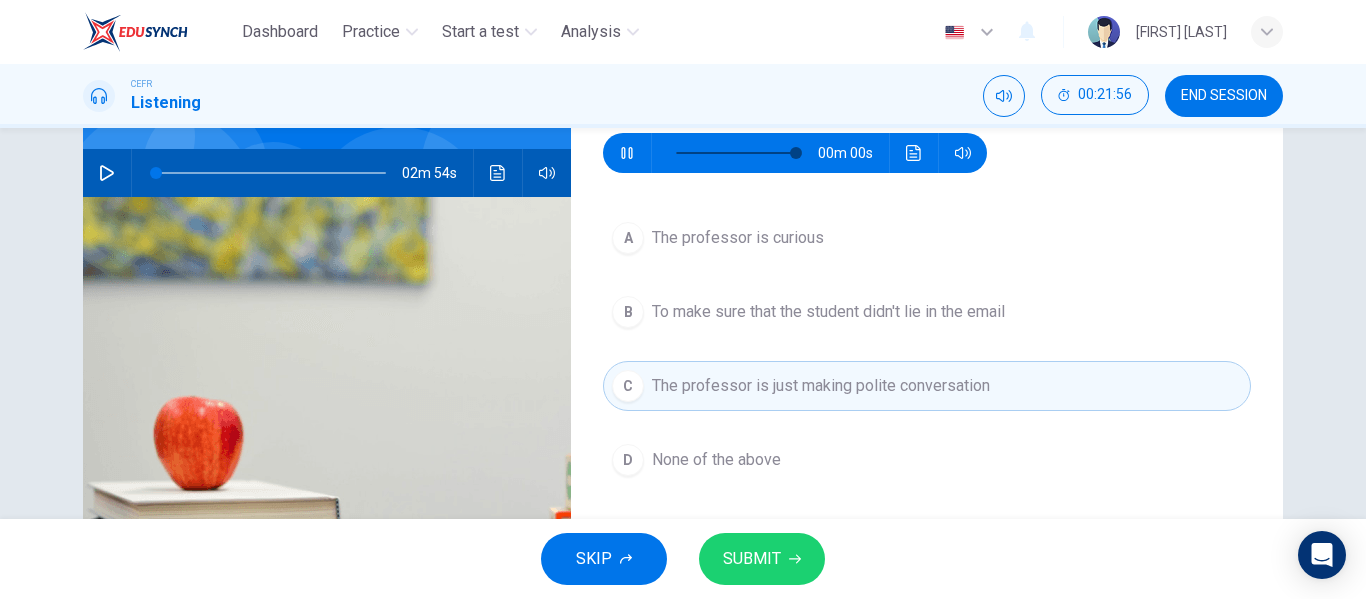 click on "SUBMIT" at bounding box center (752, 559) 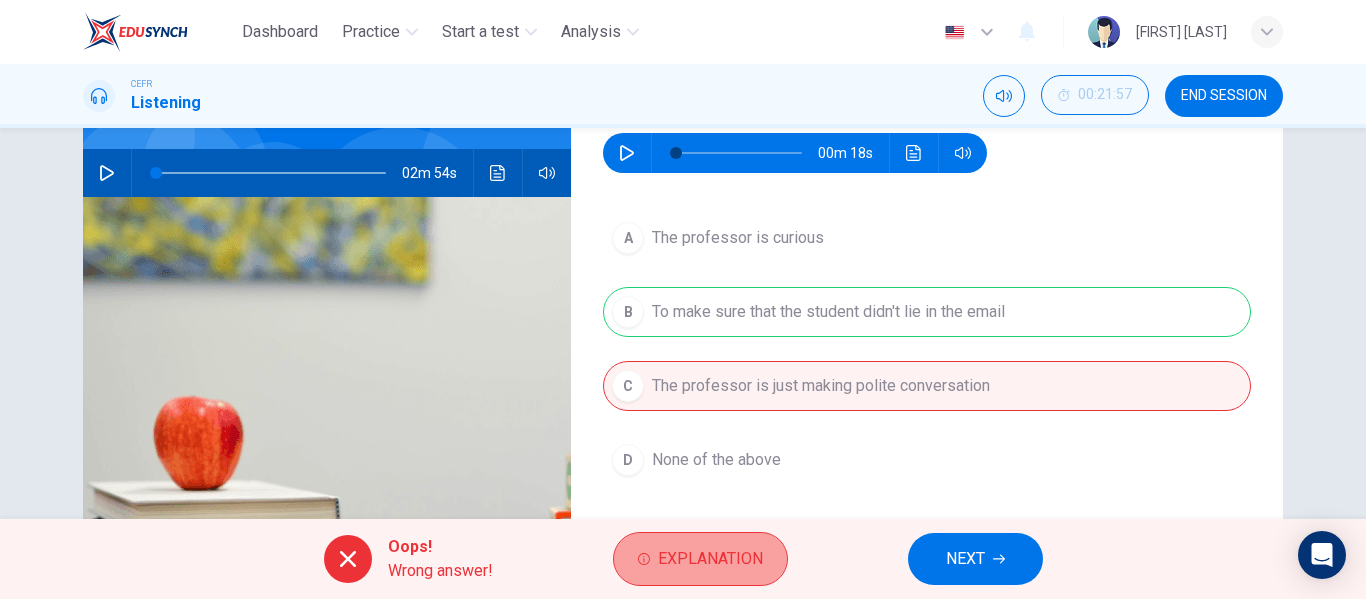 click on "Explanation" at bounding box center (710, 559) 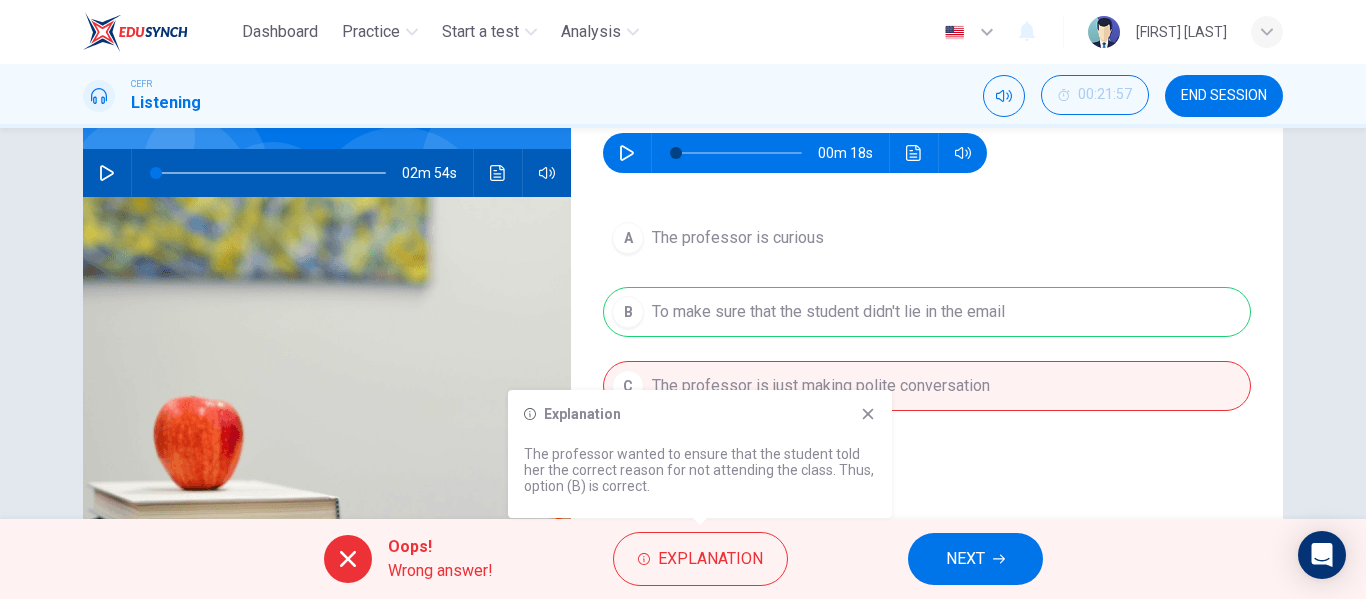 click at bounding box center (868, 414) 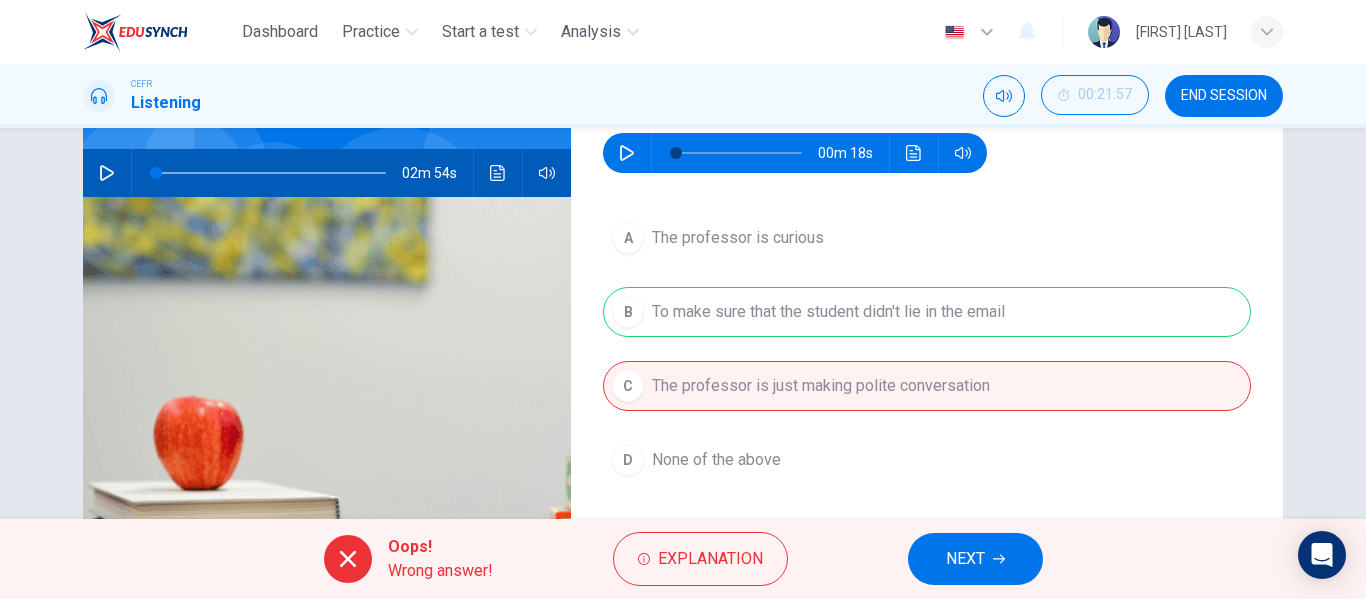 scroll, scrollTop: 132, scrollLeft: 0, axis: vertical 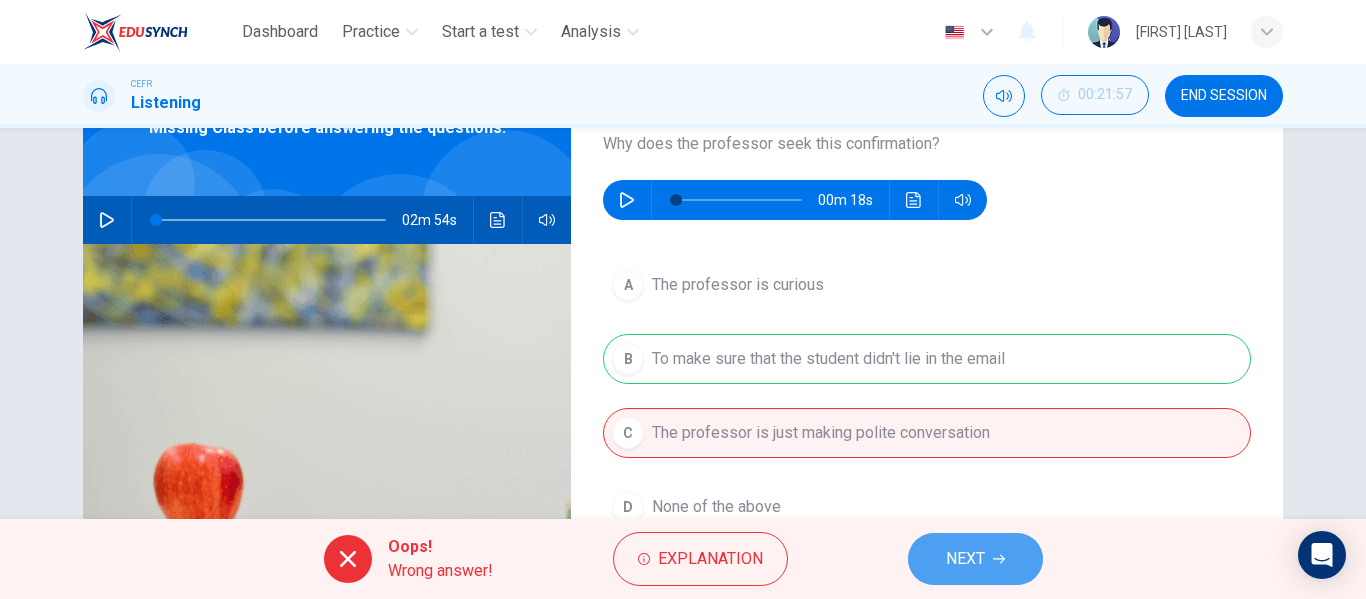click on "NEXT" at bounding box center (965, 559) 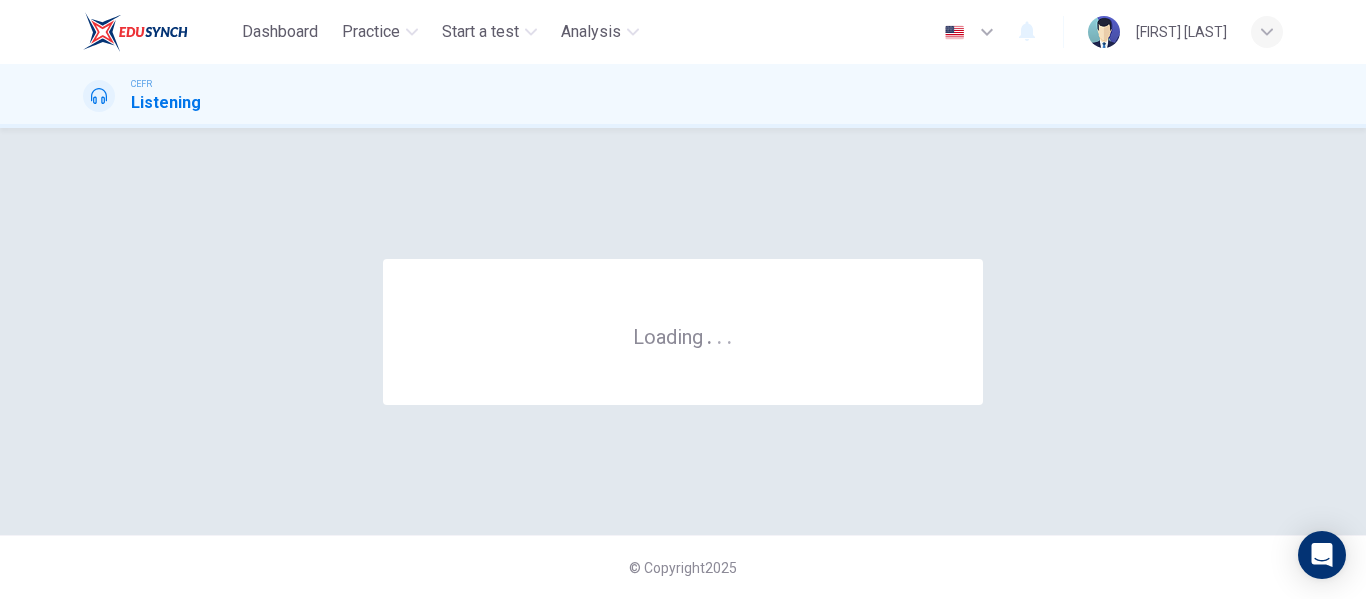 scroll, scrollTop: 0, scrollLeft: 0, axis: both 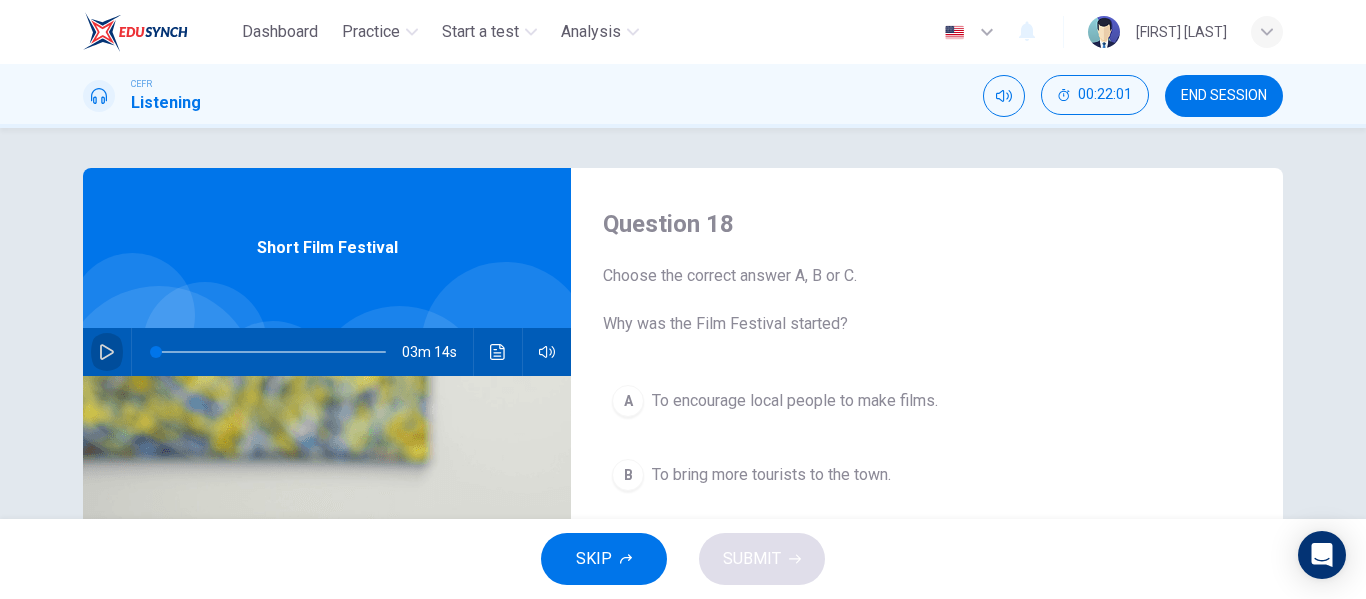 click at bounding box center (107, 352) 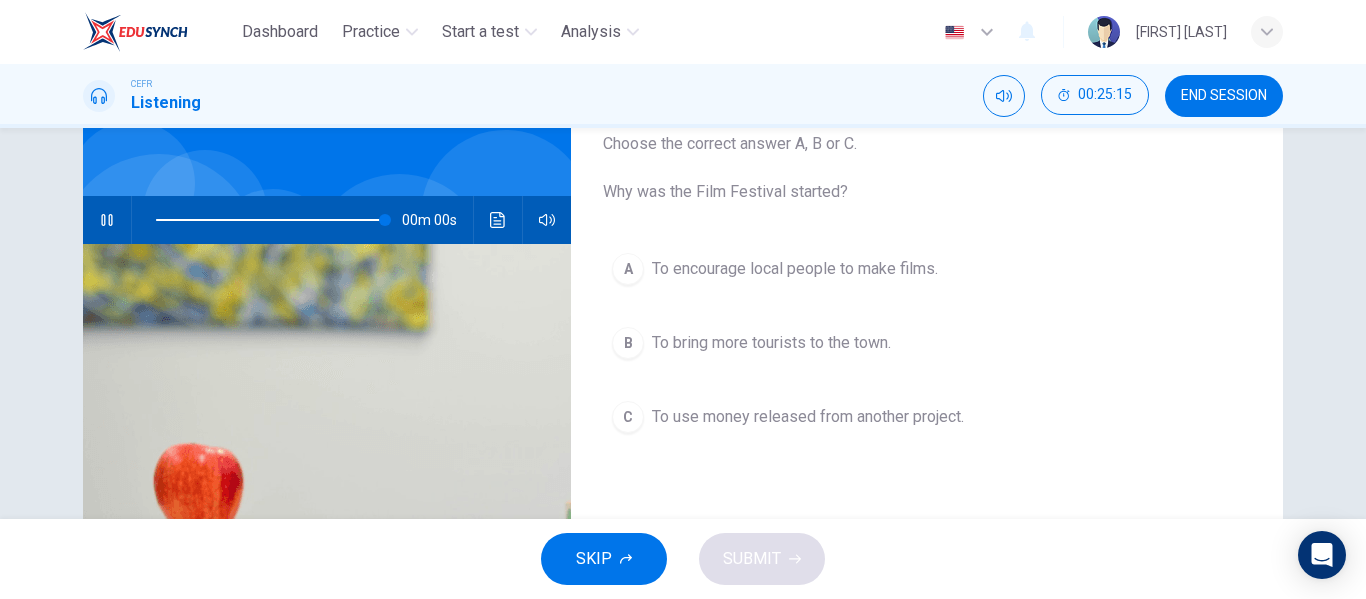 scroll, scrollTop: 139, scrollLeft: 0, axis: vertical 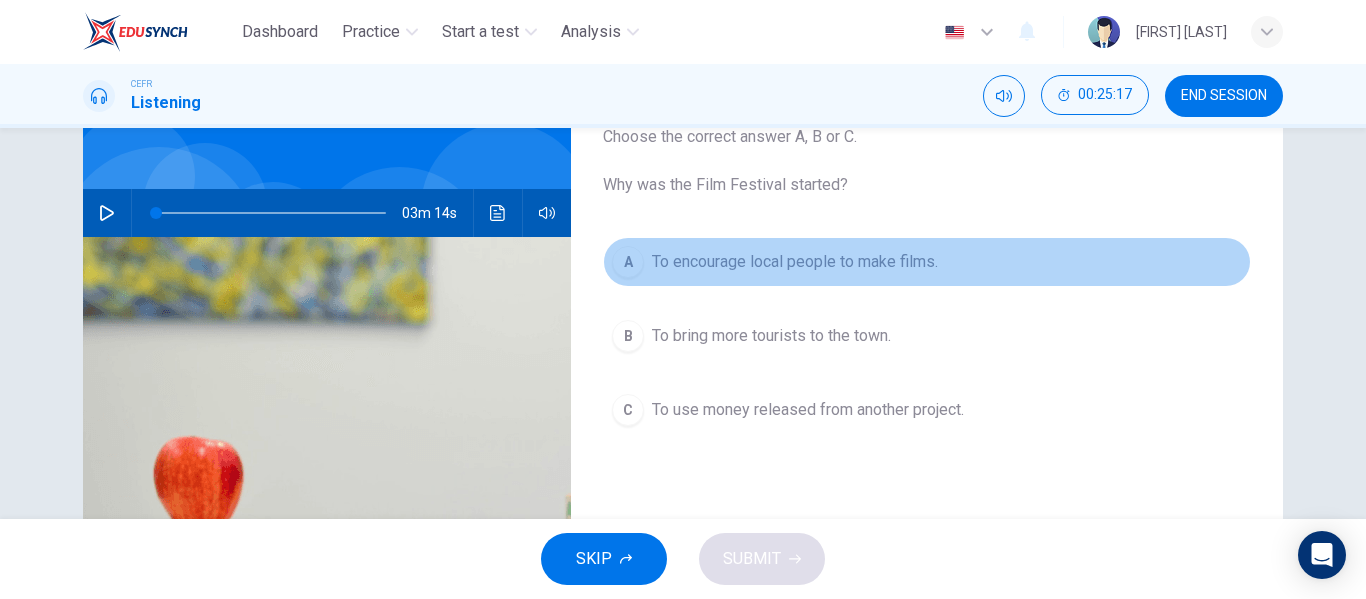 click on "To encourage local people to make films." at bounding box center [795, 262] 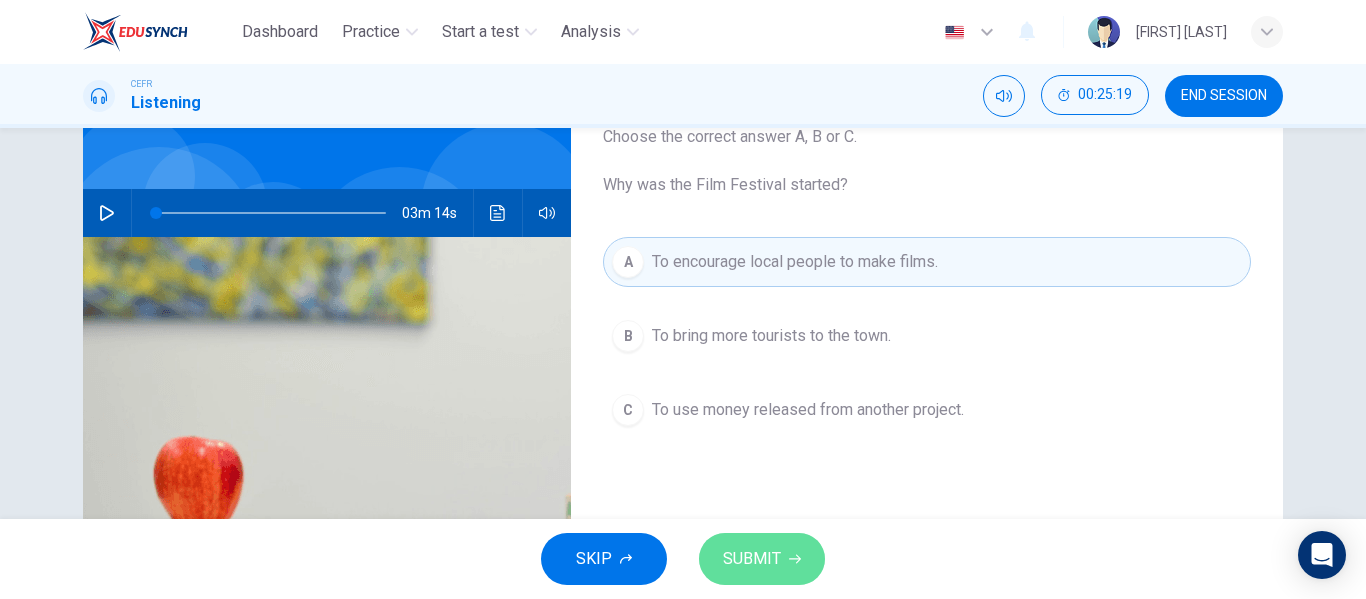 click on "SUBMIT" at bounding box center [762, 559] 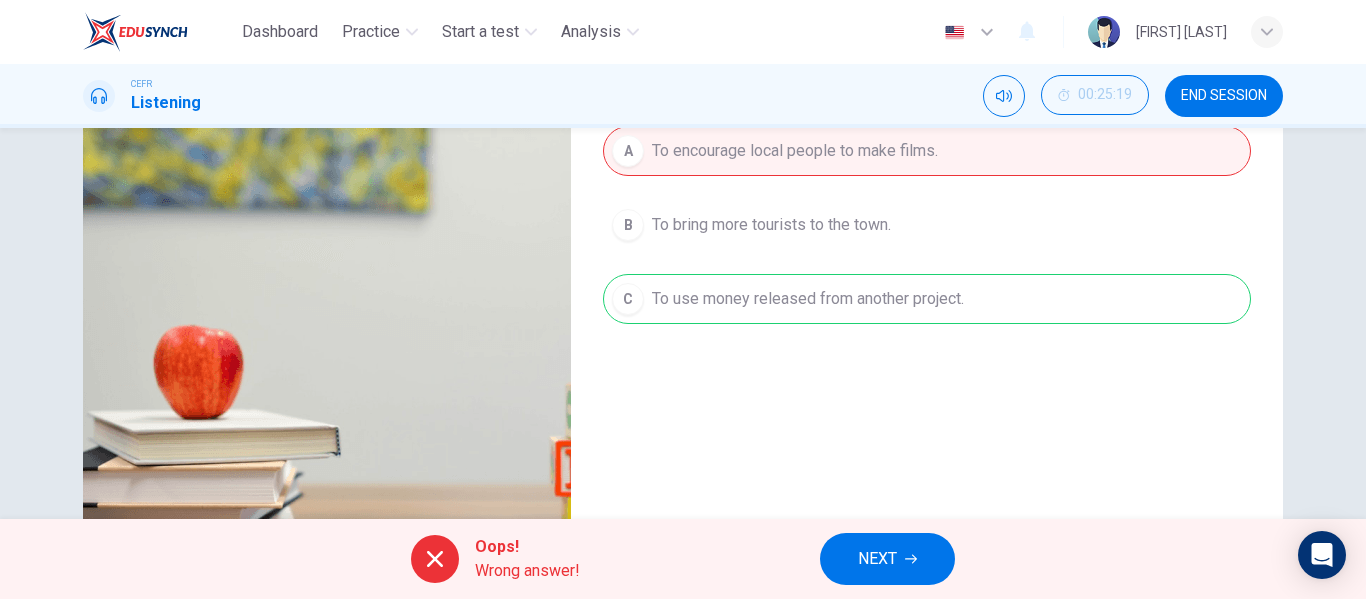 scroll, scrollTop: 248, scrollLeft: 0, axis: vertical 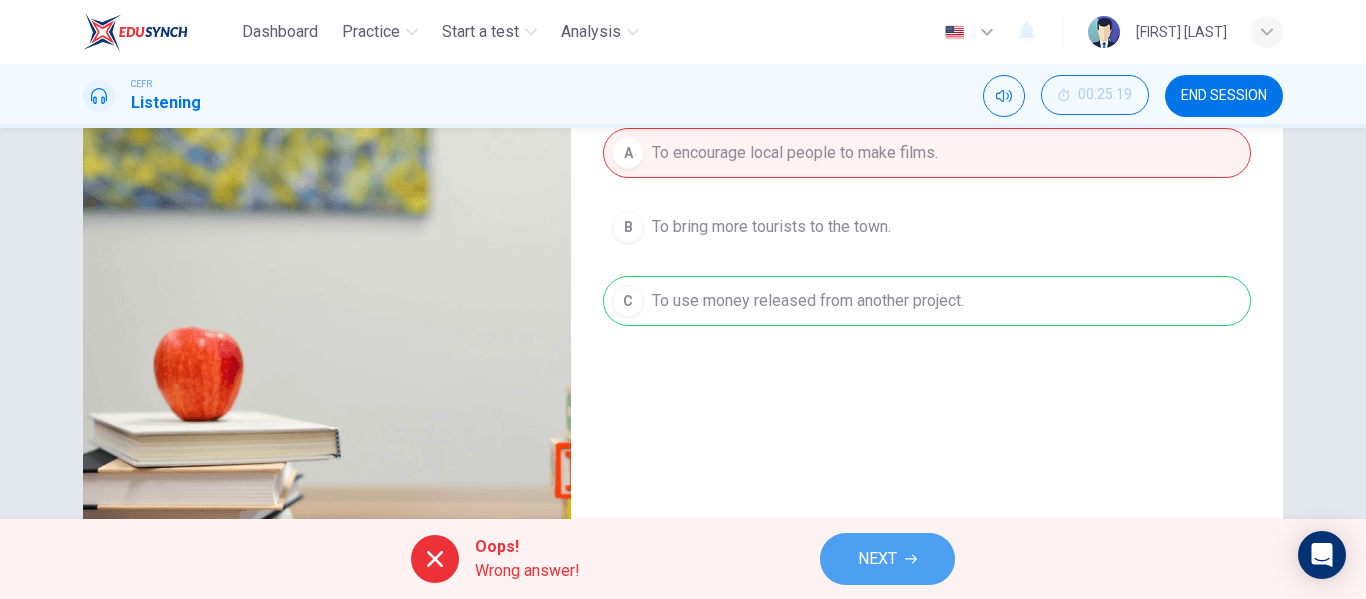 click on "NEXT" at bounding box center (877, 559) 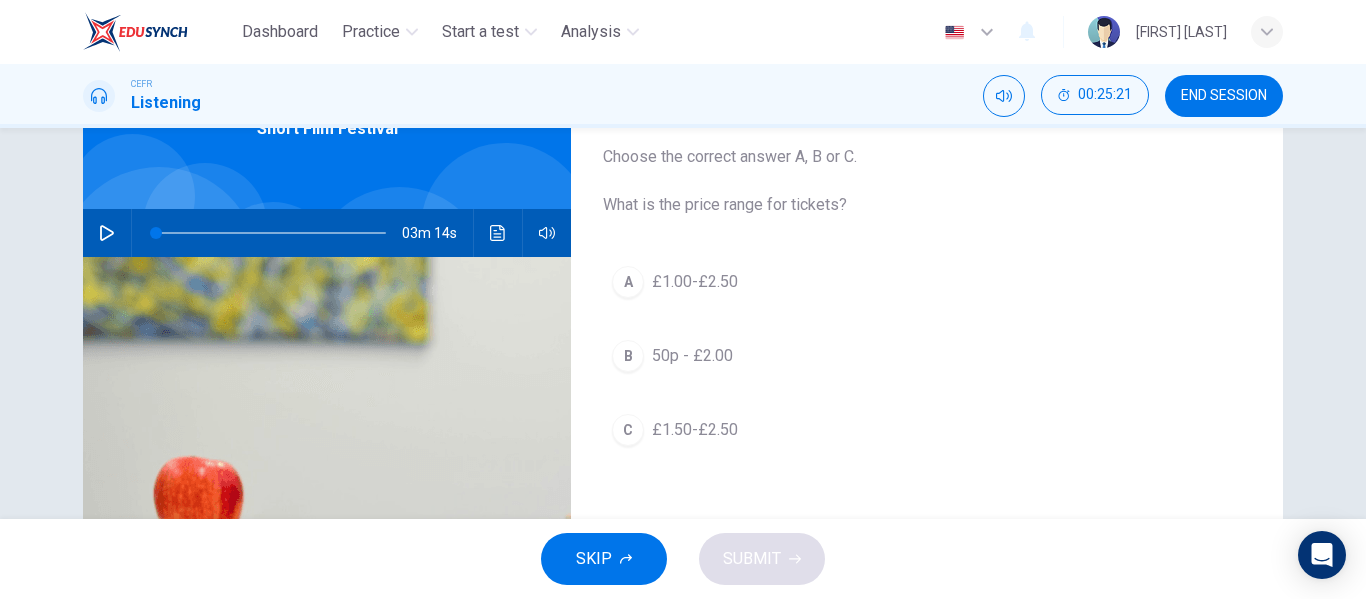 scroll, scrollTop: 118, scrollLeft: 0, axis: vertical 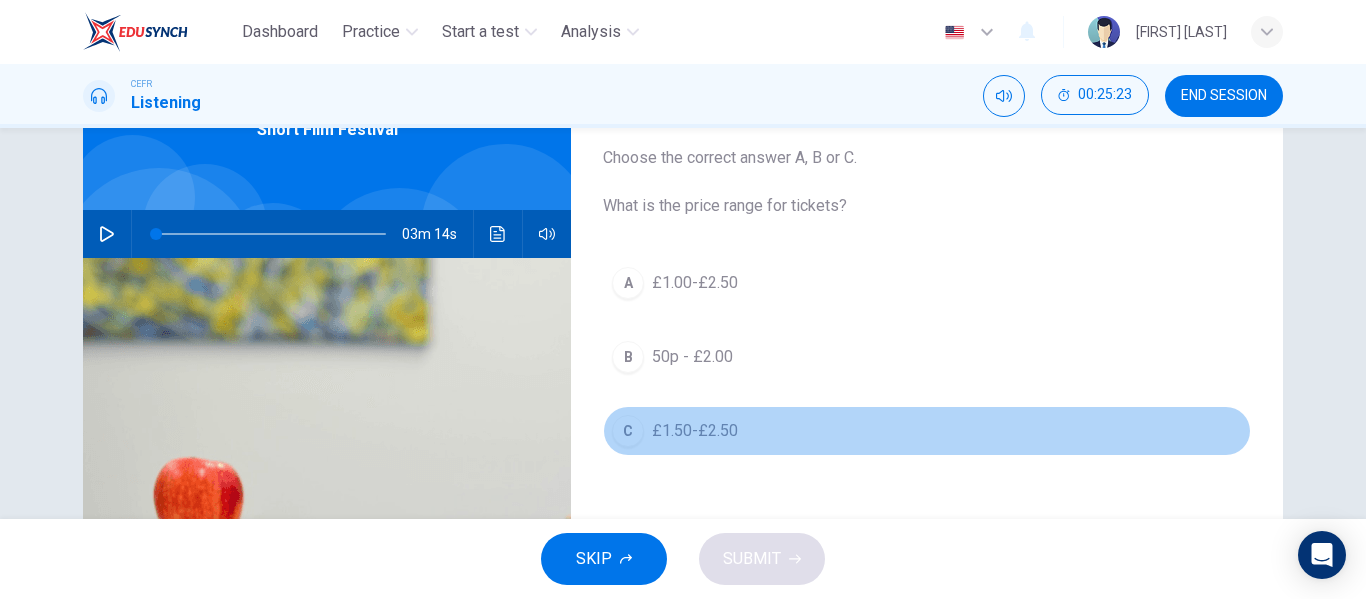 click on "C £1.50-£2.50" at bounding box center (927, 431) 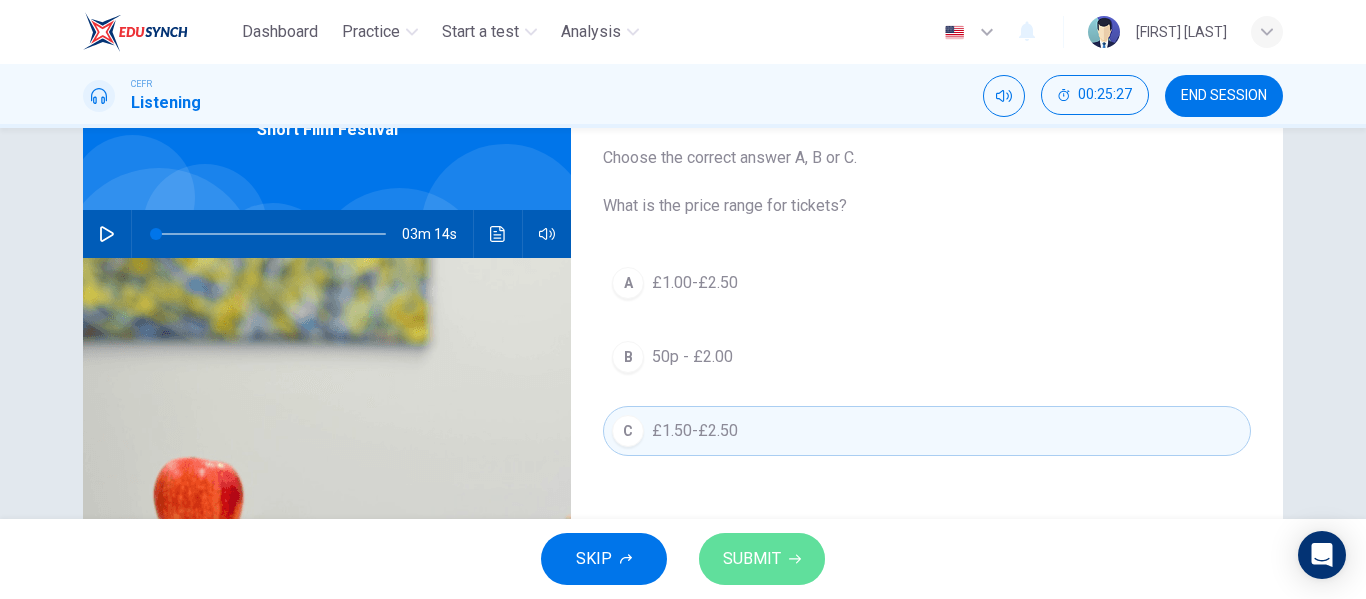 click on "SUBMIT" at bounding box center [752, 559] 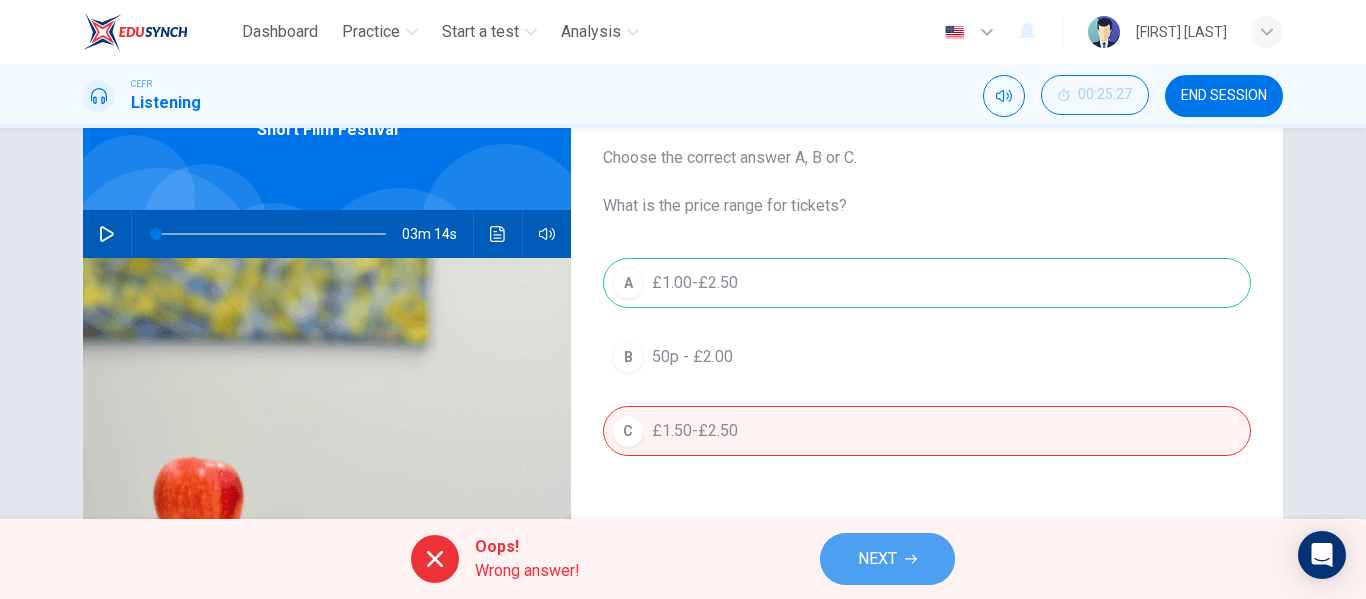 click on "NEXT" at bounding box center (887, 559) 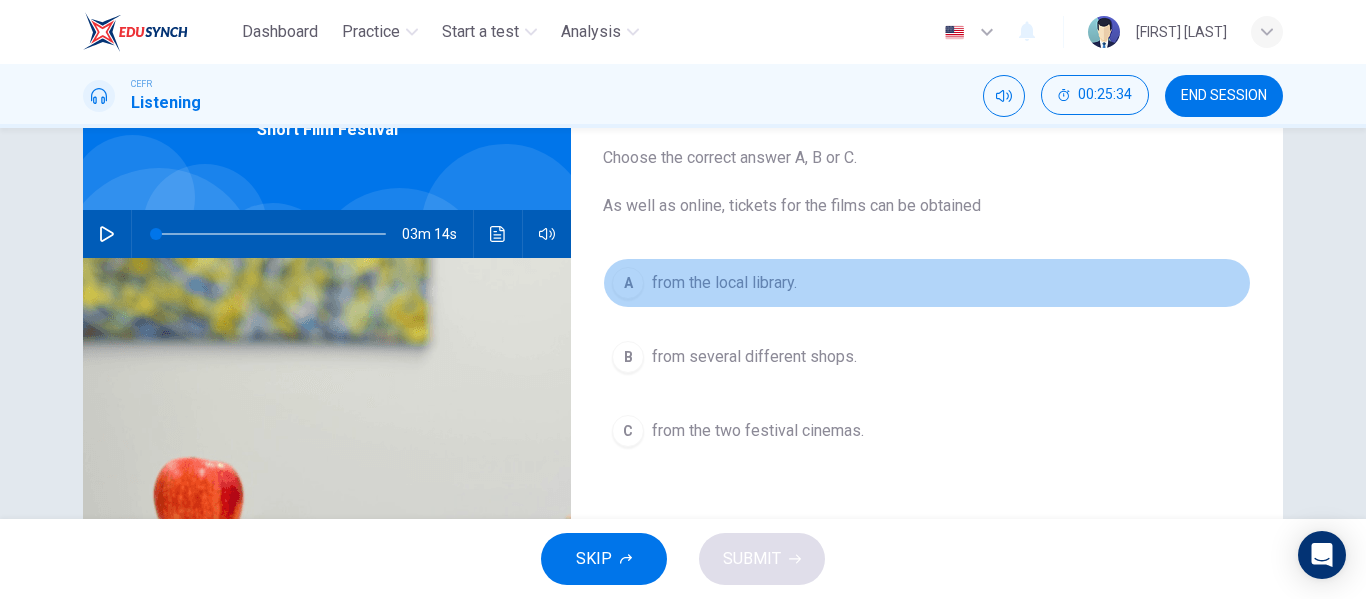 click on "A from the local library." at bounding box center (927, 283) 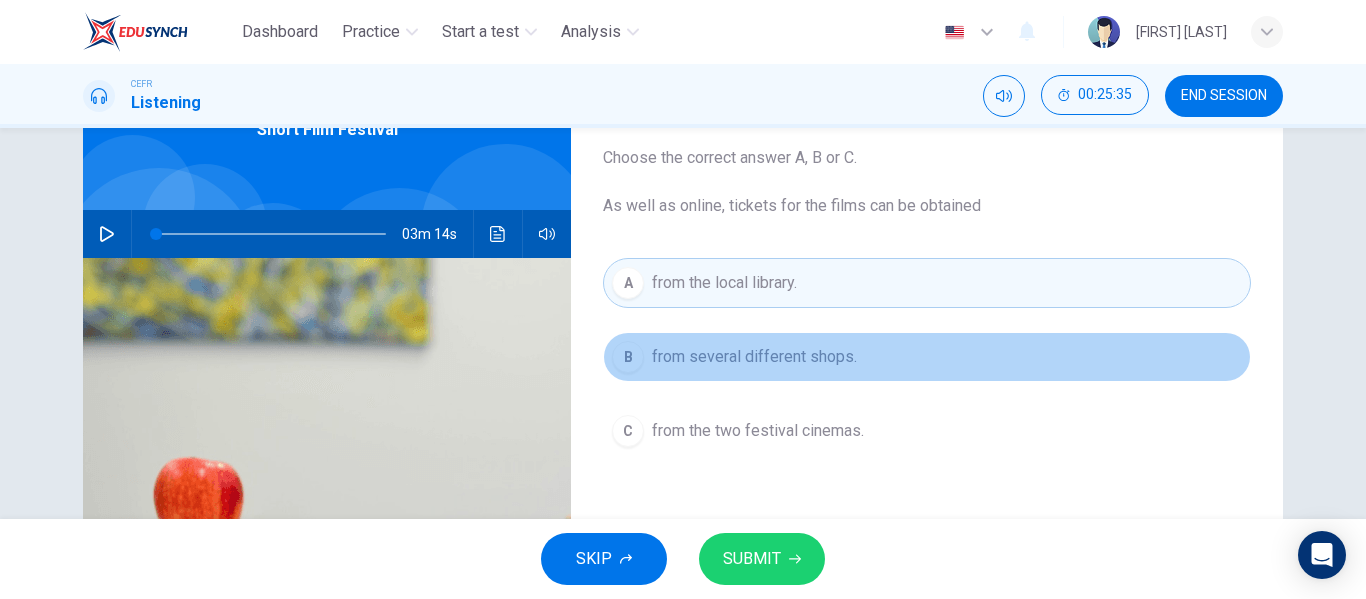 click on "from several different shops." at bounding box center (754, 357) 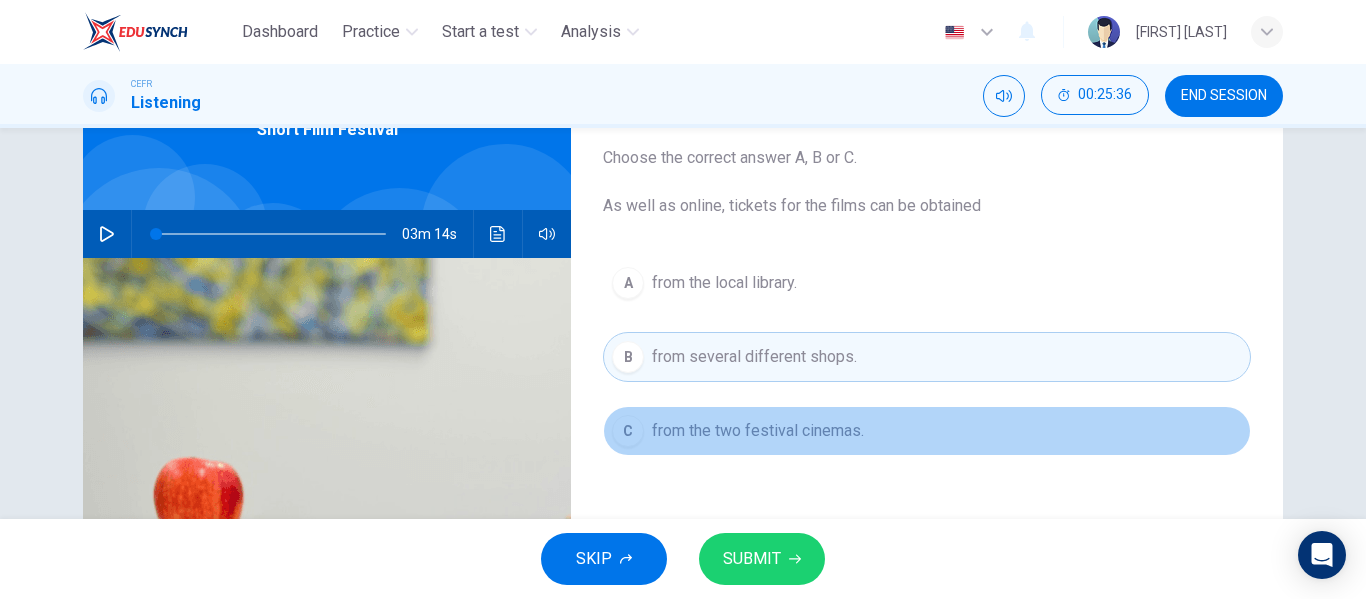 click on "from the two festival cinemas." at bounding box center [724, 283] 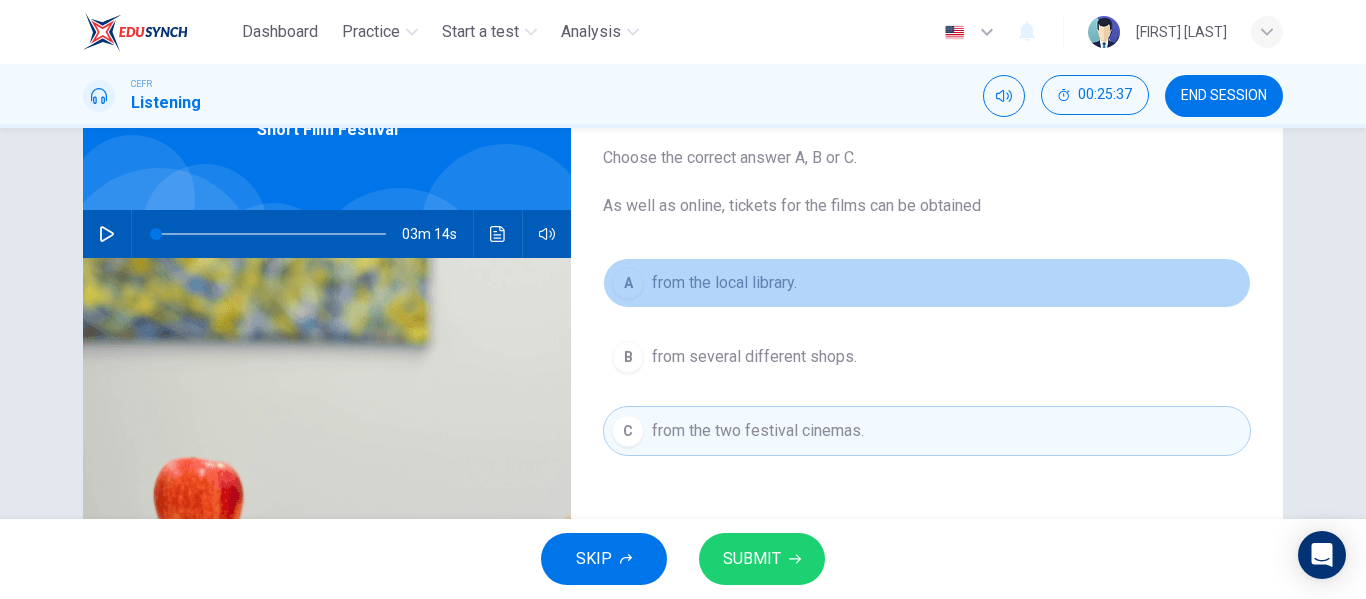 click on "from the local library." at bounding box center [724, 283] 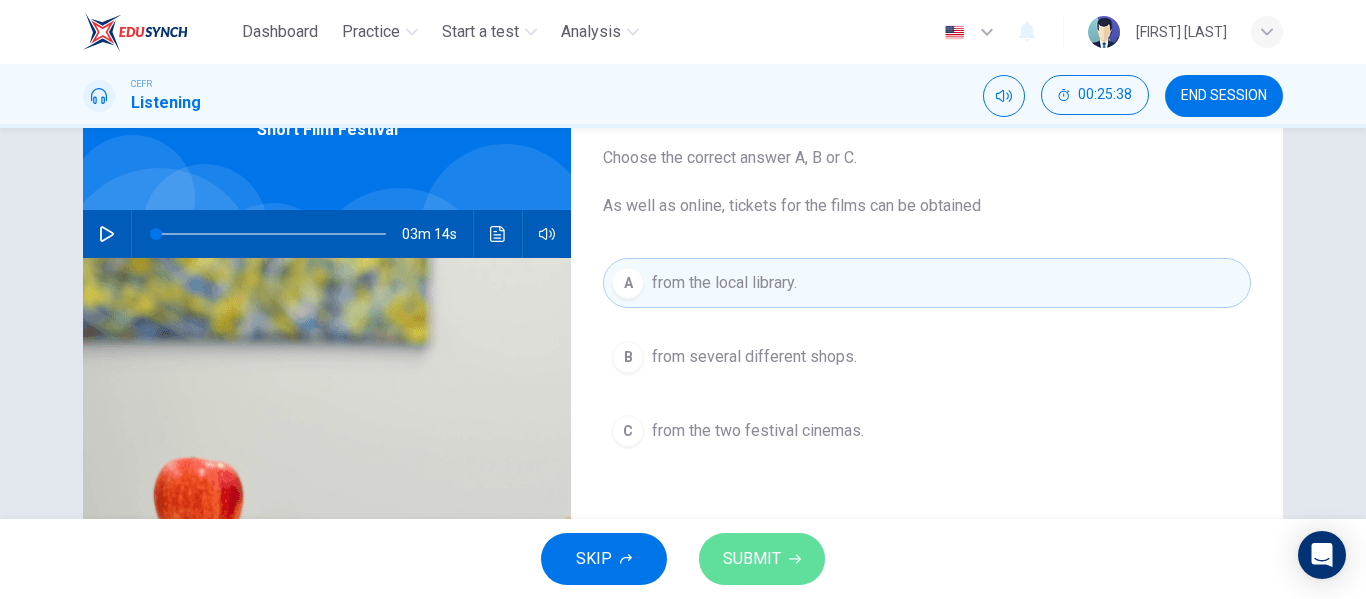 click on "SUBMIT" at bounding box center [762, 559] 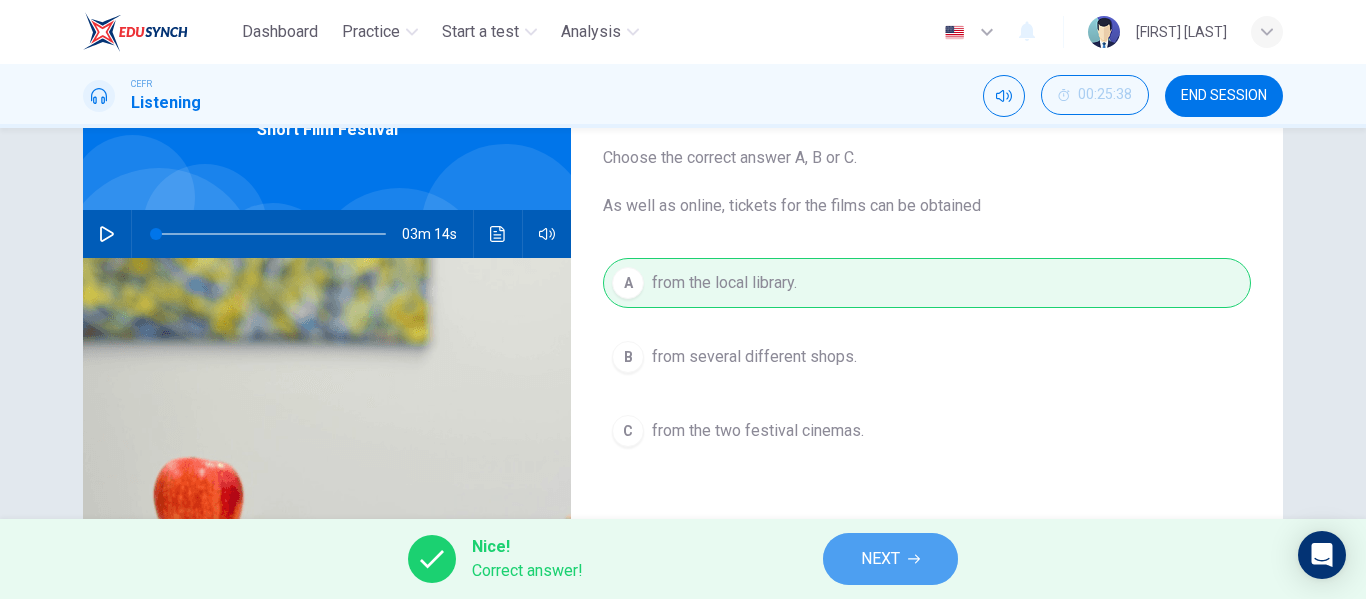 click on "NEXT" at bounding box center (890, 559) 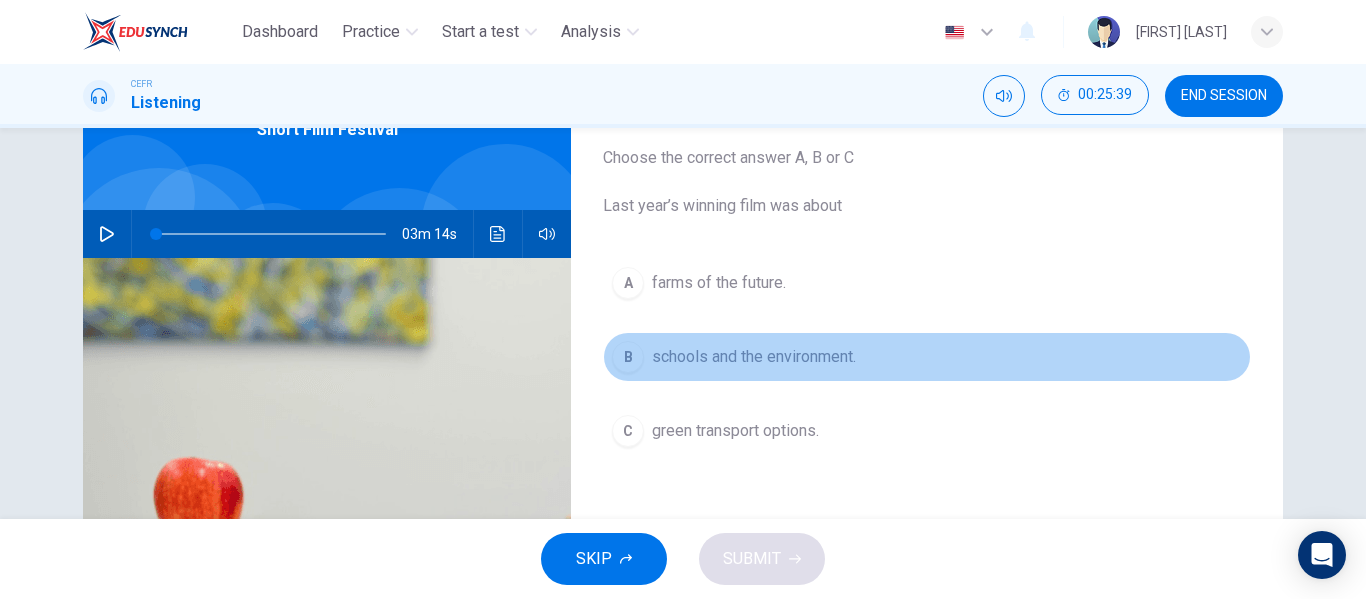 click on "B schools and the environment." at bounding box center [927, 357] 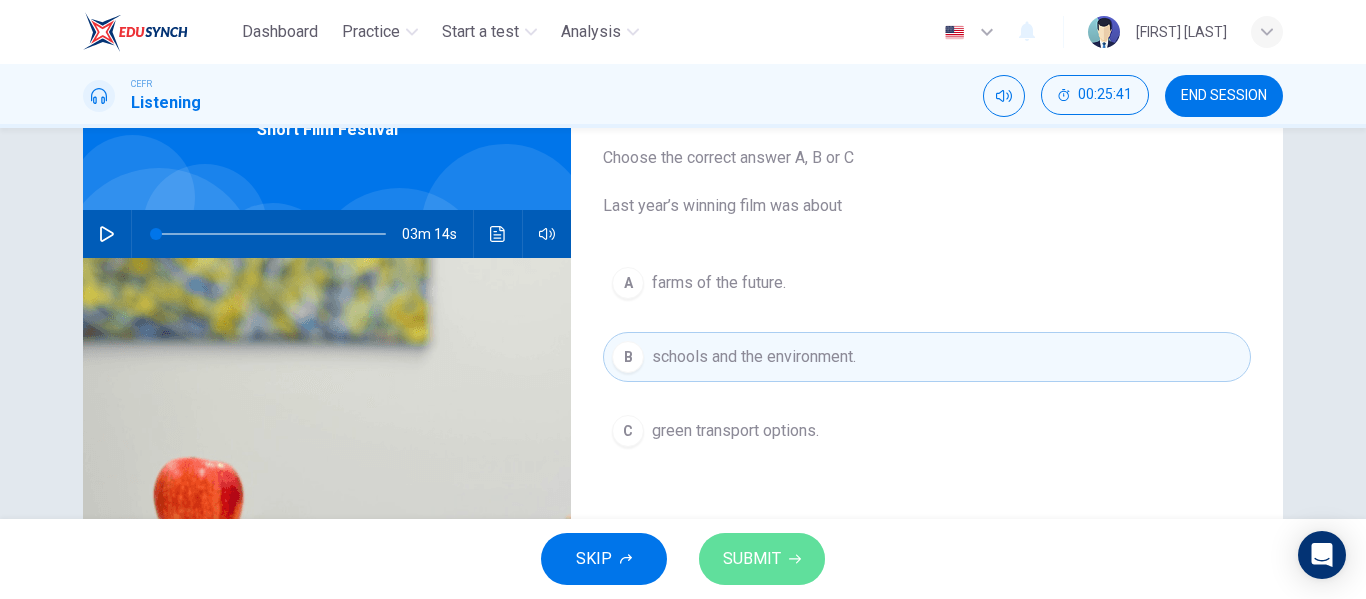 click on "SUBMIT" at bounding box center [762, 559] 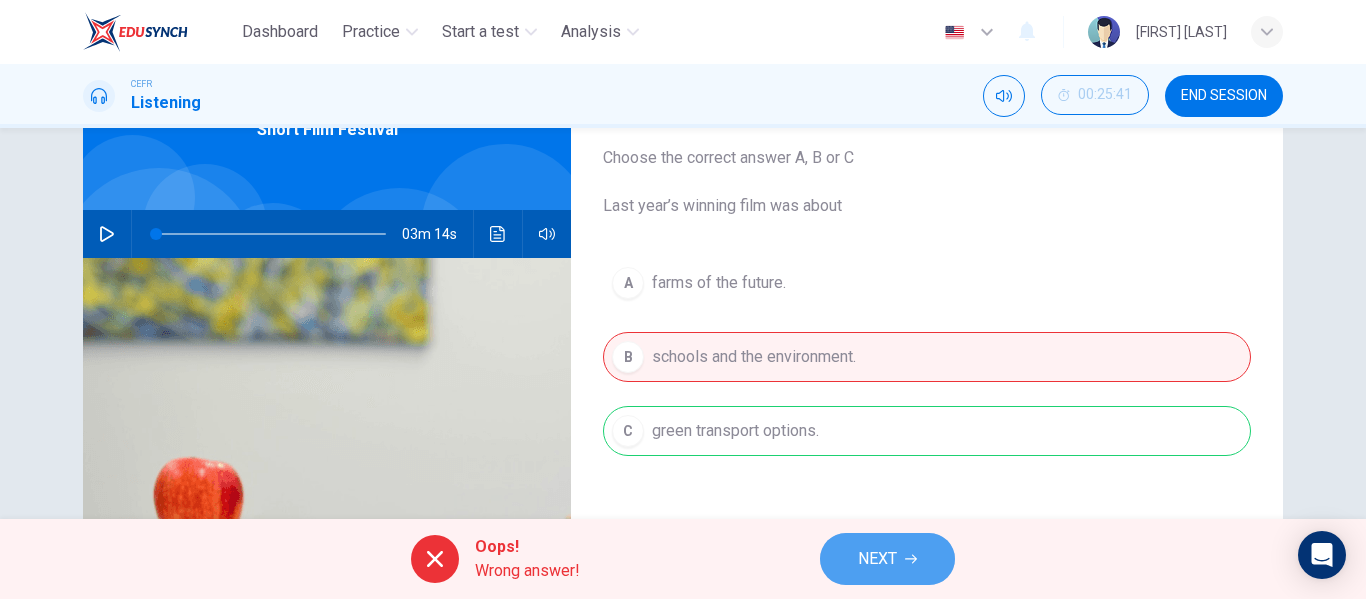 click on "NEXT" at bounding box center (877, 559) 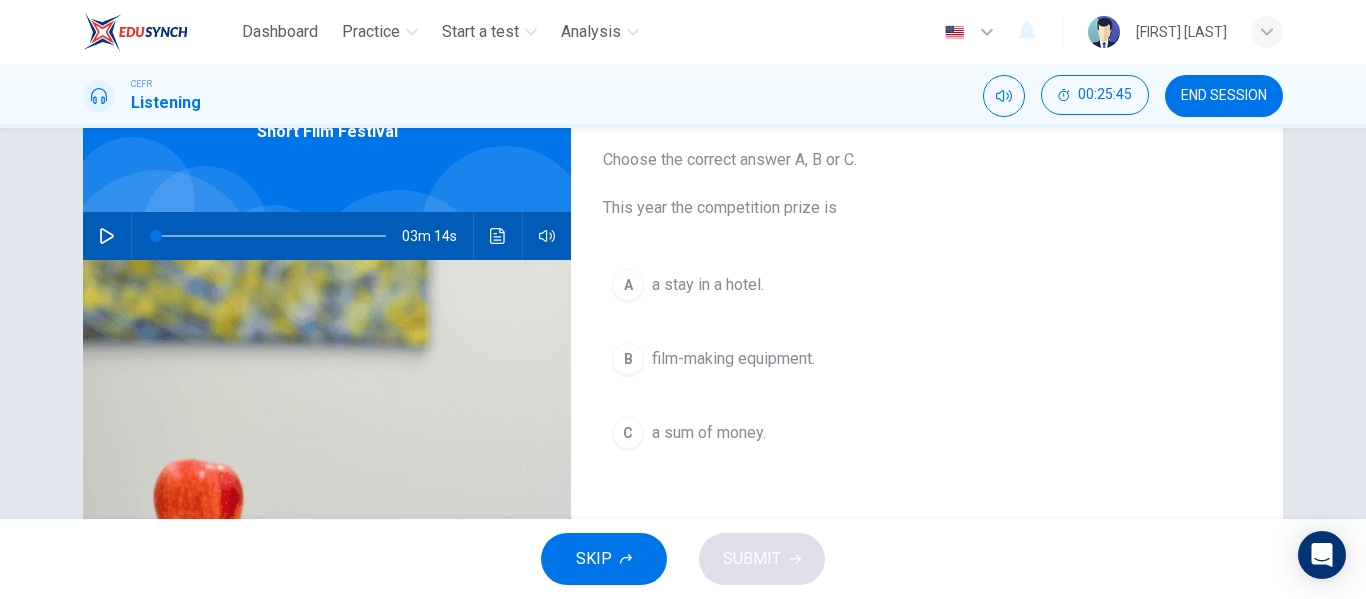 scroll, scrollTop: 115, scrollLeft: 0, axis: vertical 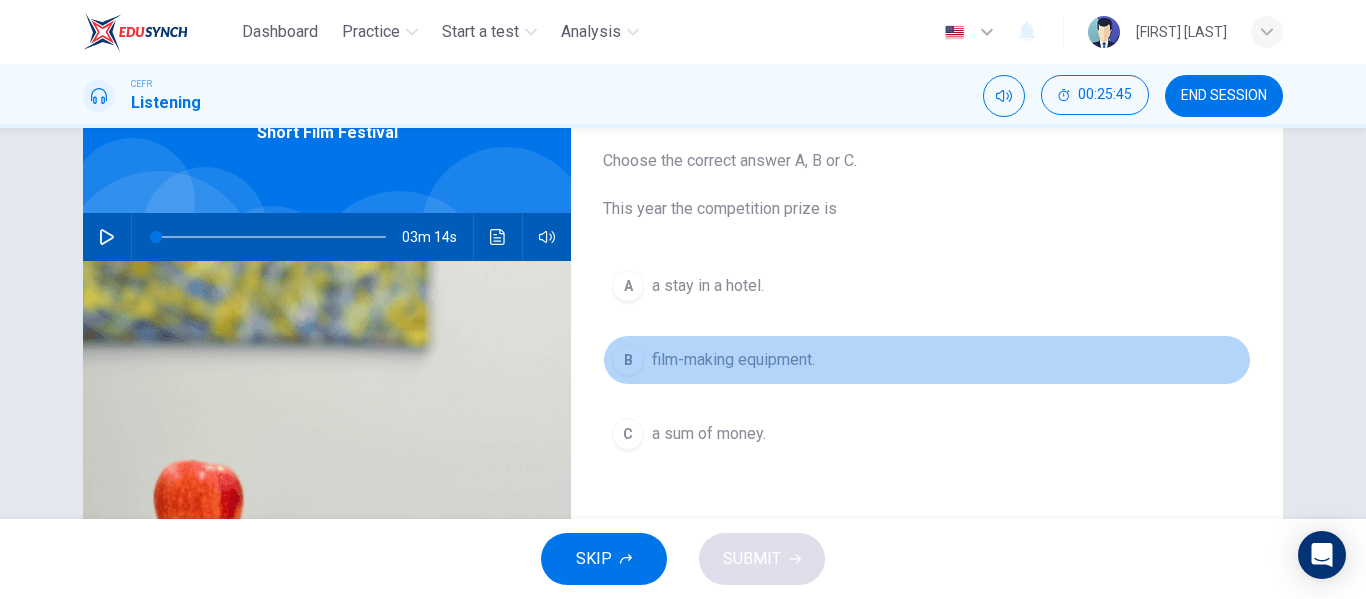 click on "film-making equipment." at bounding box center (708, 286) 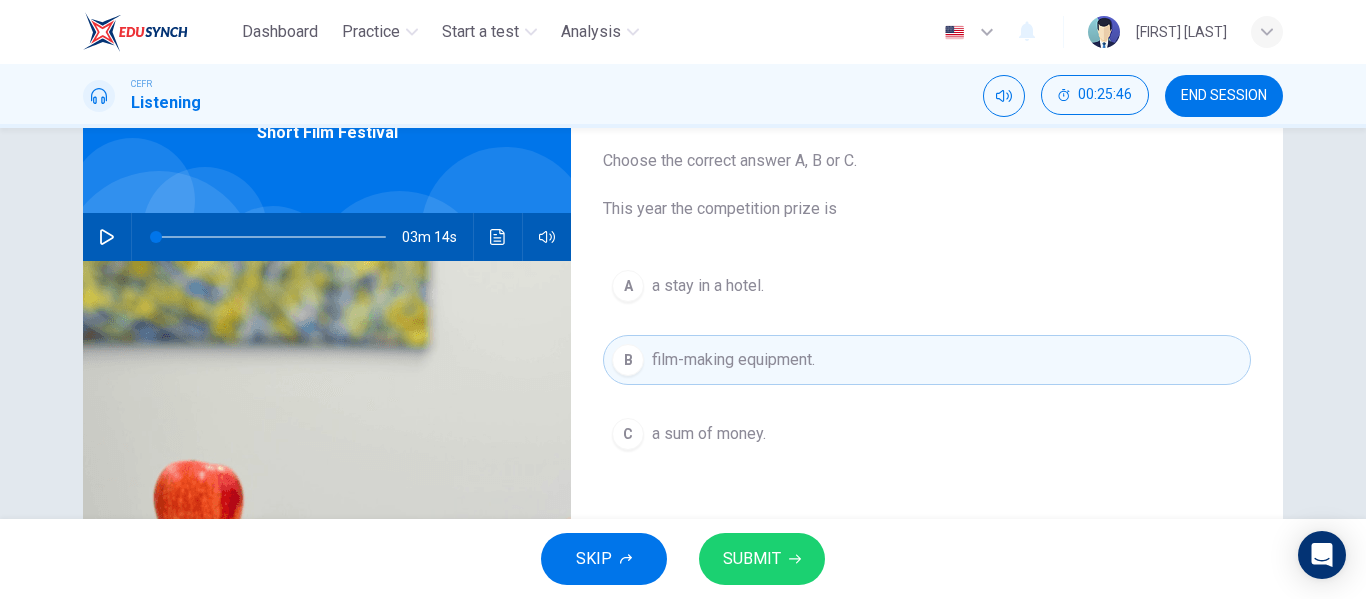 click on "SUBMIT" at bounding box center (752, 559) 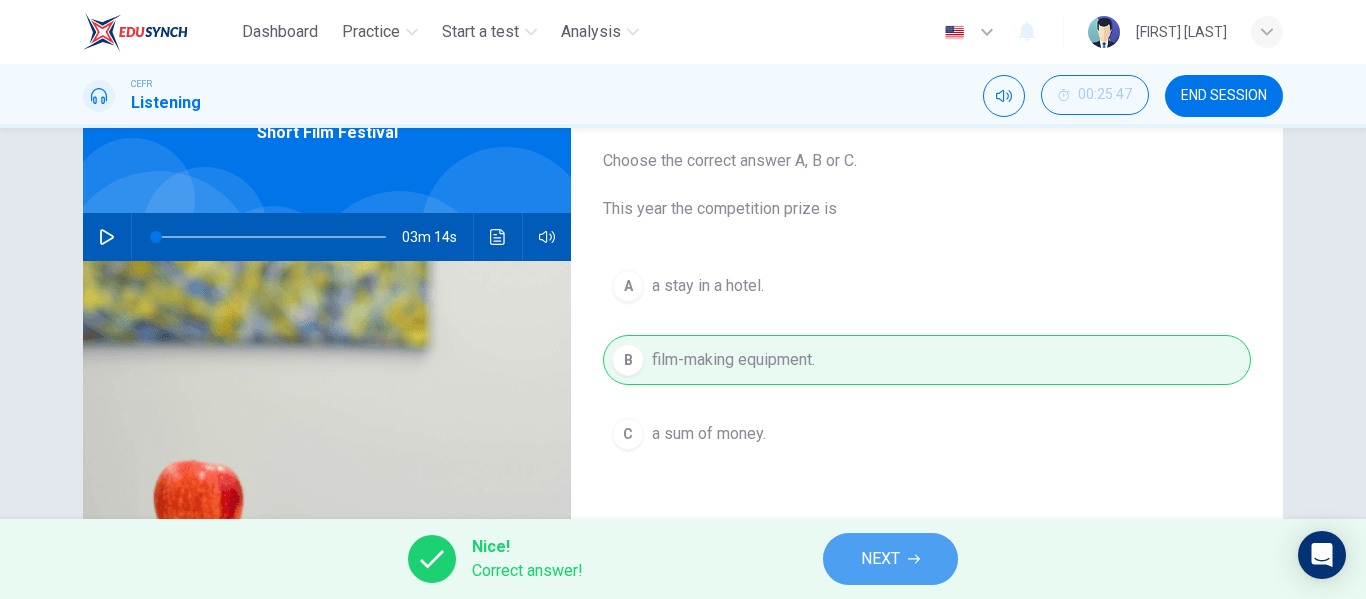 click on "NEXT" at bounding box center [890, 559] 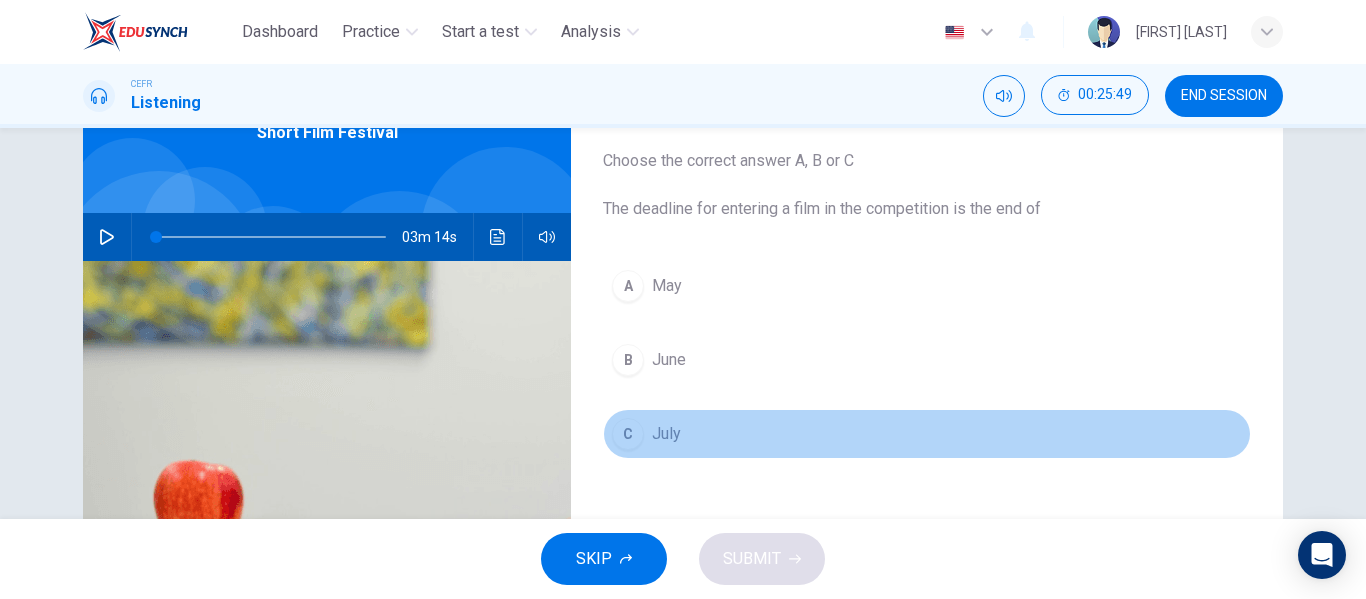 click on "July" at bounding box center (667, 286) 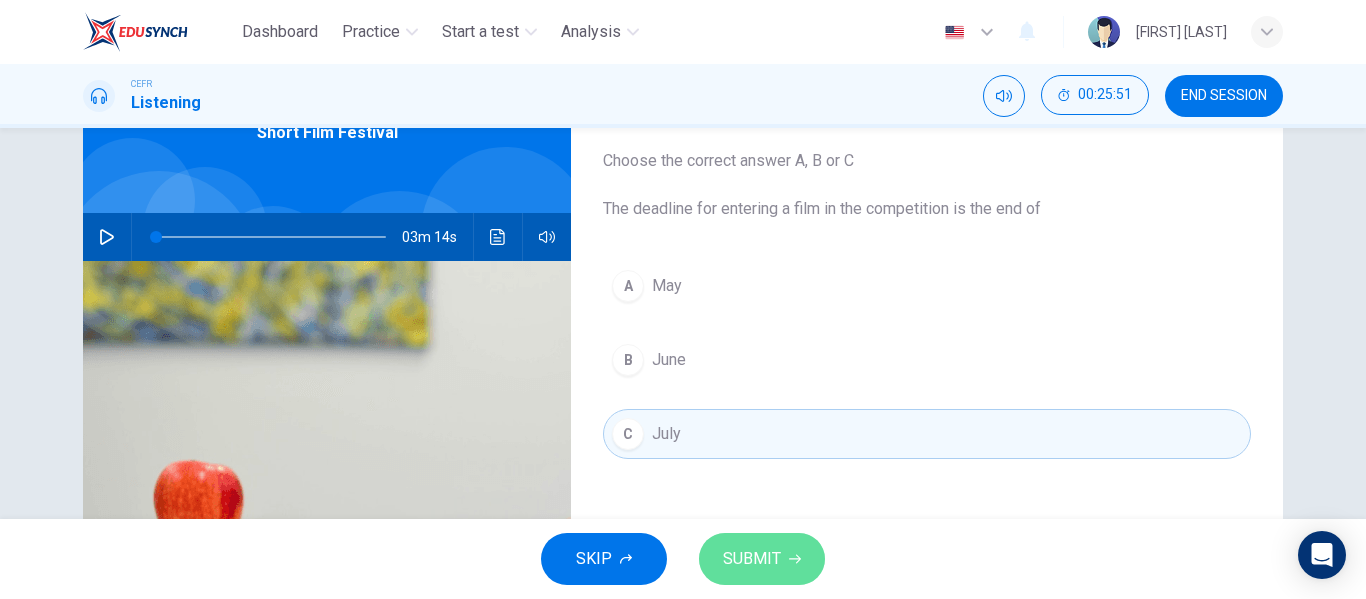 click on "SUBMIT" at bounding box center [752, 559] 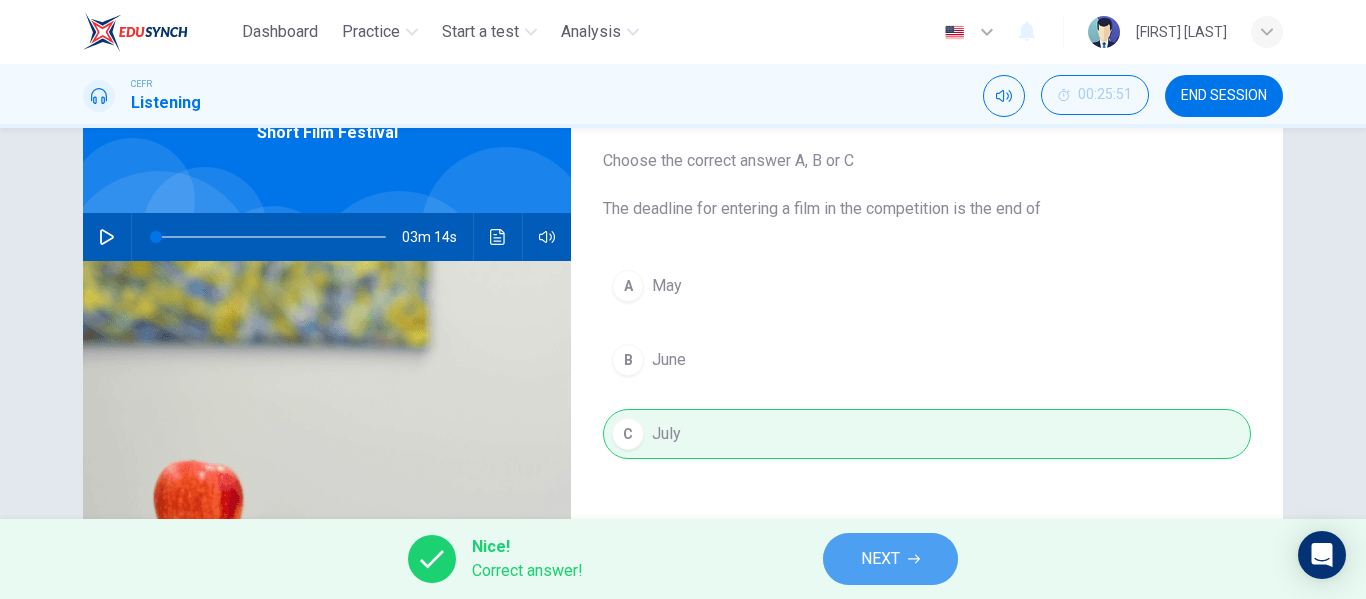 click on "NEXT" at bounding box center (890, 559) 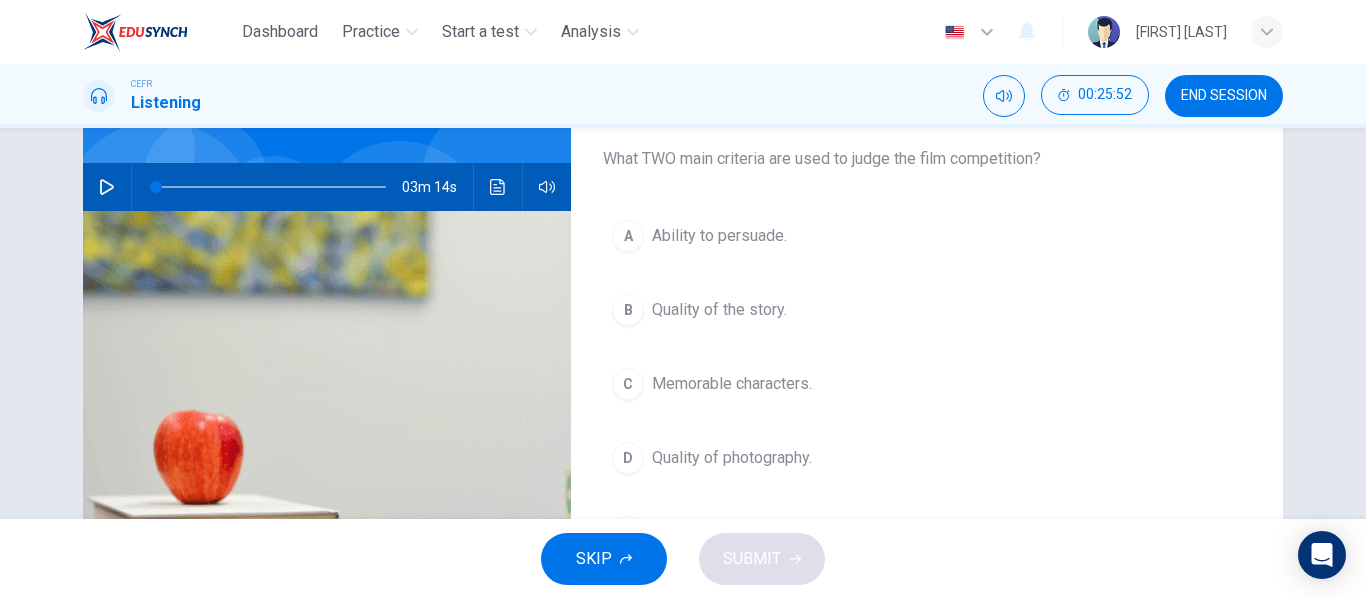 scroll, scrollTop: 168, scrollLeft: 0, axis: vertical 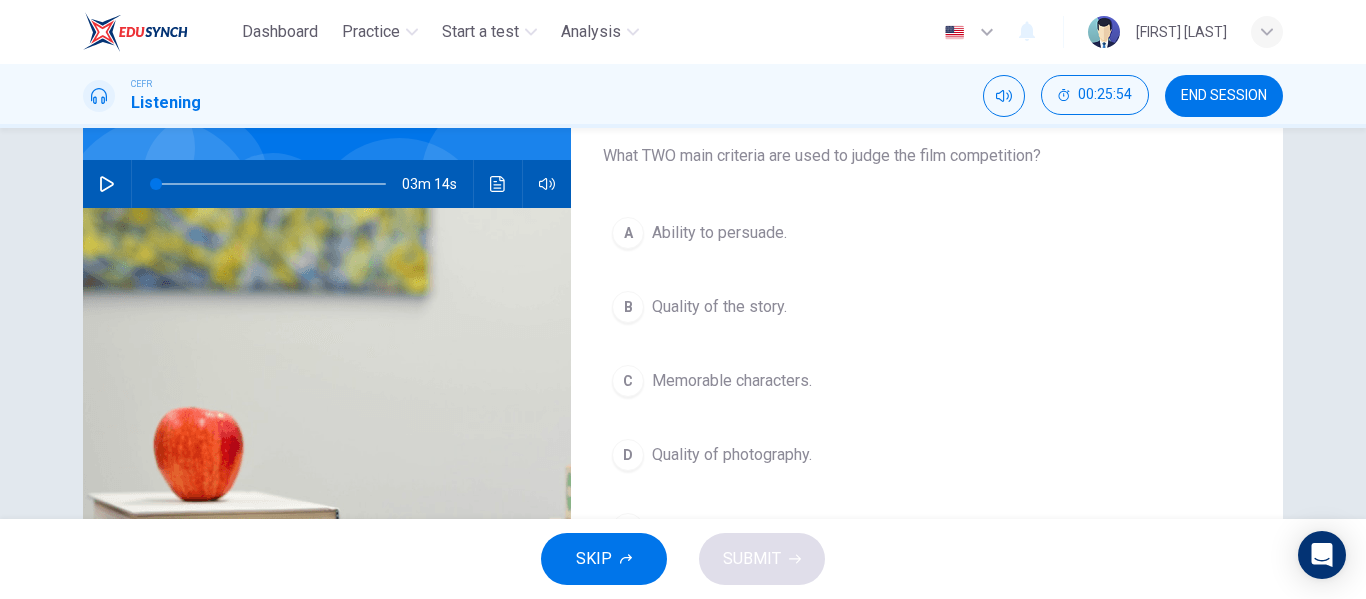 click on "B Quality of the story." at bounding box center (927, 307) 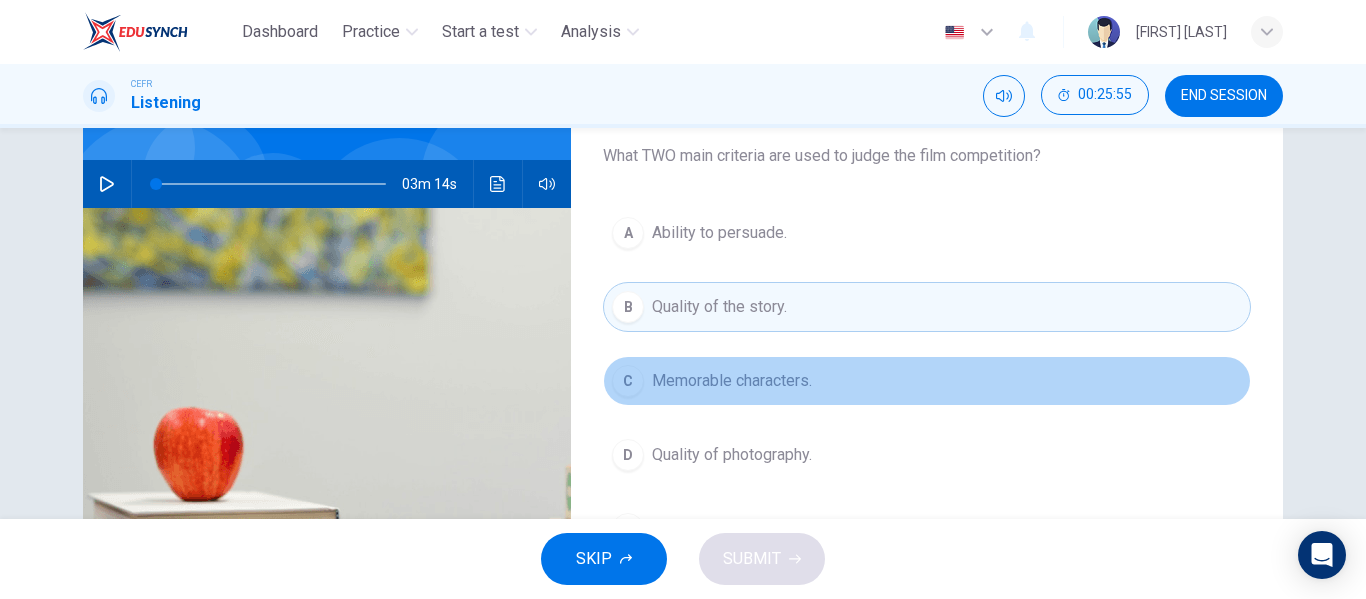 click on "Memorable characters." at bounding box center [719, 233] 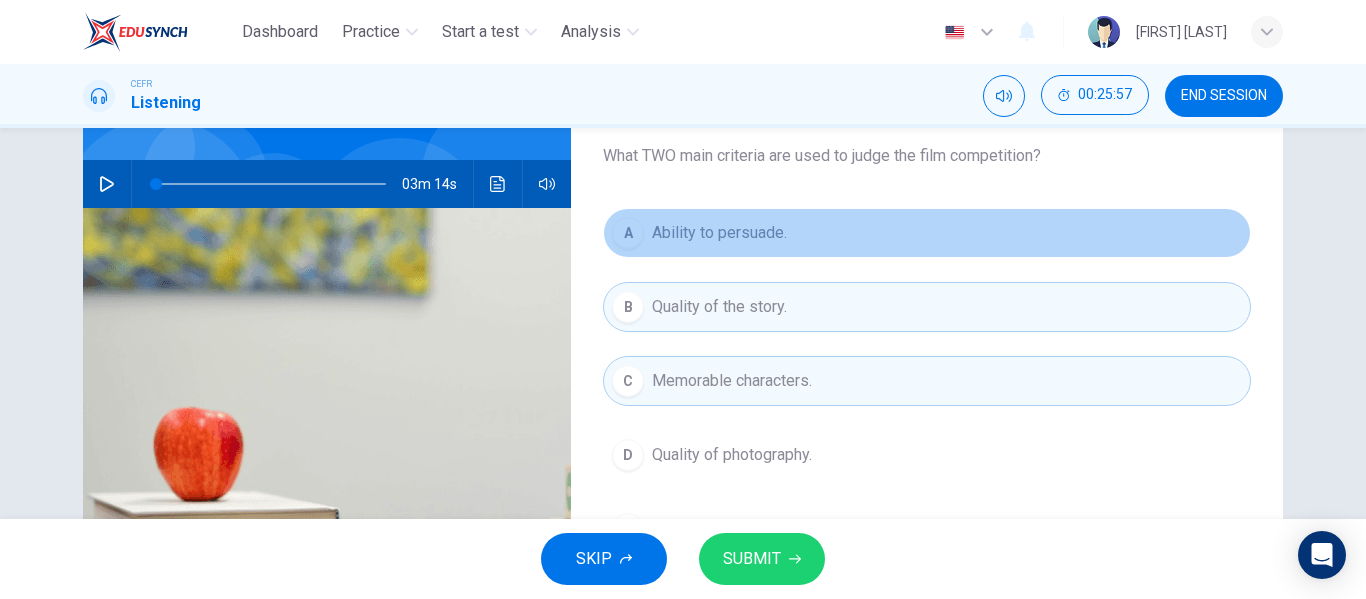 click on "Ability to persuade." at bounding box center (719, 233) 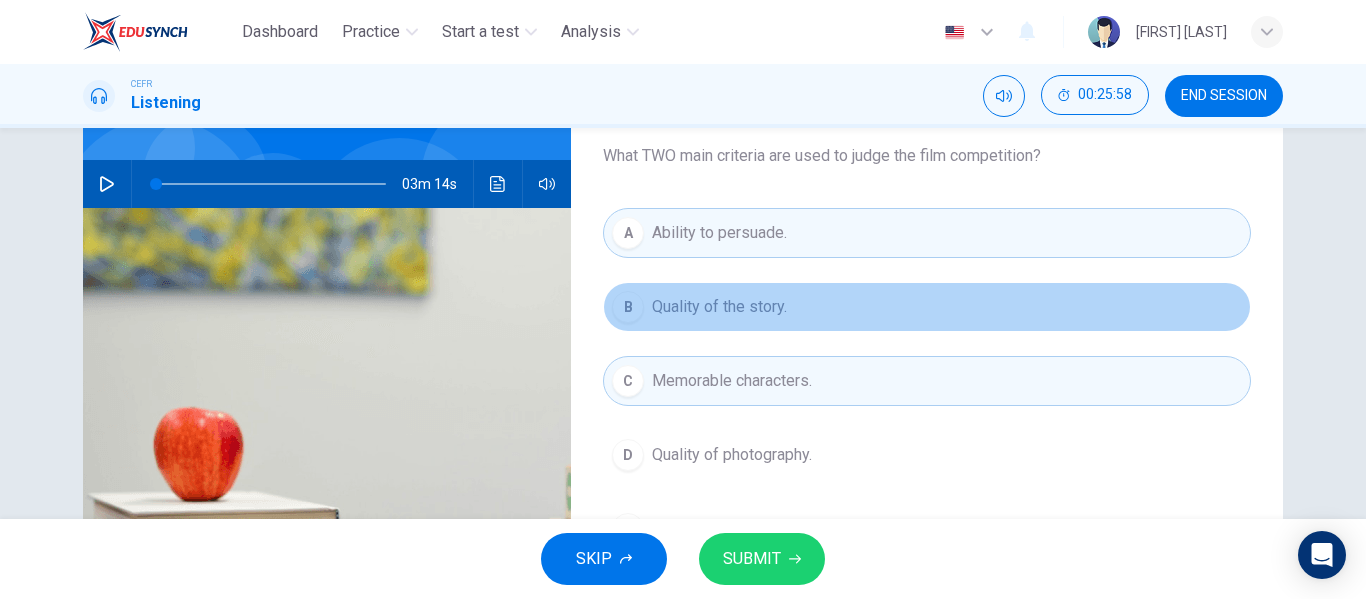 click on "Quality of the story." at bounding box center [719, 307] 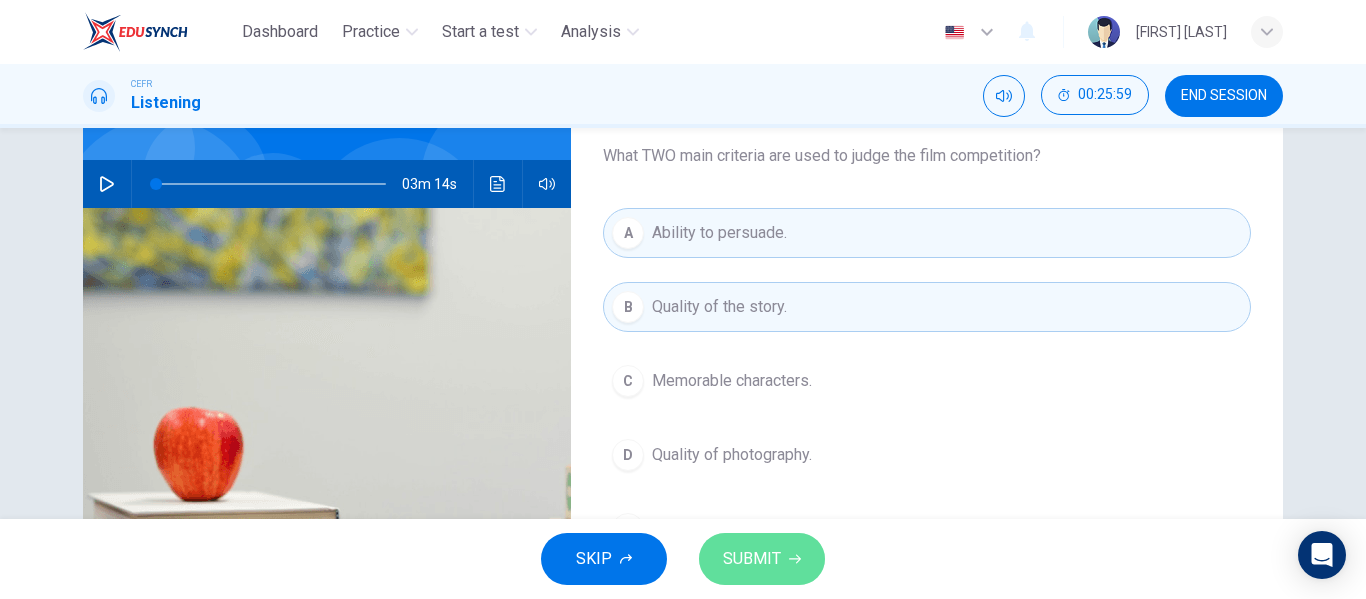 click on "SUBMIT" at bounding box center [752, 559] 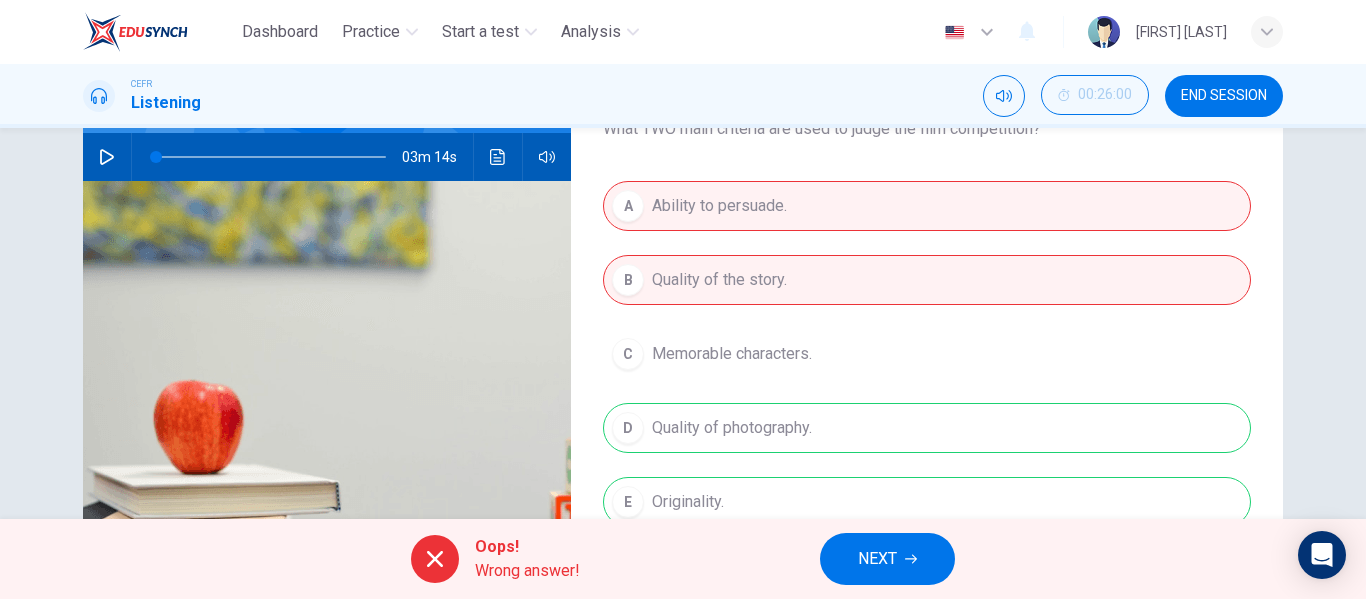 scroll, scrollTop: 172, scrollLeft: 0, axis: vertical 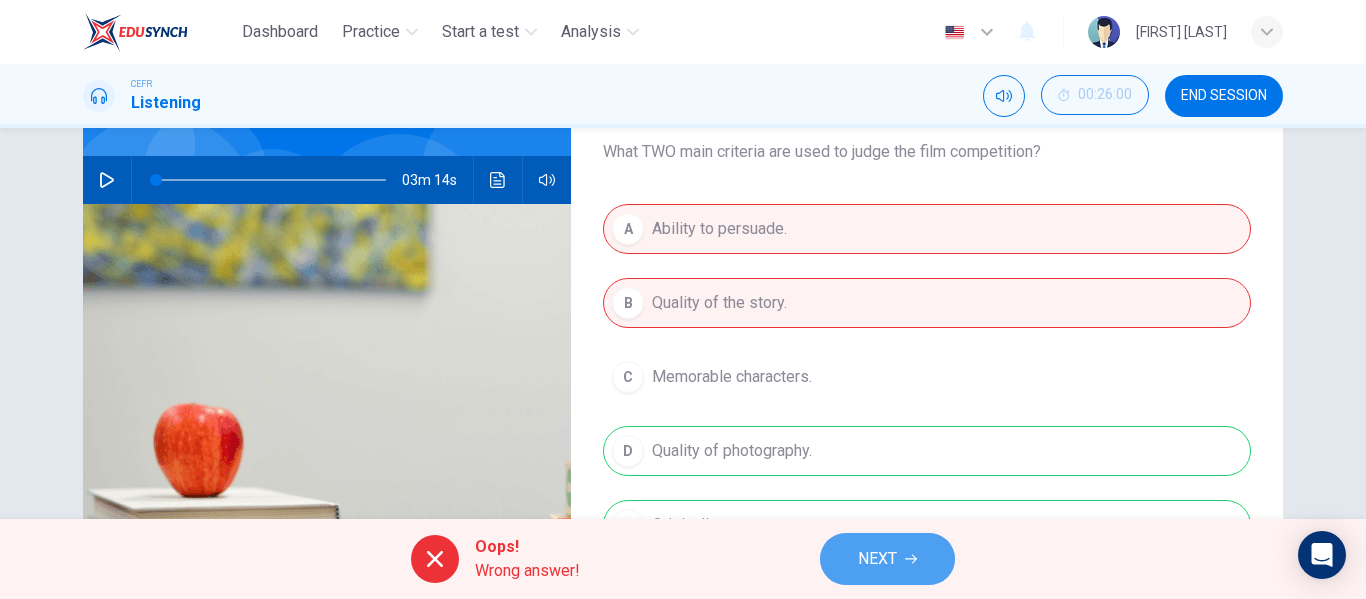 click on "NEXT" at bounding box center (877, 559) 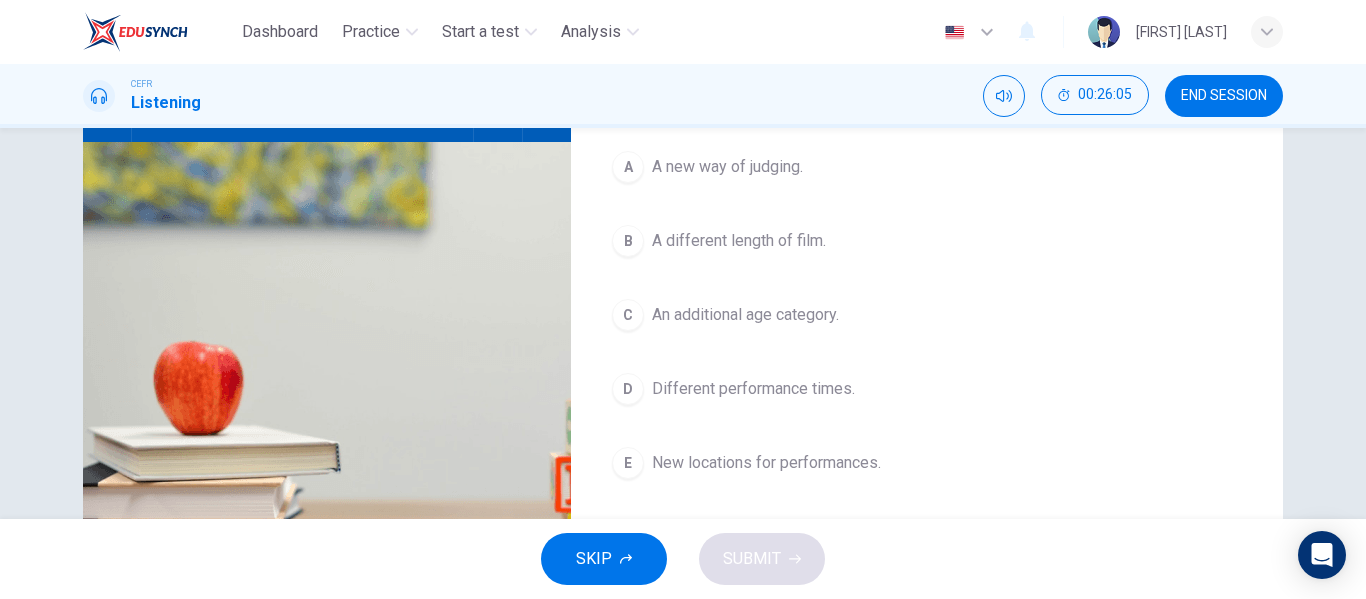 scroll, scrollTop: 231, scrollLeft: 0, axis: vertical 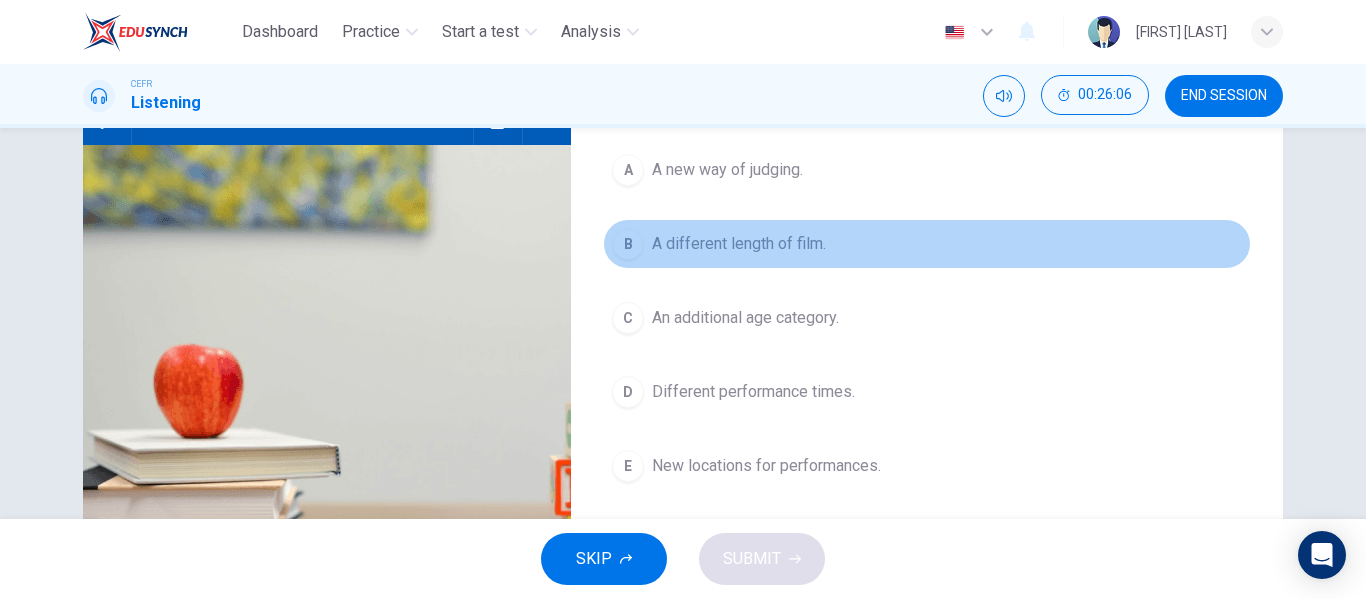 click on "A different length of film." at bounding box center (727, 170) 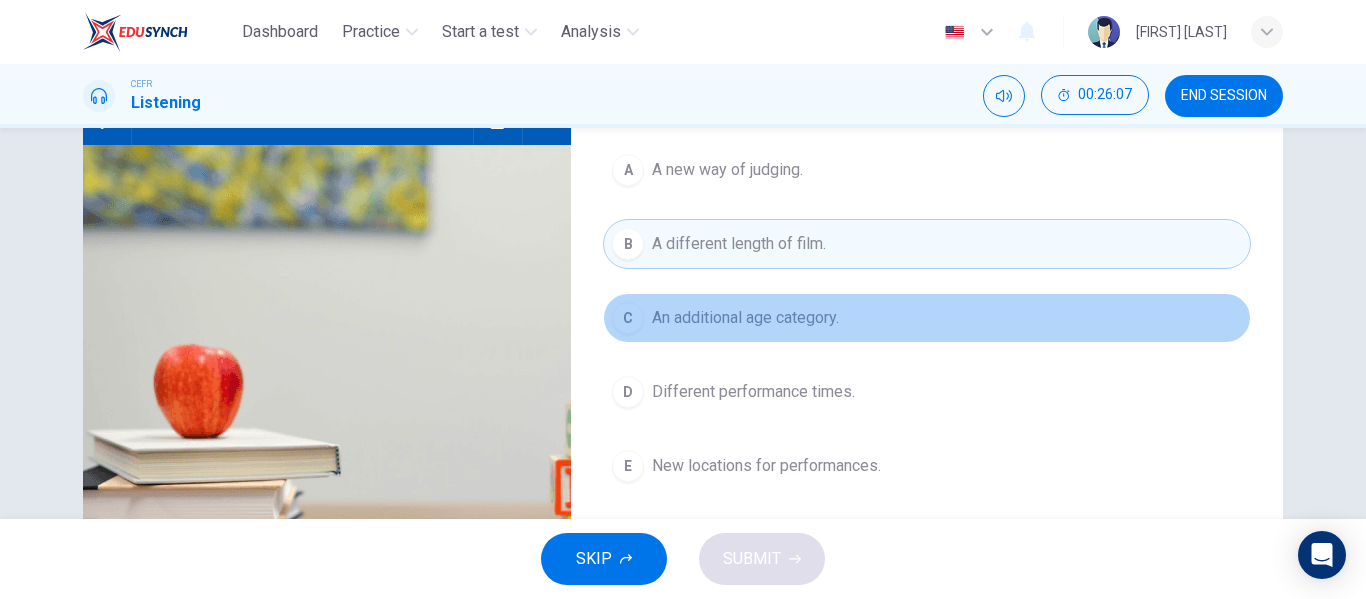 click on "An additional age category." at bounding box center [727, 170] 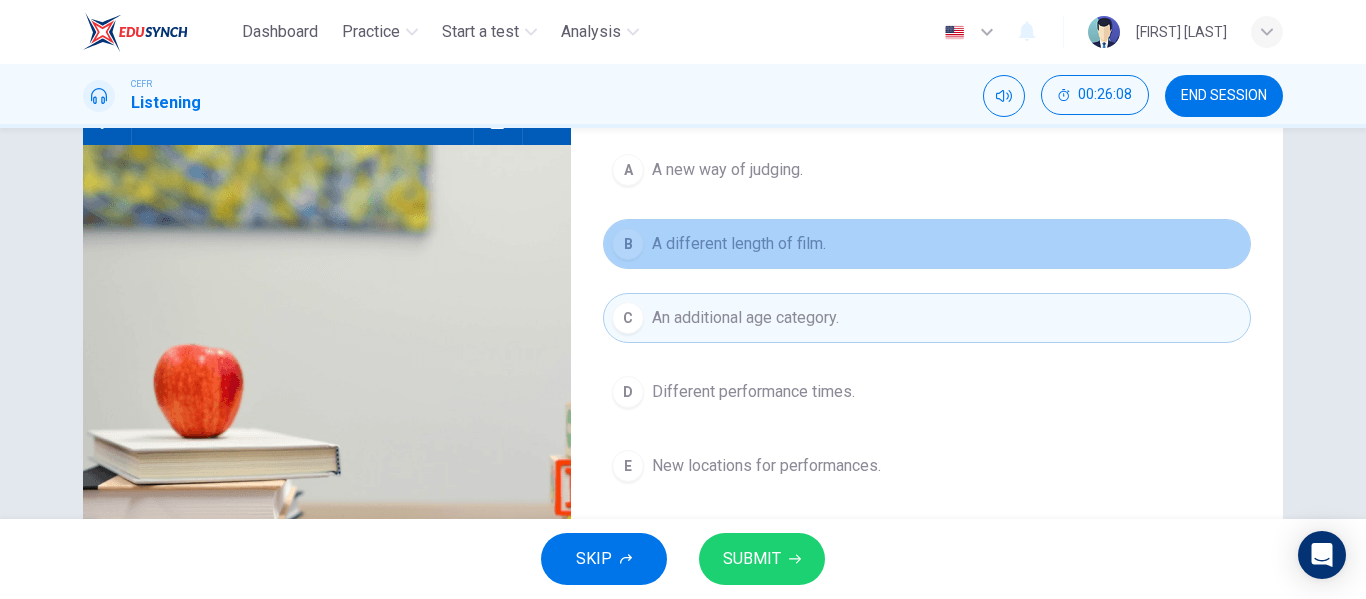 click on "B A different length of film." at bounding box center (927, 244) 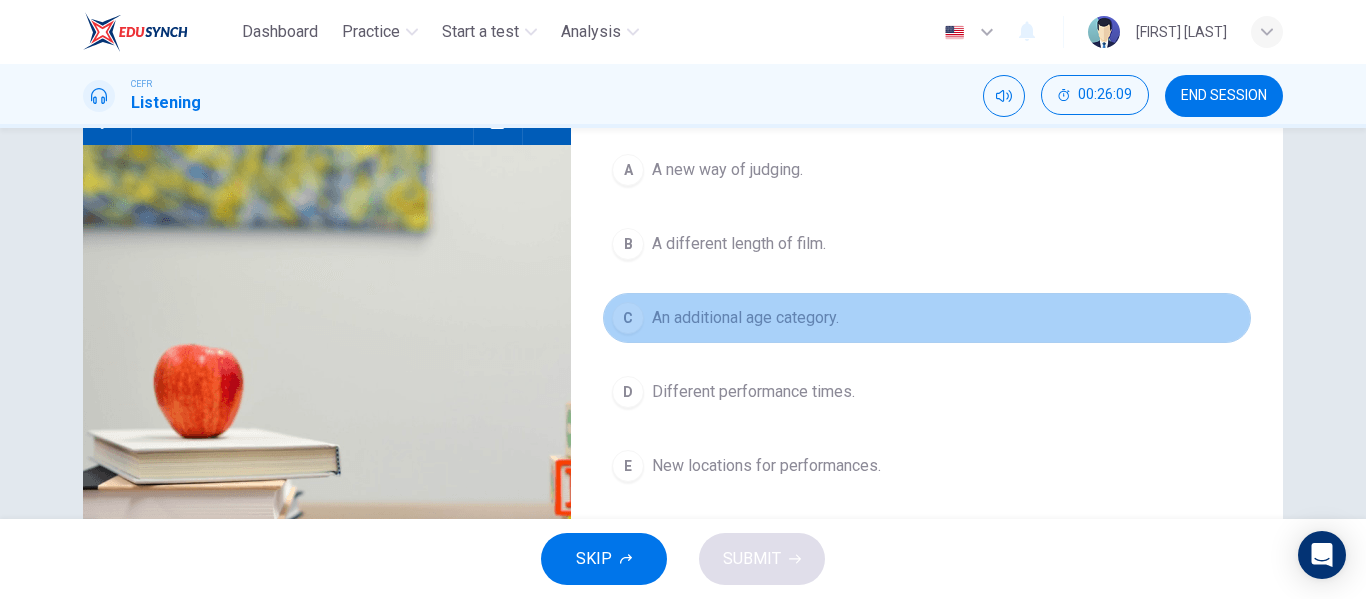 click on "An additional age category." at bounding box center [745, 318] 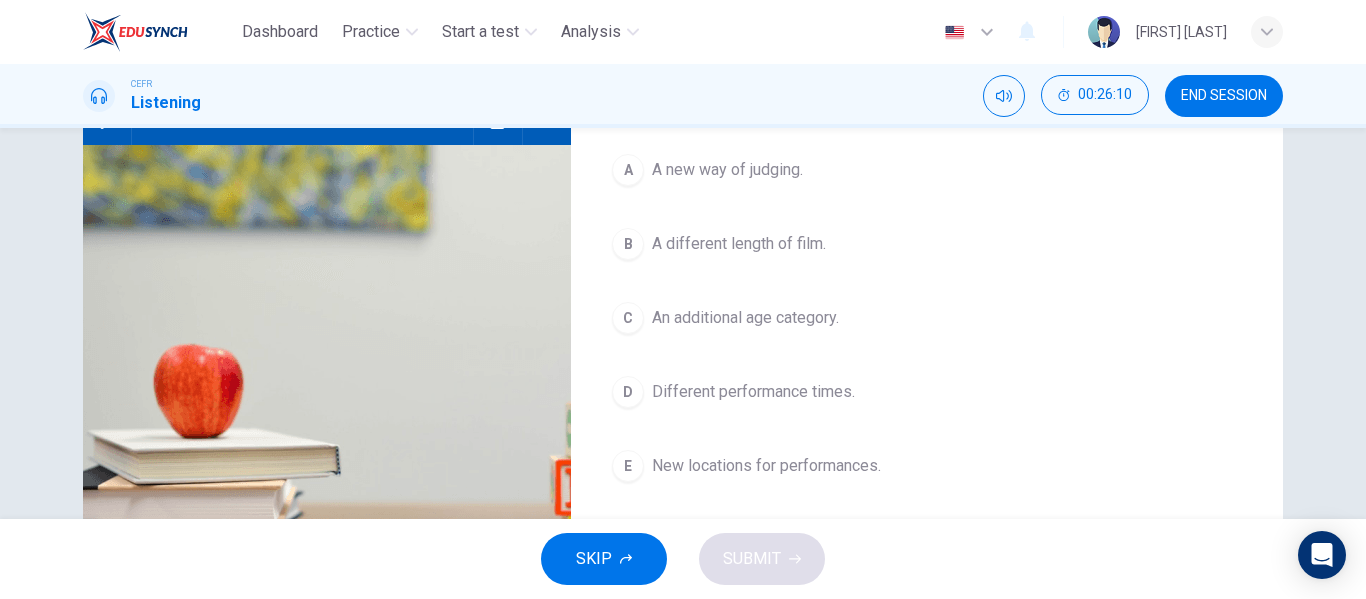 click on "Different performance times." at bounding box center [727, 170] 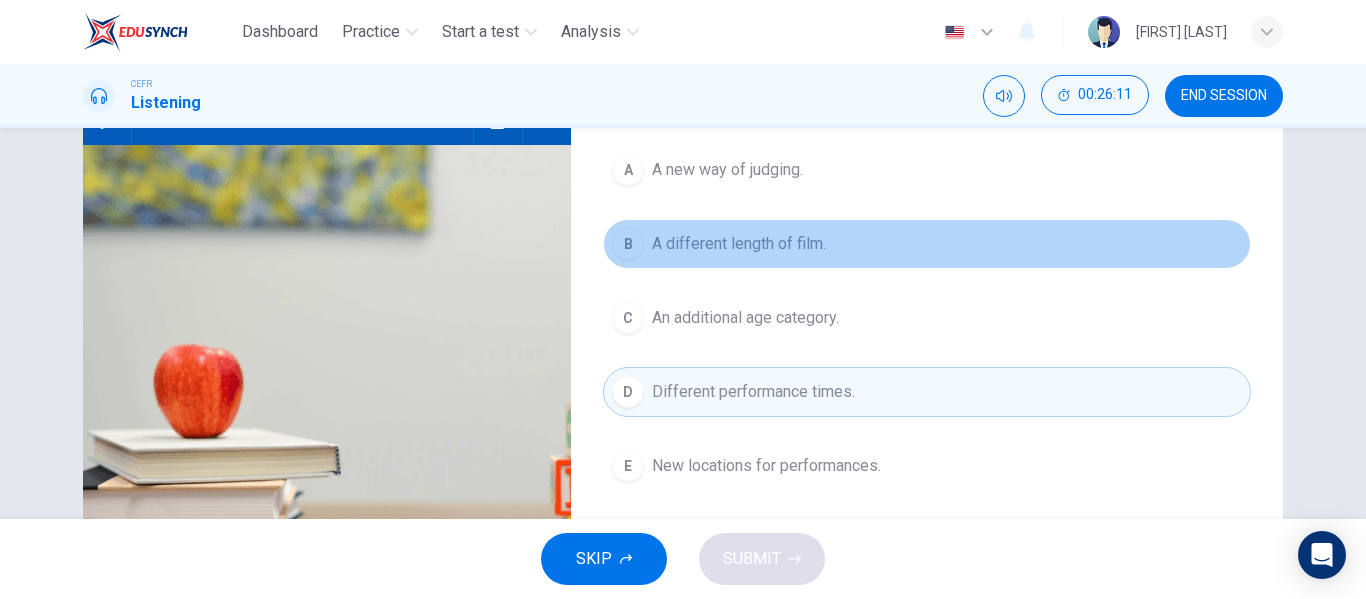 click on "A different length of film." at bounding box center [727, 170] 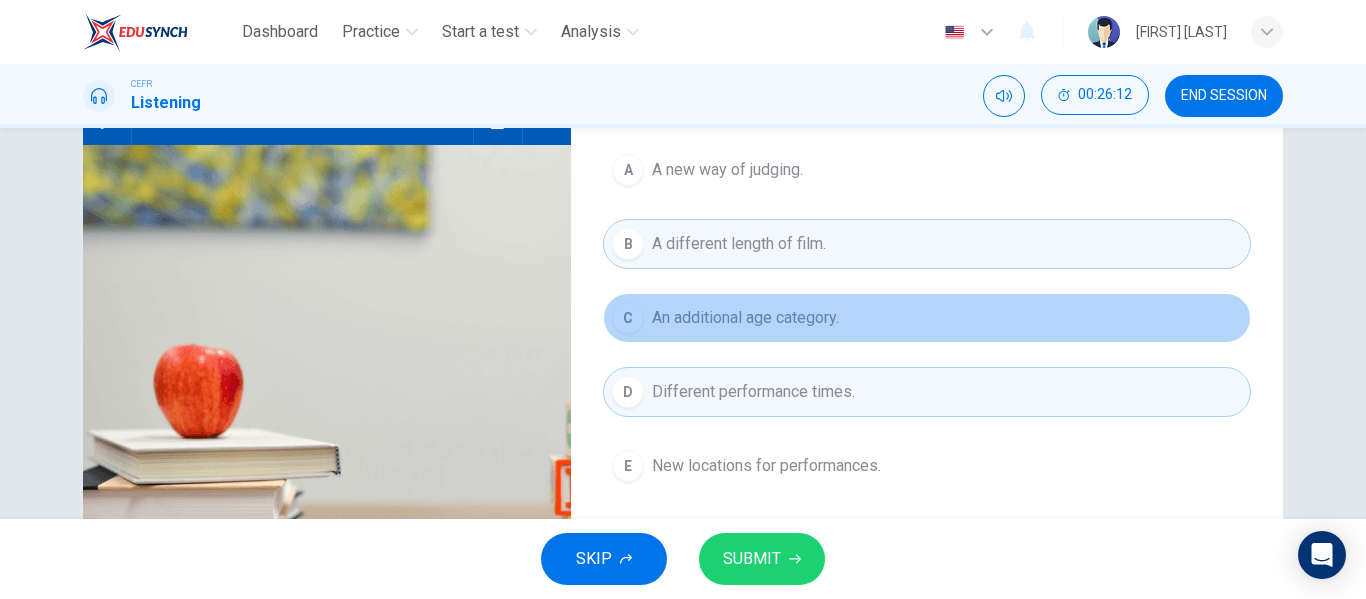 click on "An additional age category." at bounding box center [727, 170] 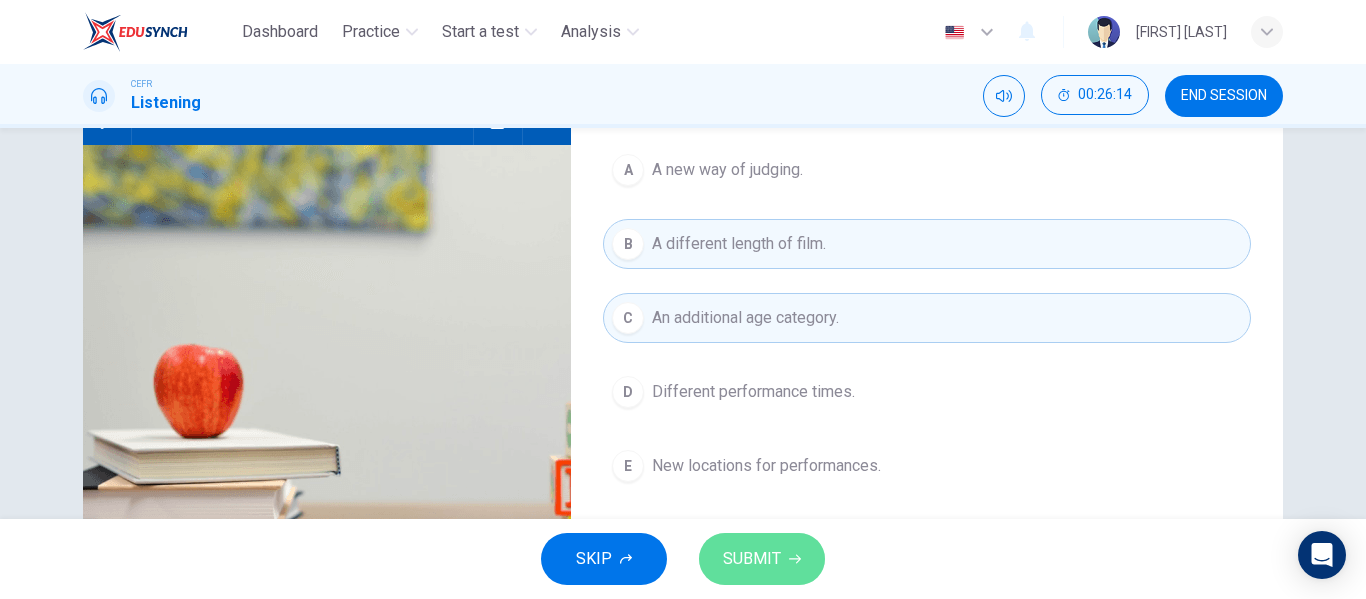 click on "SUBMIT" at bounding box center [752, 559] 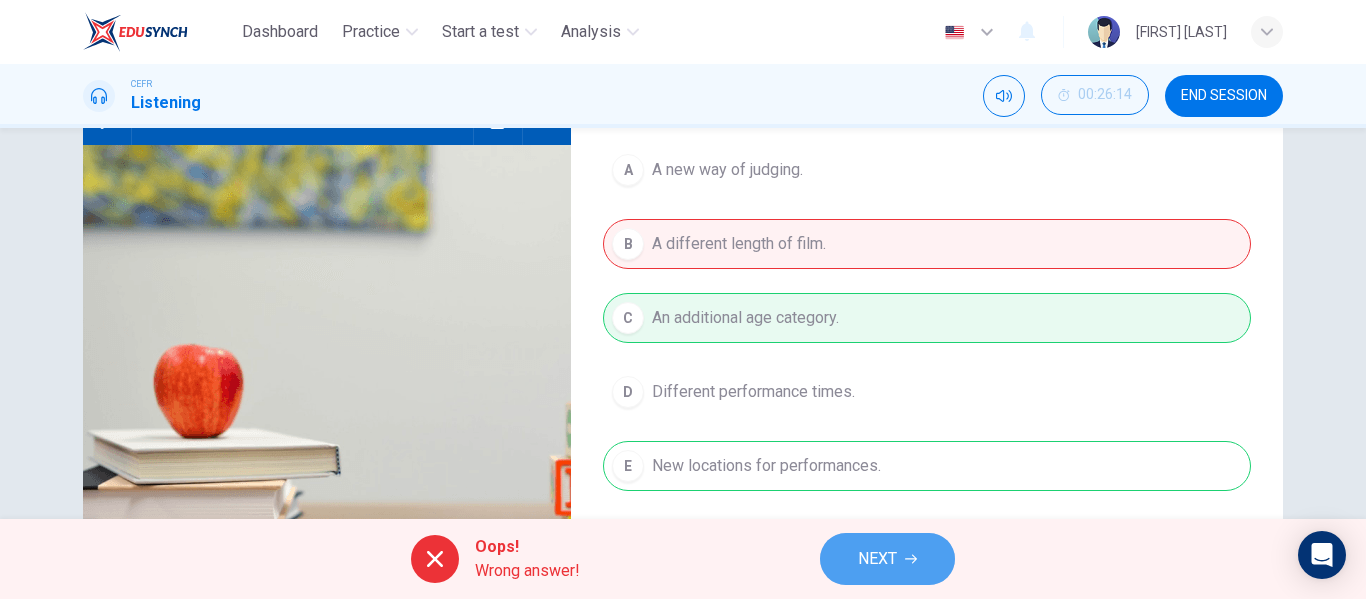 click on "NEXT" at bounding box center [887, 559] 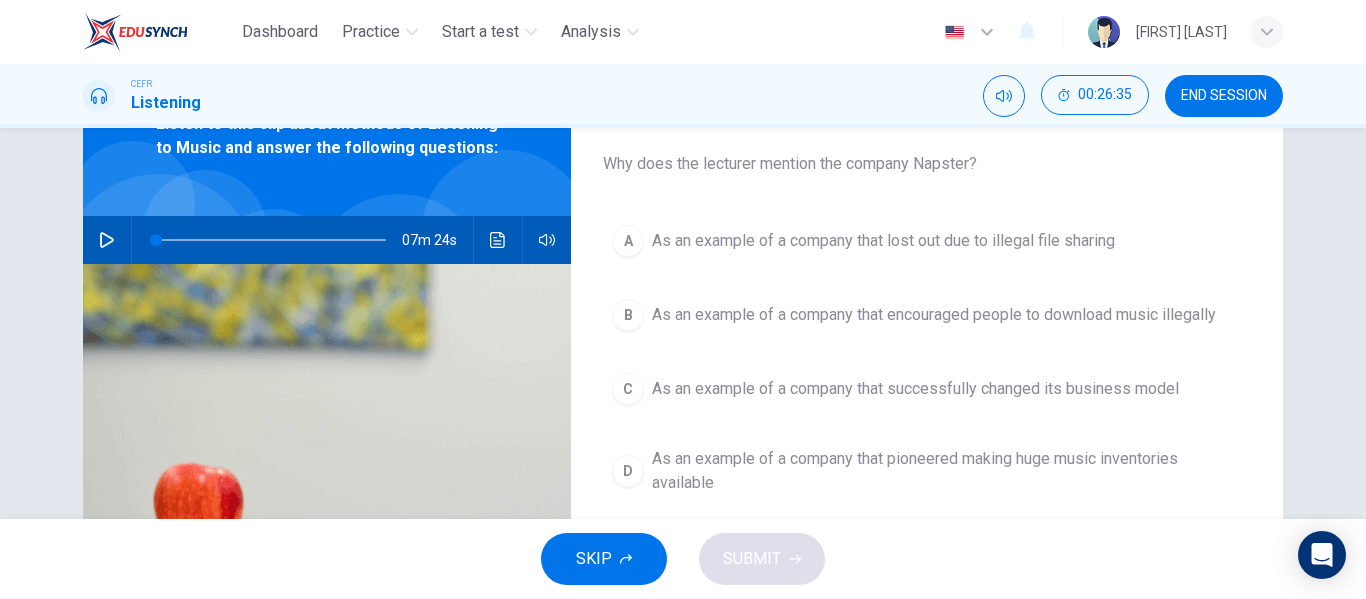 scroll, scrollTop: 0, scrollLeft: 0, axis: both 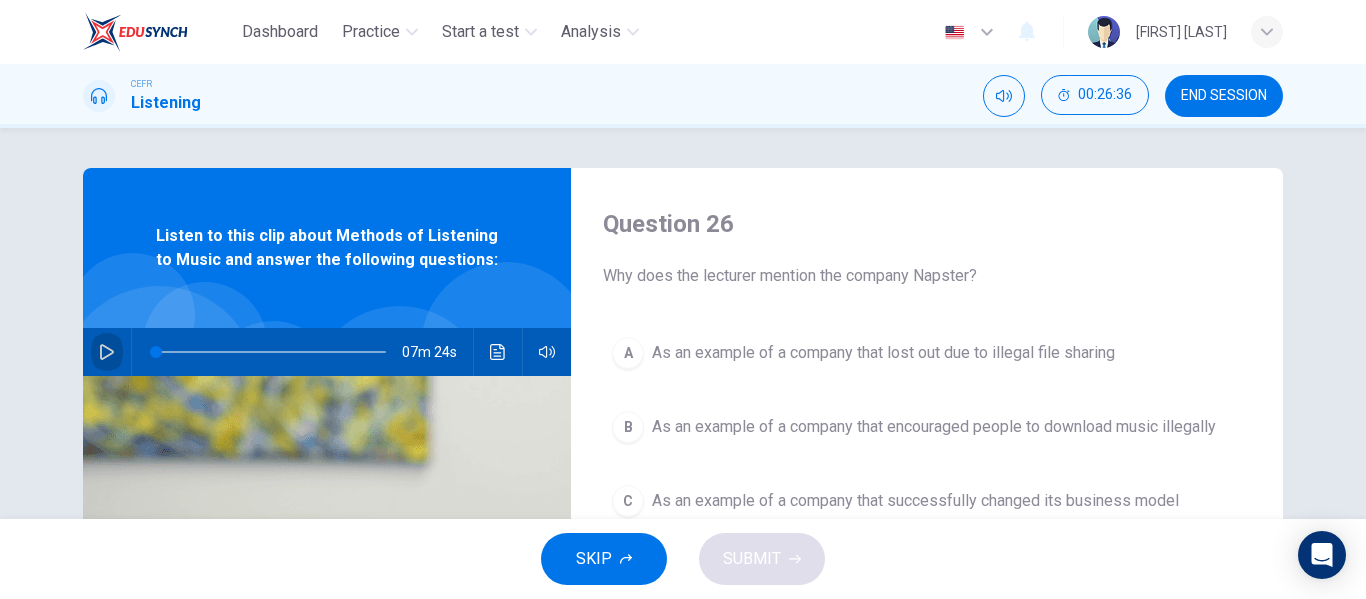 click at bounding box center (107, 352) 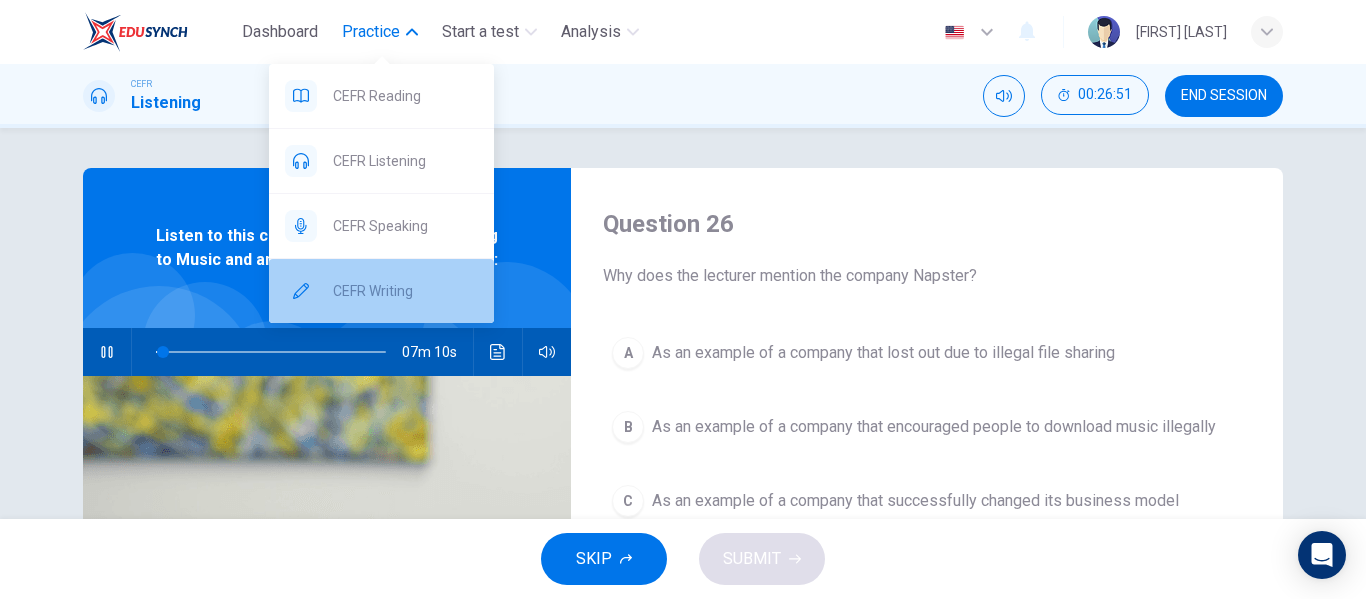 click on "CEFR Writing" at bounding box center (405, 96) 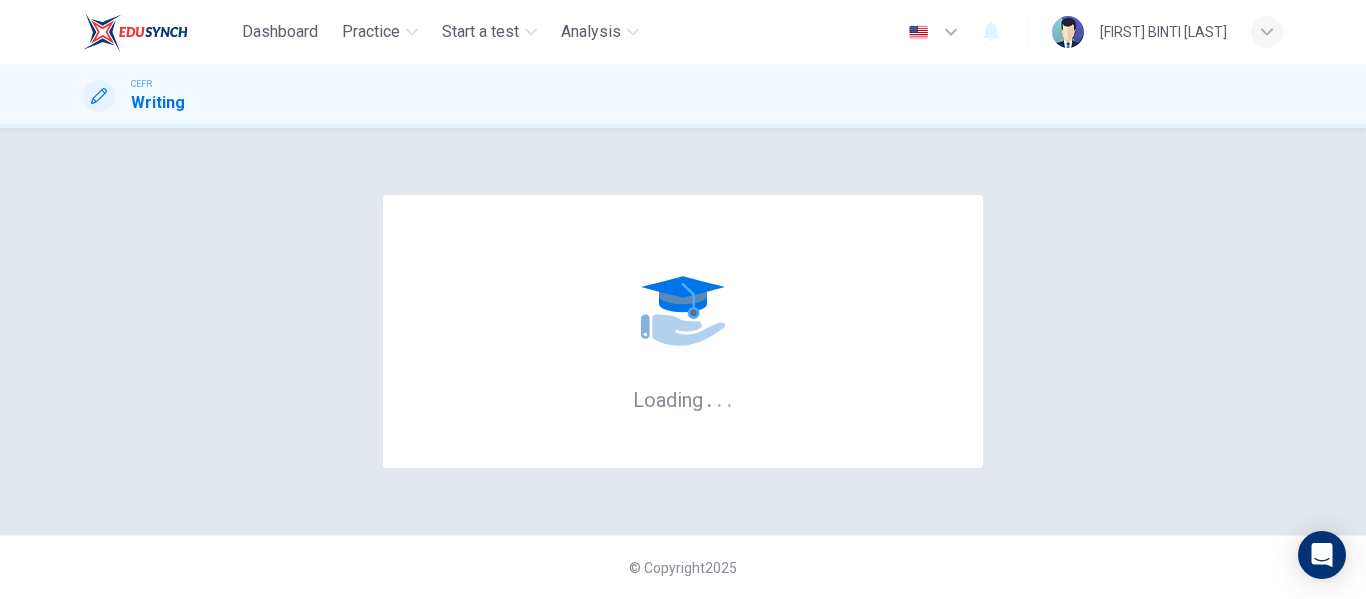 scroll, scrollTop: 0, scrollLeft: 0, axis: both 